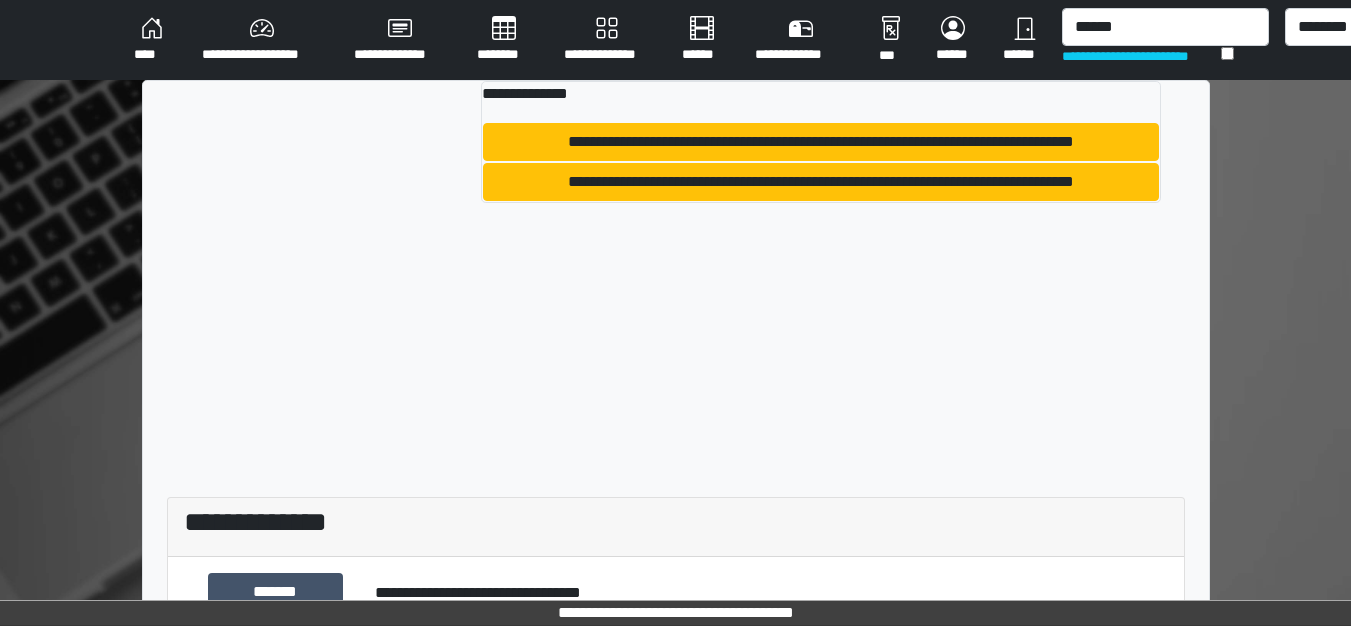 scroll, scrollTop: 0, scrollLeft: 0, axis: both 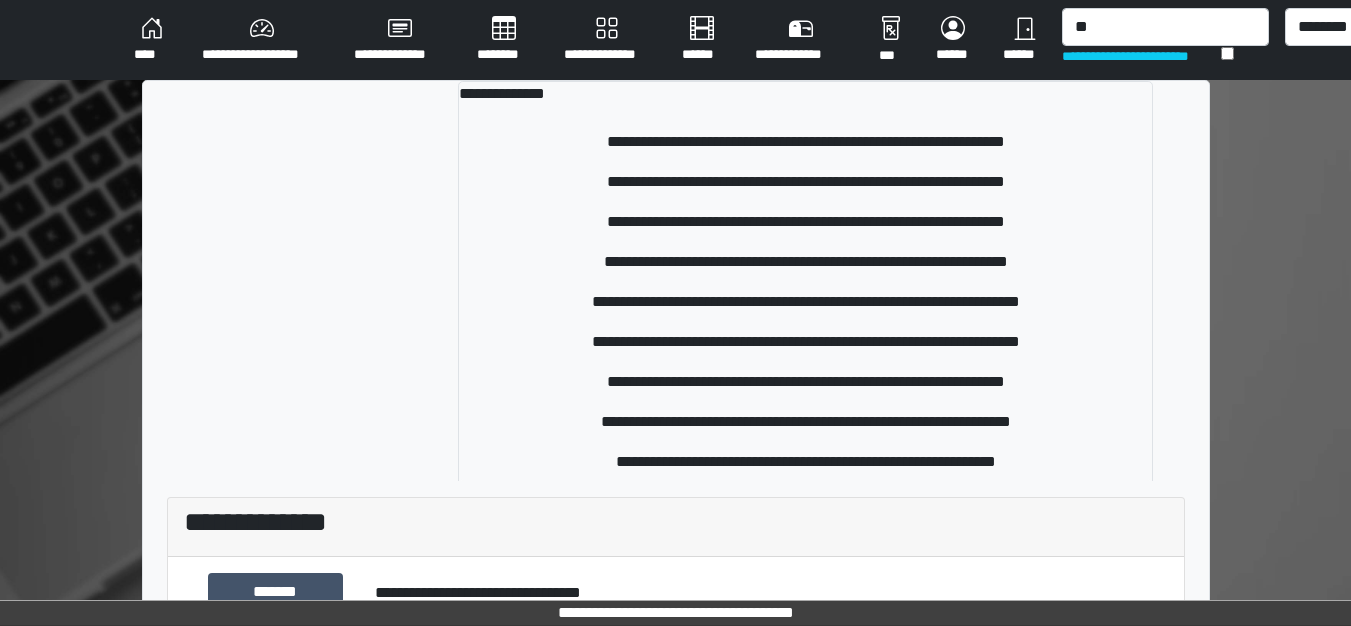 type on "*" 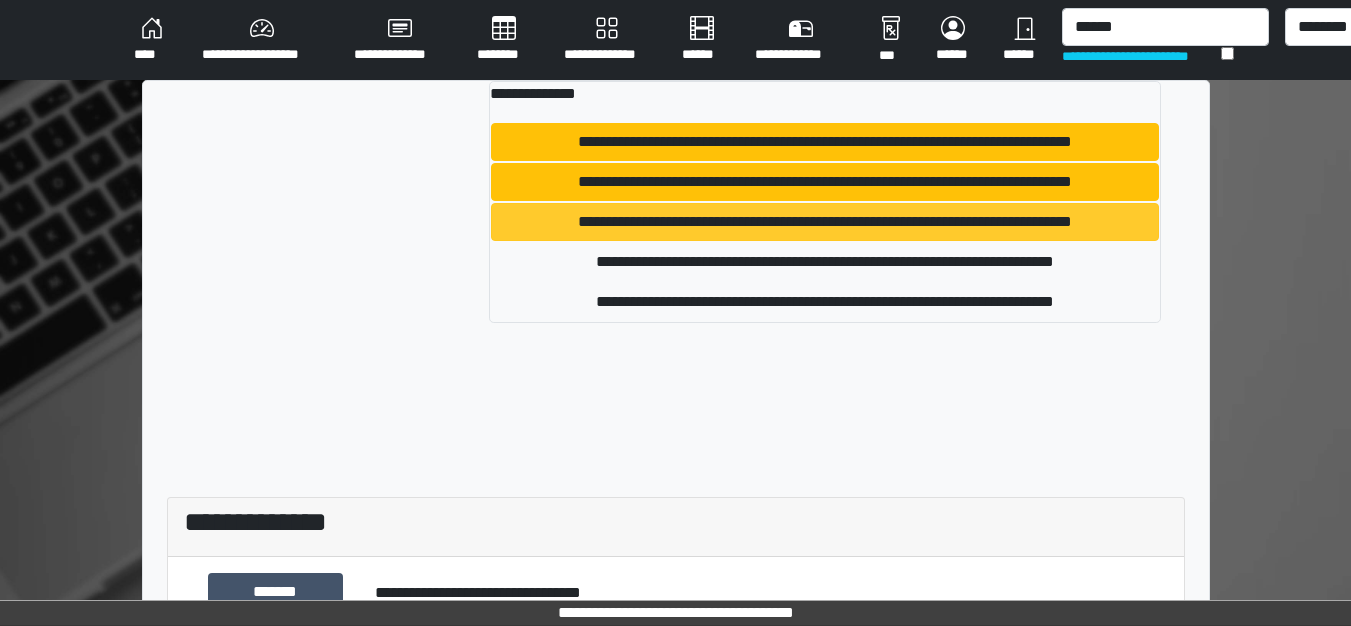 type on "******" 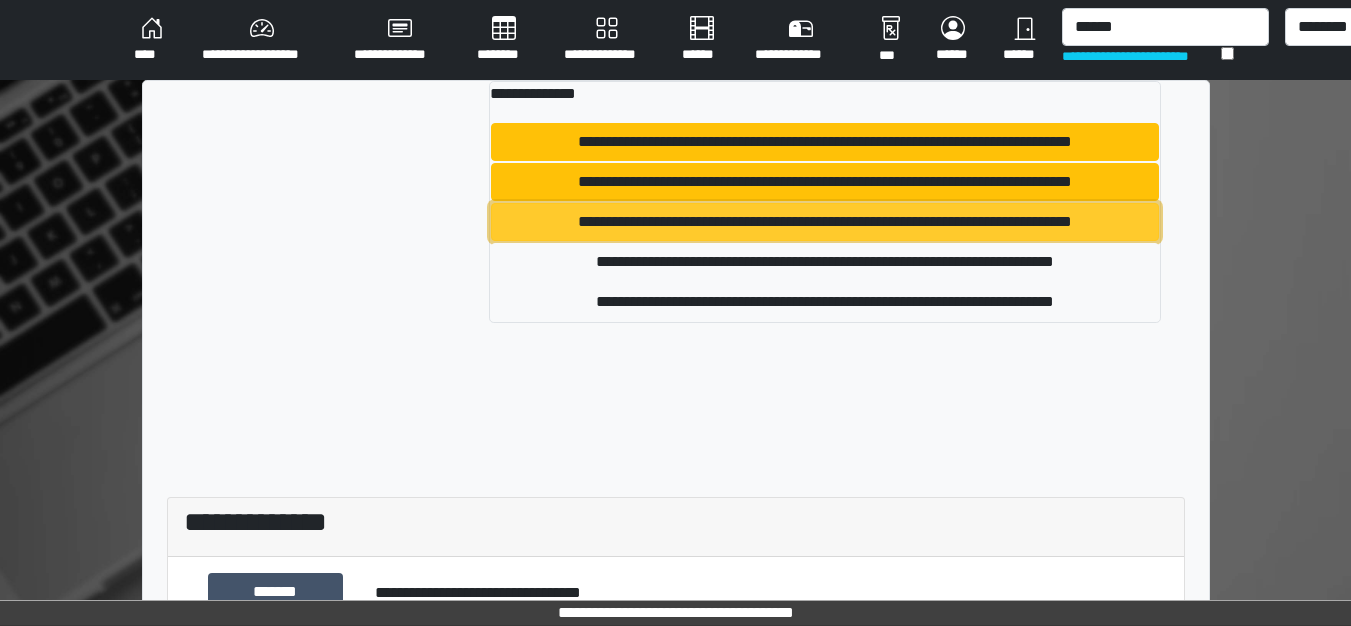 click on "**********" at bounding box center [825, 222] 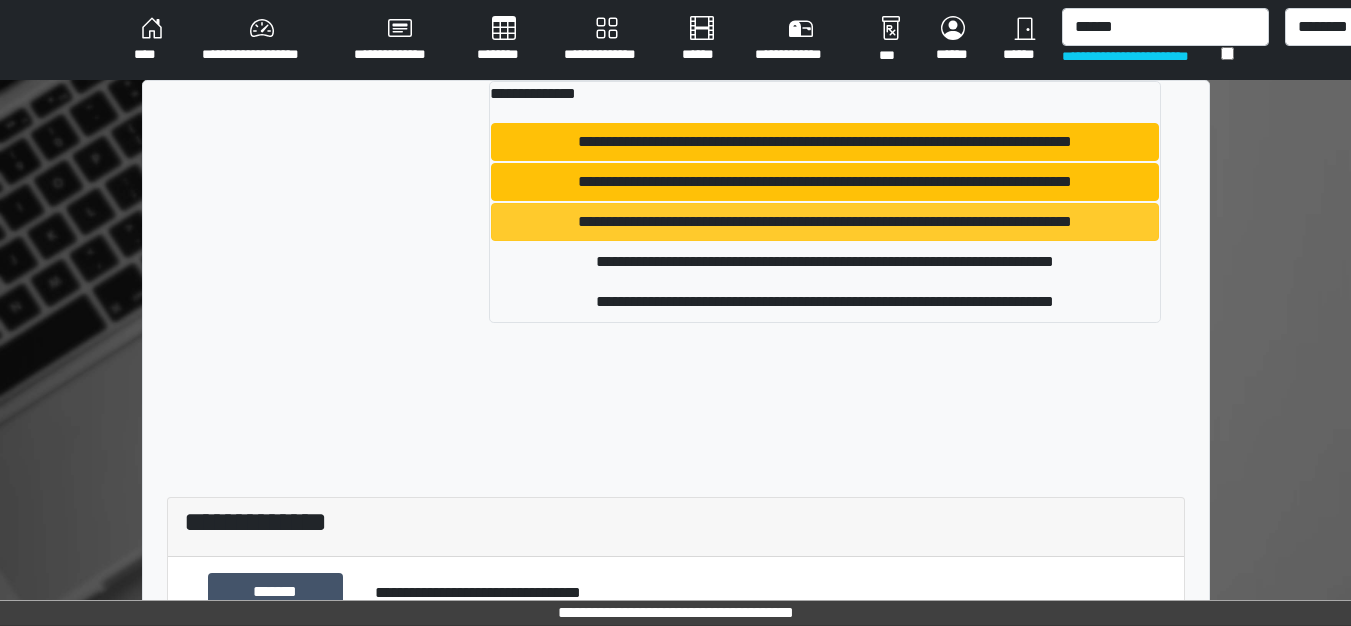 type 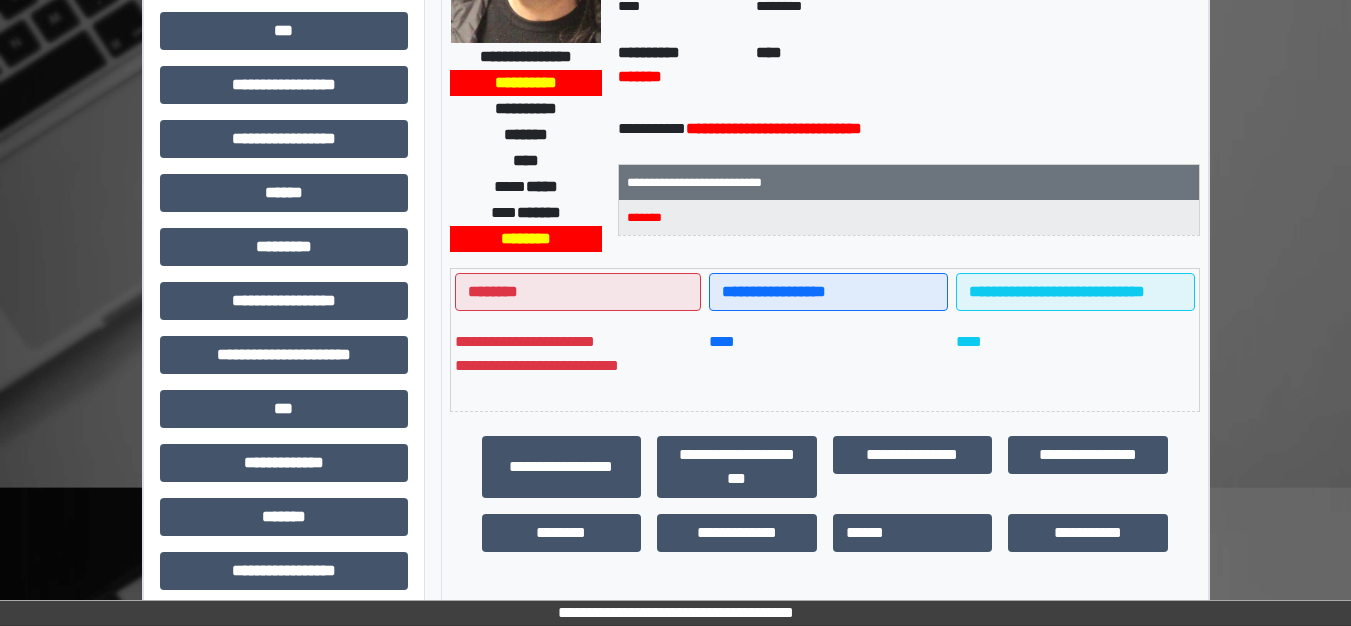 scroll, scrollTop: 300, scrollLeft: 0, axis: vertical 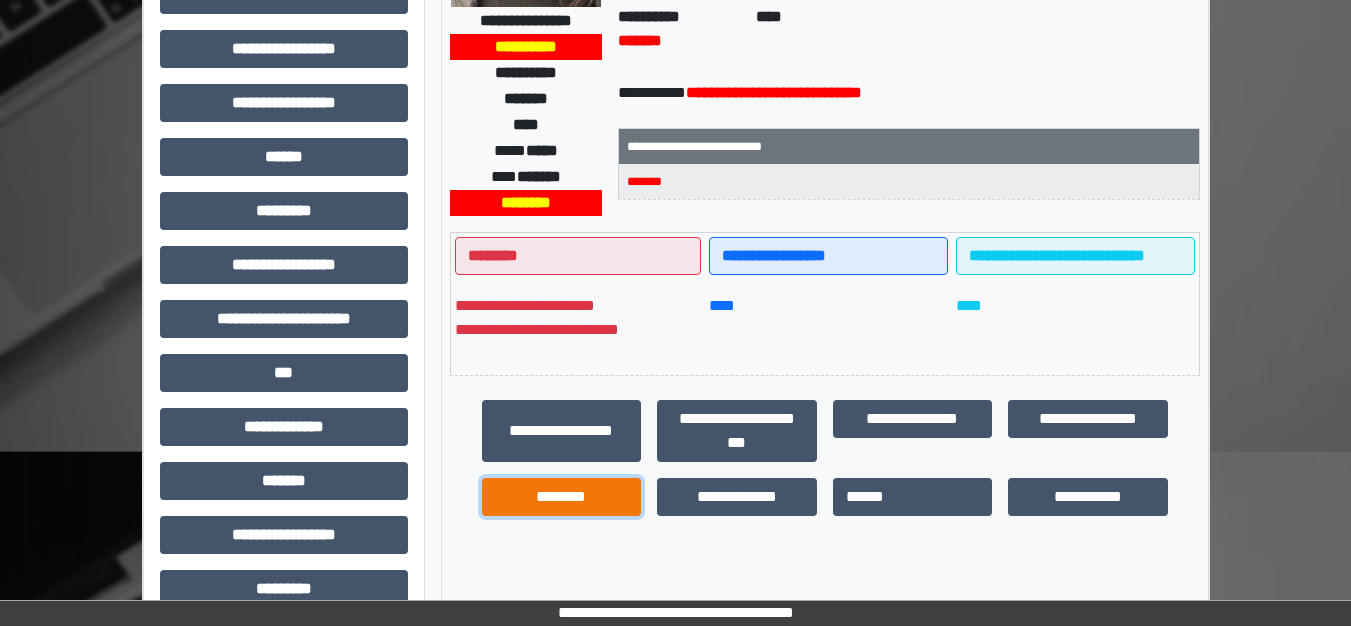 click on "********" at bounding box center (562, 497) 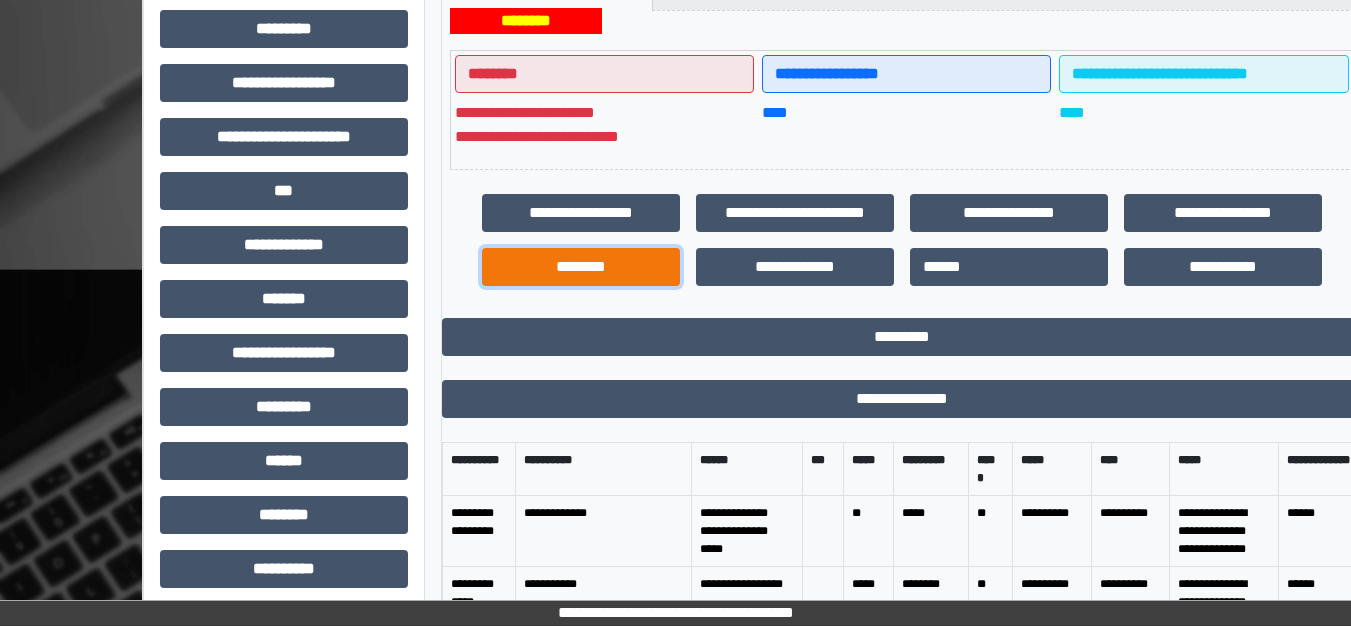 scroll, scrollTop: 500, scrollLeft: 0, axis: vertical 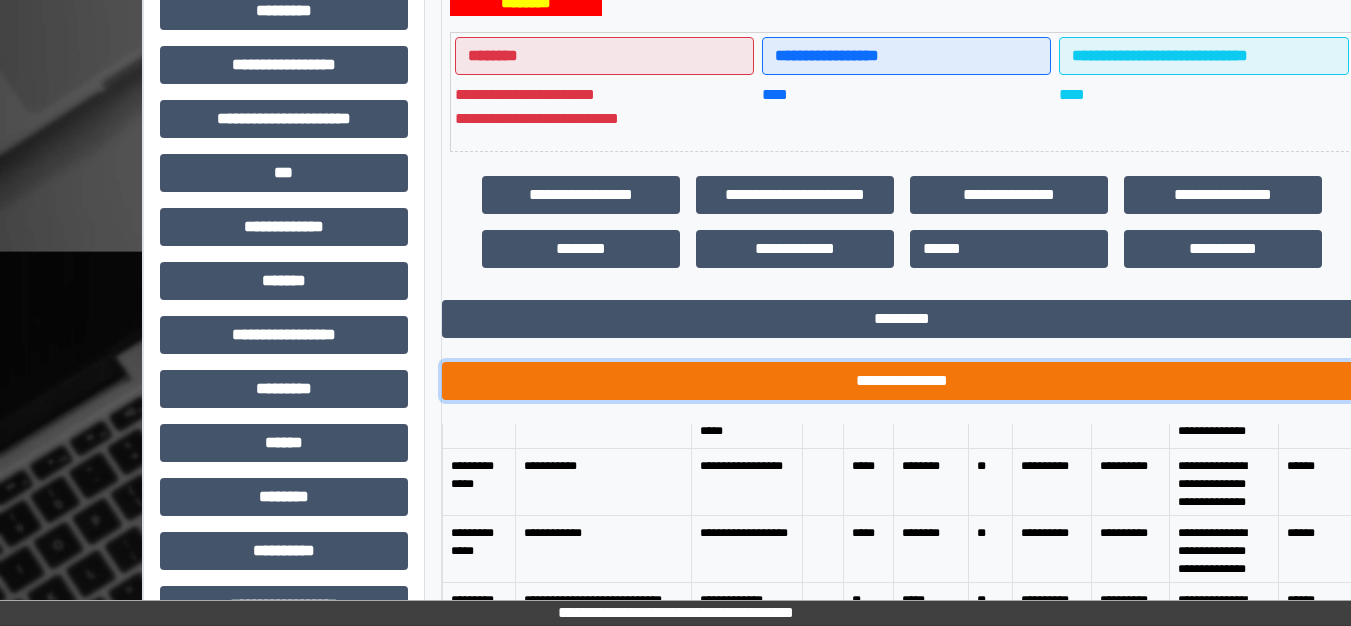 click on "**********" at bounding box center [902, 381] 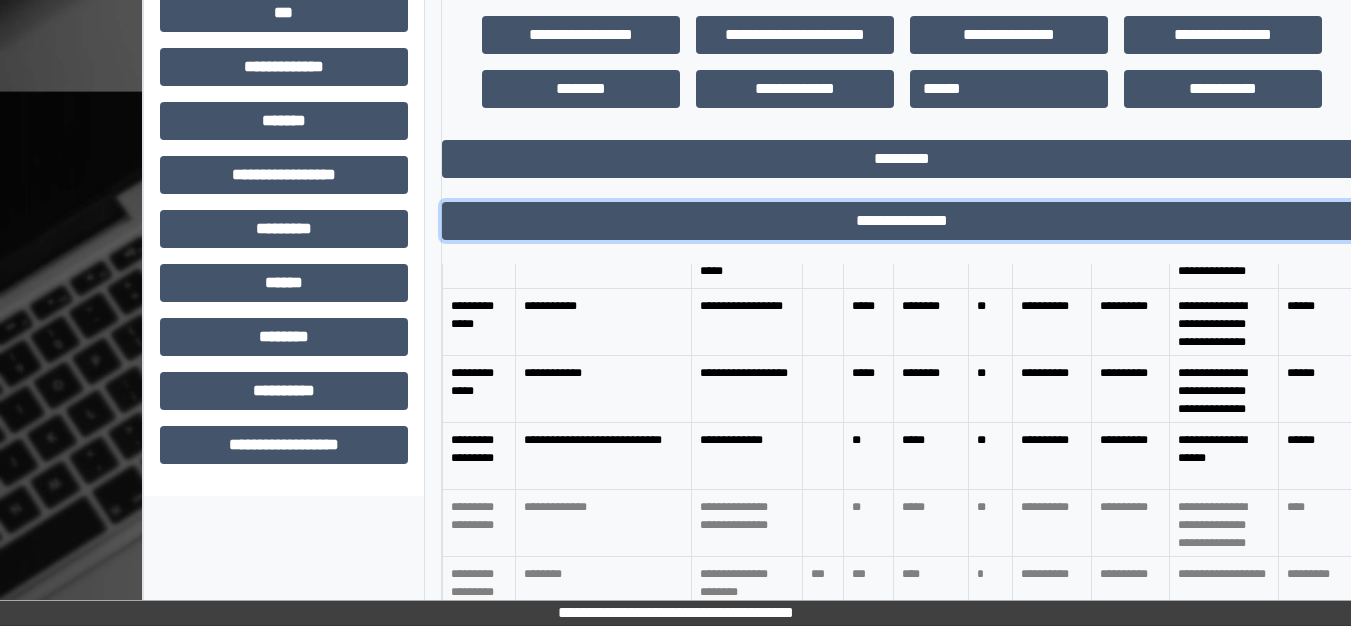 scroll, scrollTop: 687, scrollLeft: 0, axis: vertical 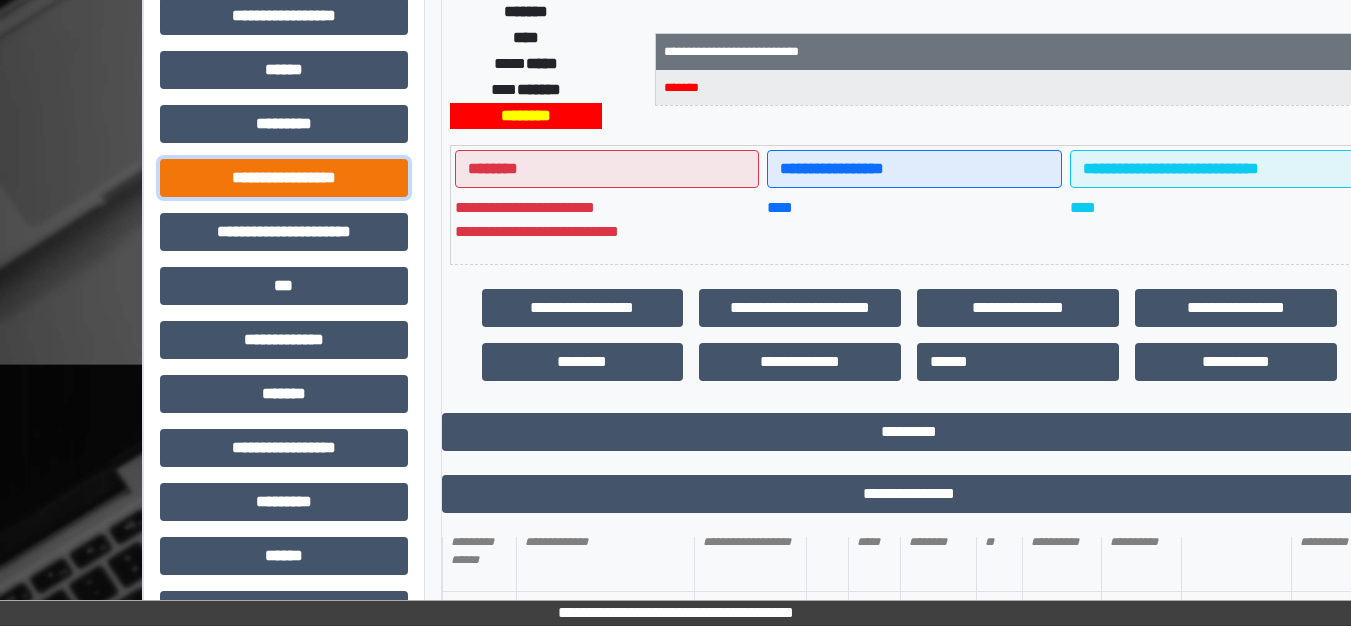 click on "**********" at bounding box center (284, 178) 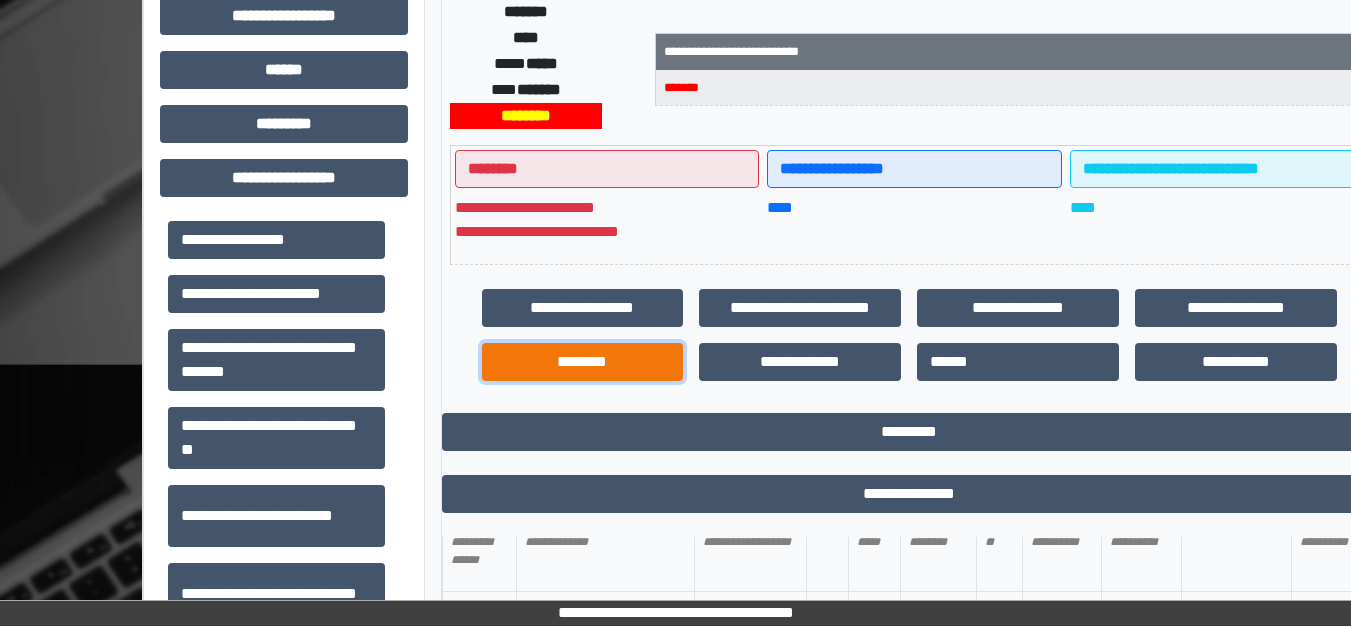click on "********" at bounding box center (583, 362) 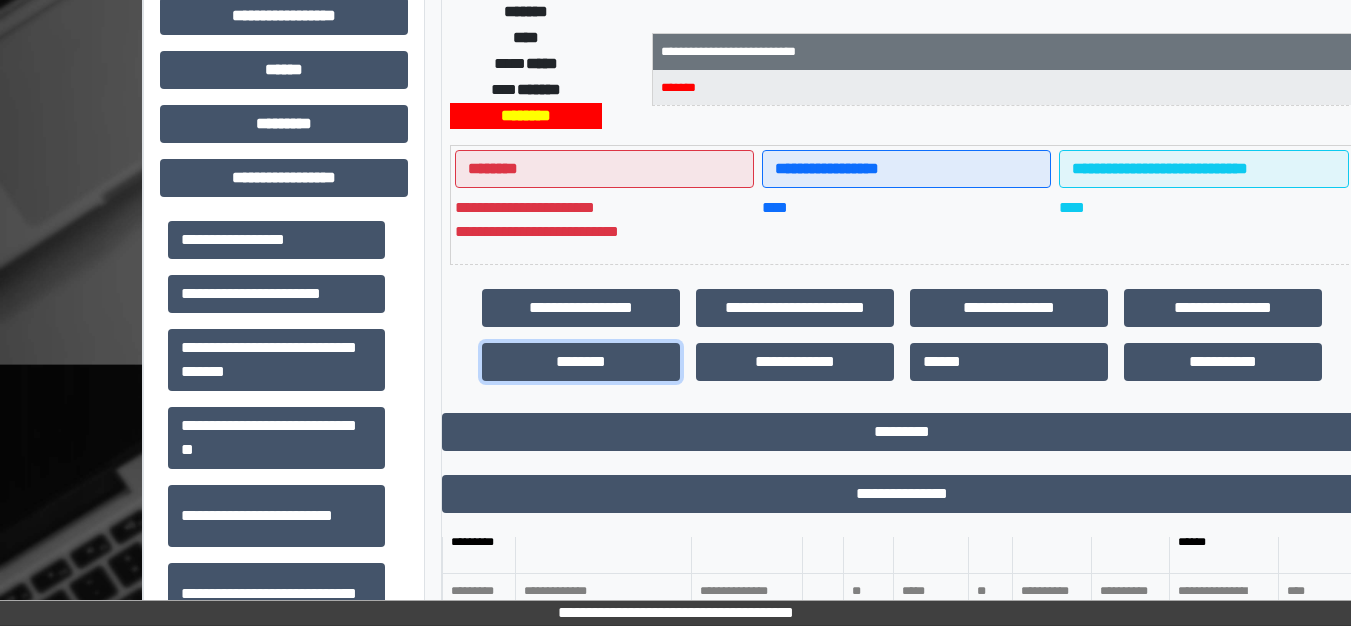 scroll, scrollTop: 300, scrollLeft: 0, axis: vertical 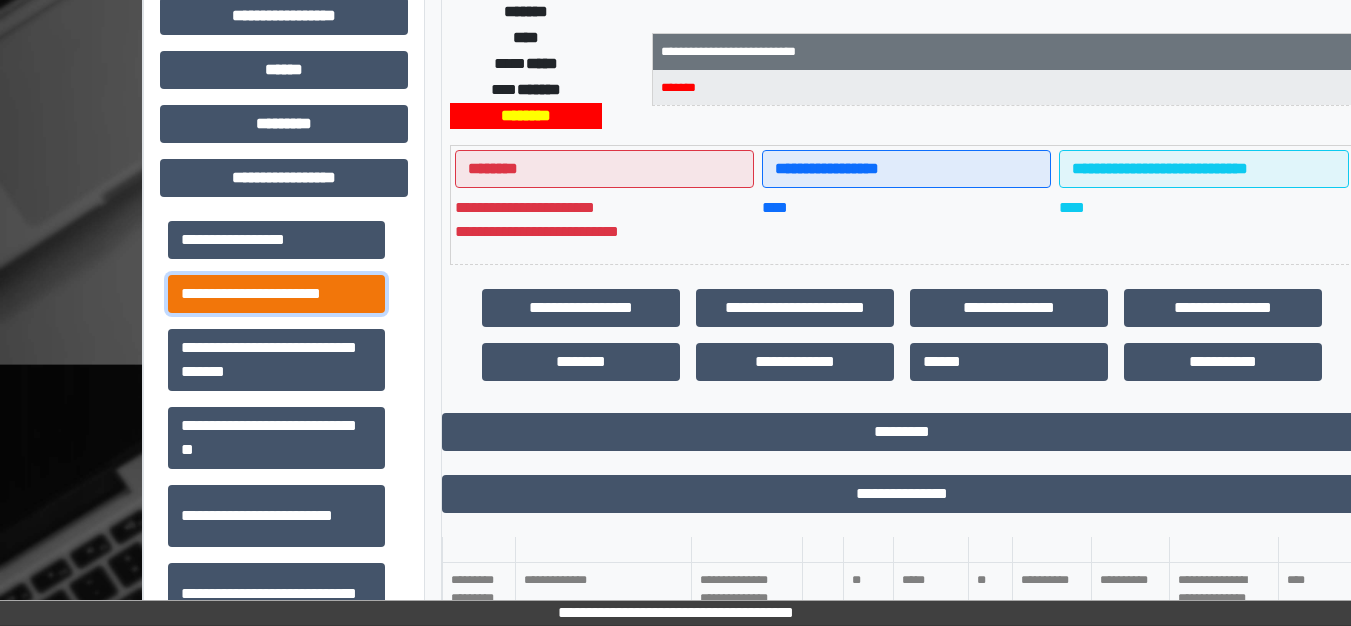click on "**********" at bounding box center [276, 294] 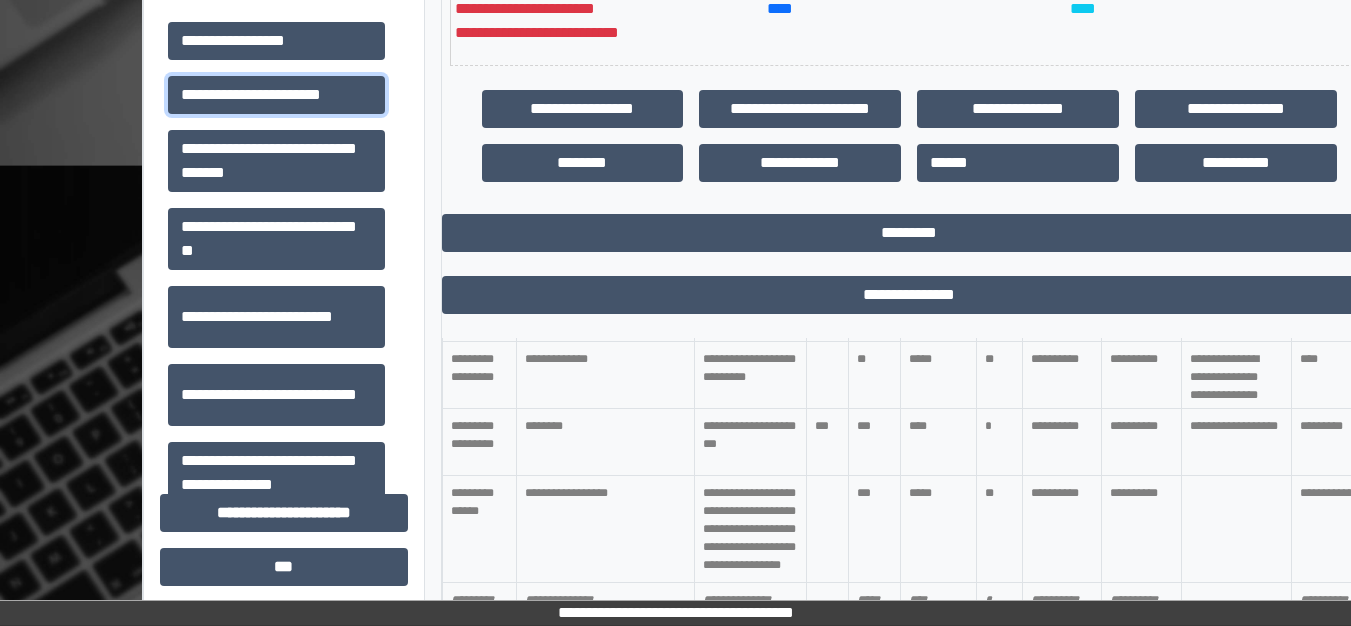 scroll, scrollTop: 587, scrollLeft: 0, axis: vertical 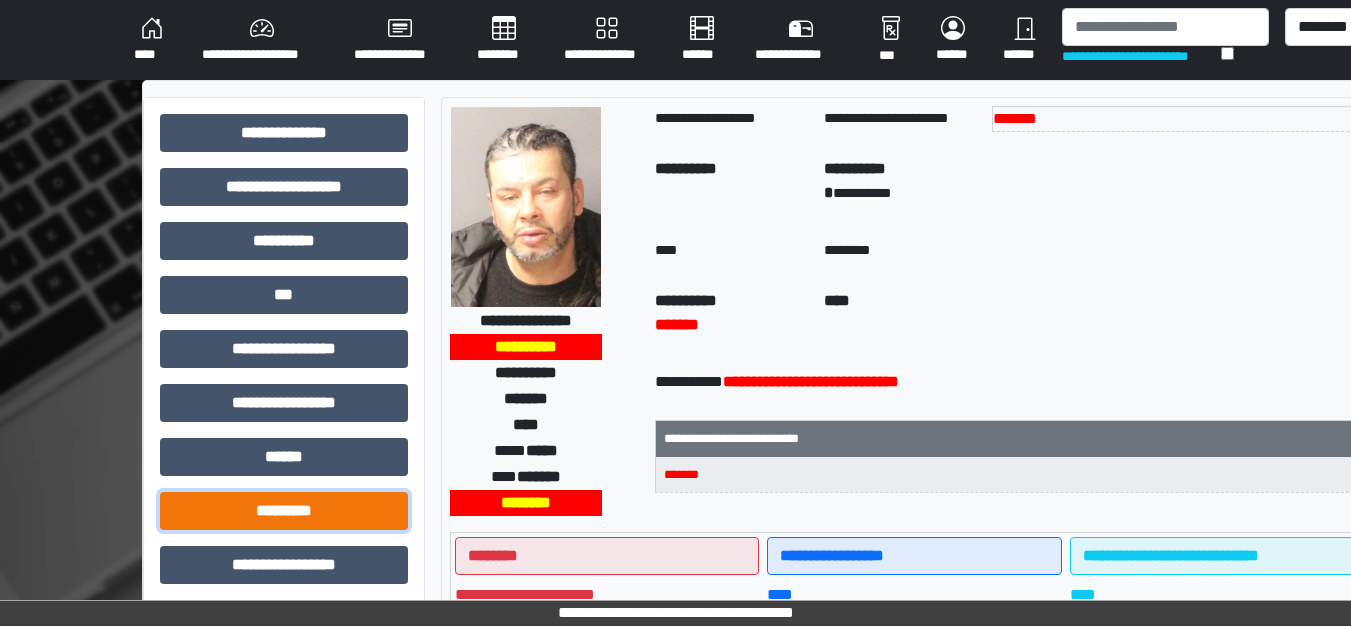 click on "*********" at bounding box center [284, 511] 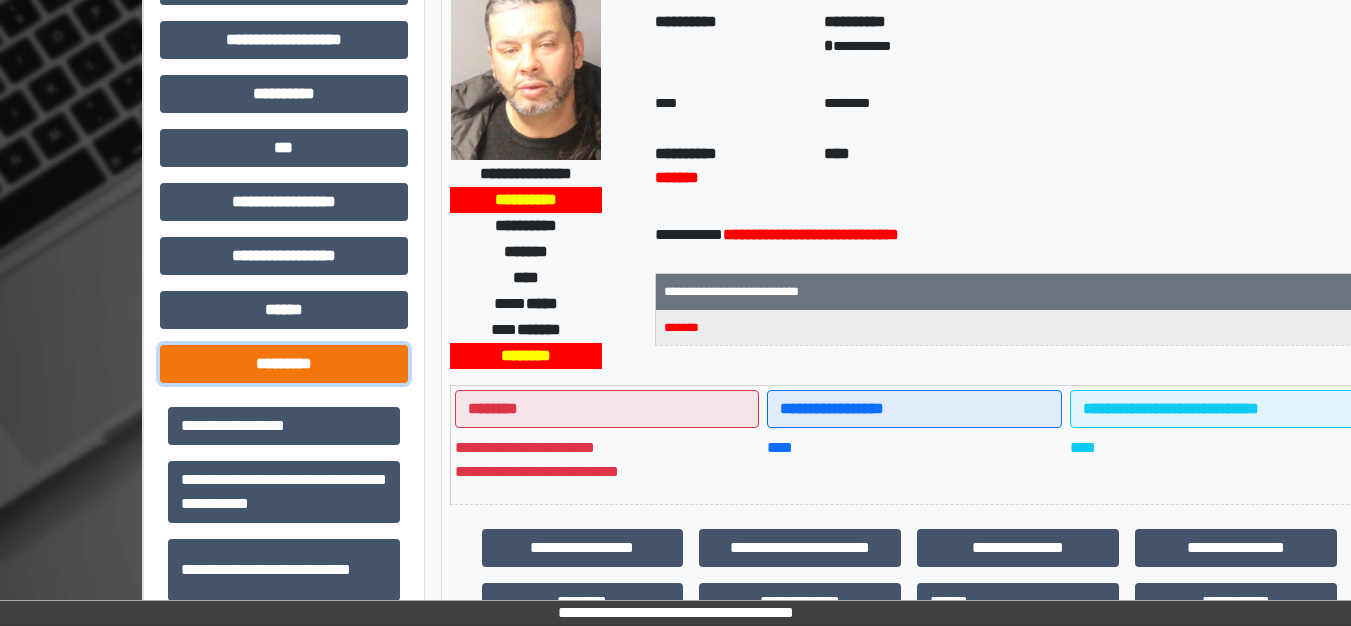 scroll, scrollTop: 200, scrollLeft: 0, axis: vertical 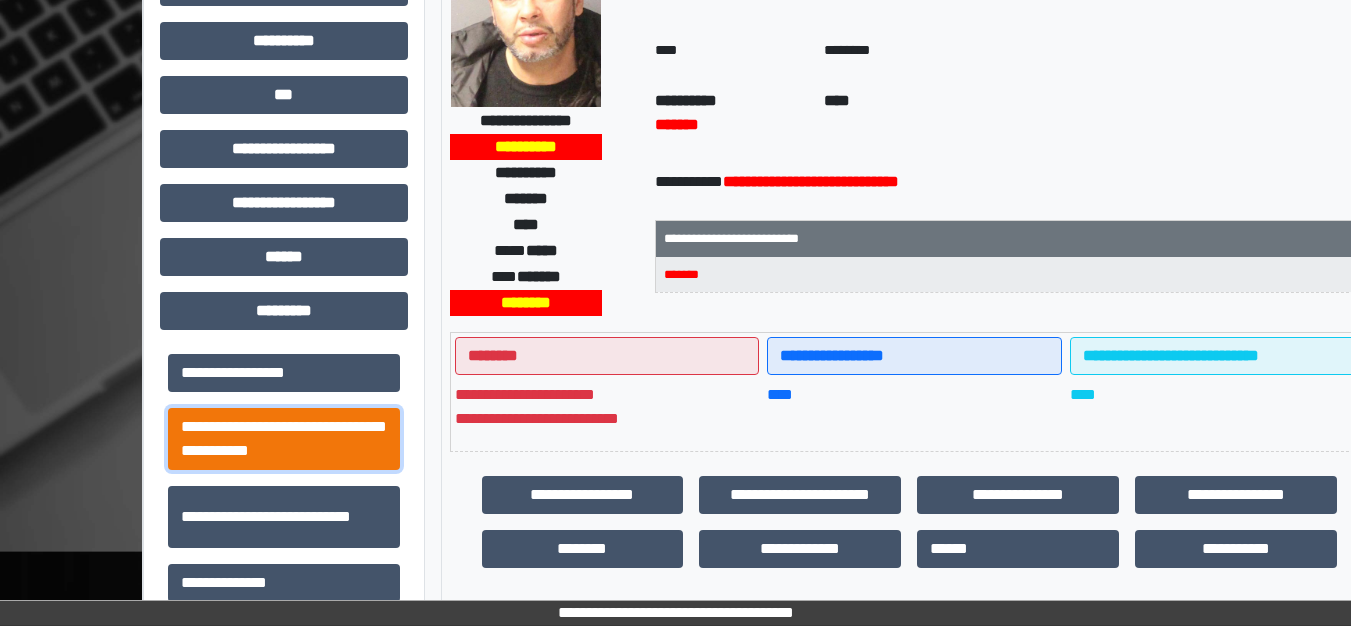 click on "**********" at bounding box center [284, 439] 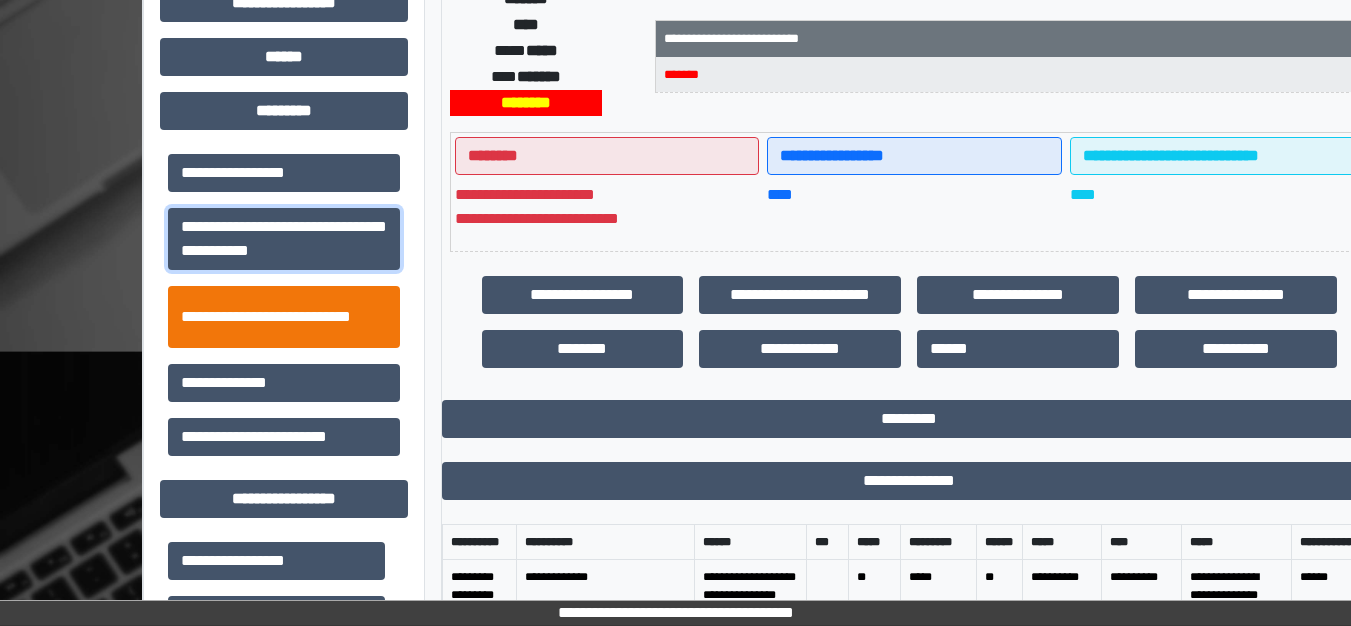 scroll, scrollTop: 500, scrollLeft: 0, axis: vertical 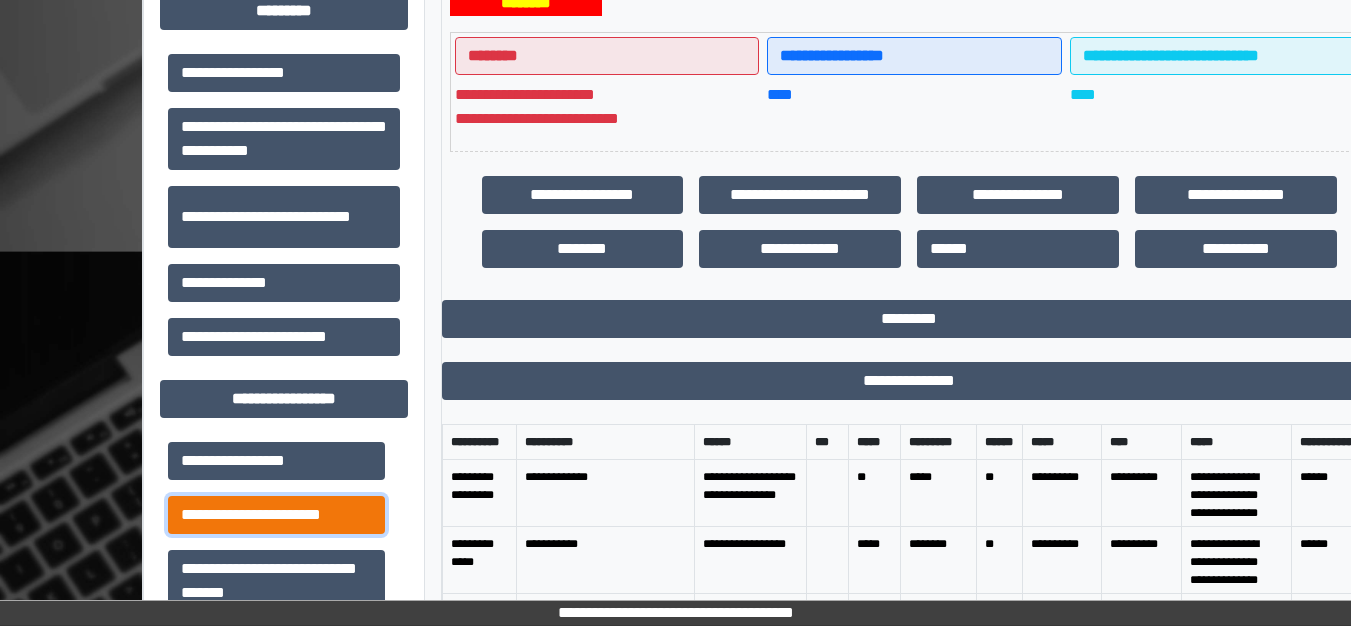 click on "**********" at bounding box center [276, 515] 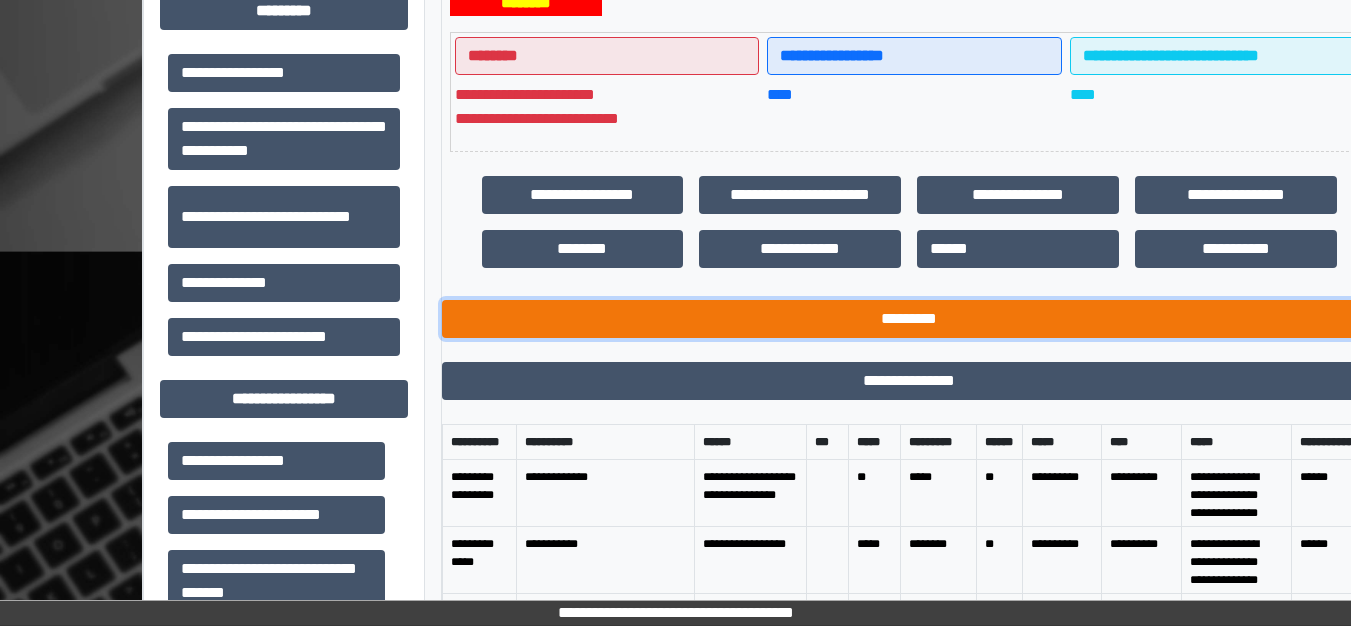 click on "*********" at bounding box center (910, 319) 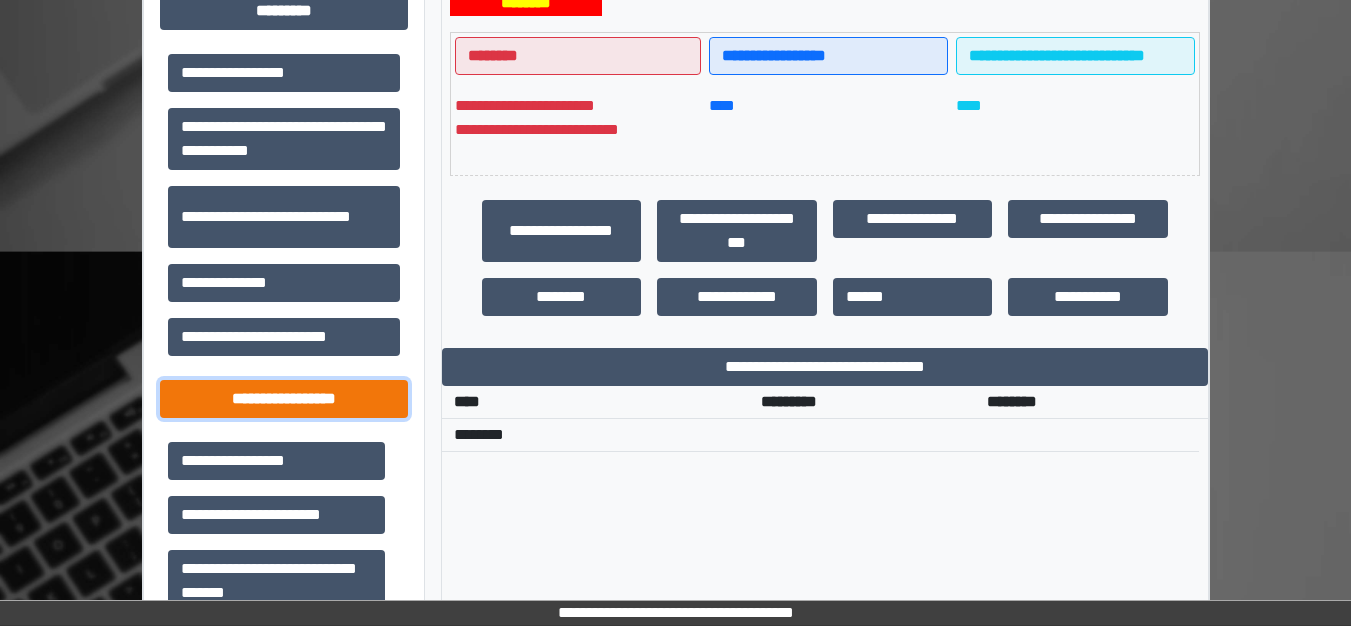 click on "**********" at bounding box center [284, 399] 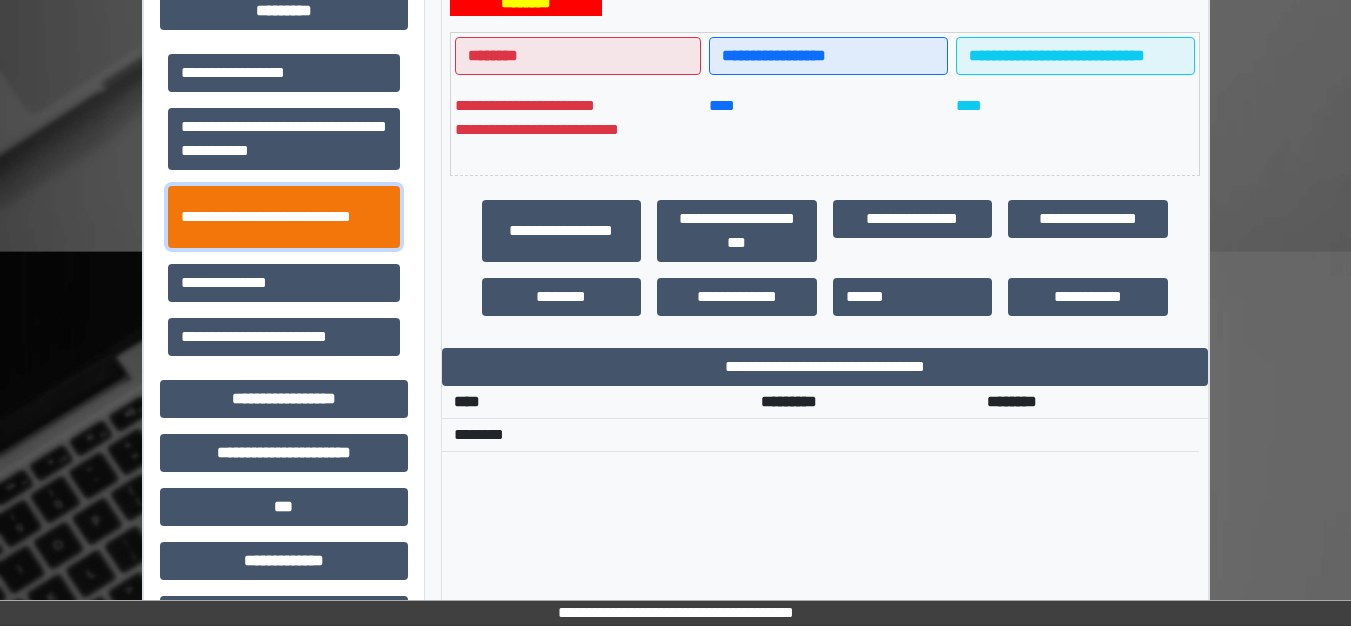click on "**********" at bounding box center [284, 217] 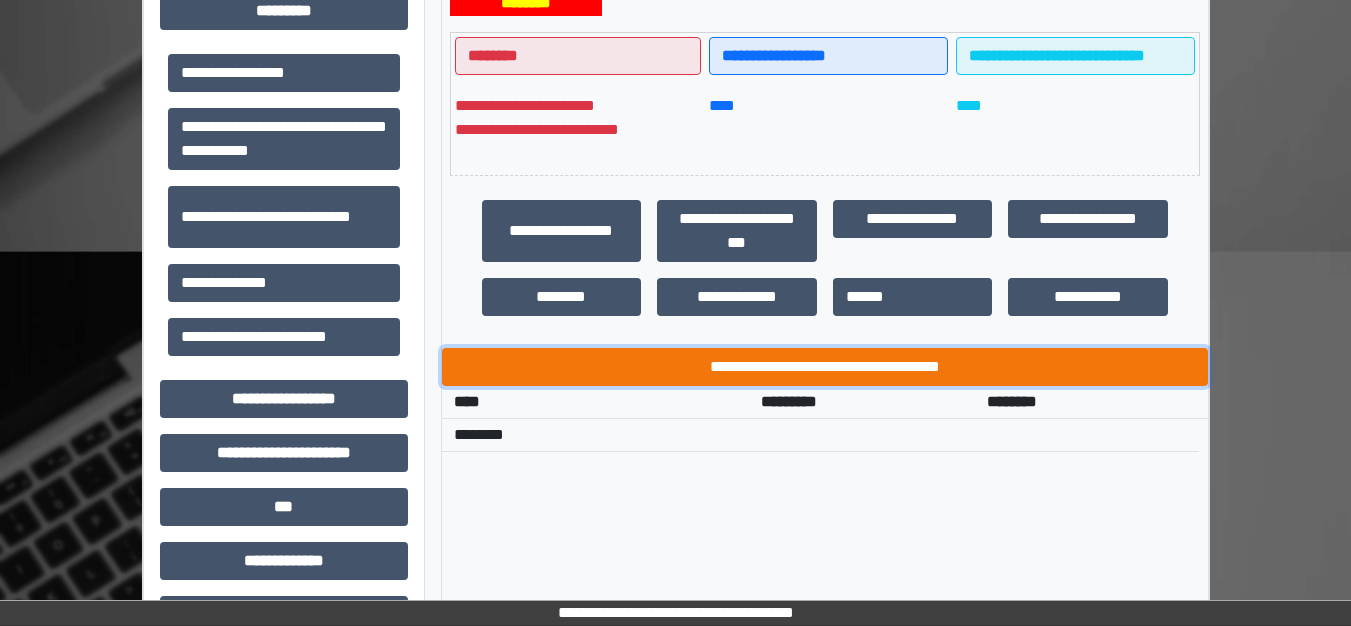 click on "**********" at bounding box center (825, 367) 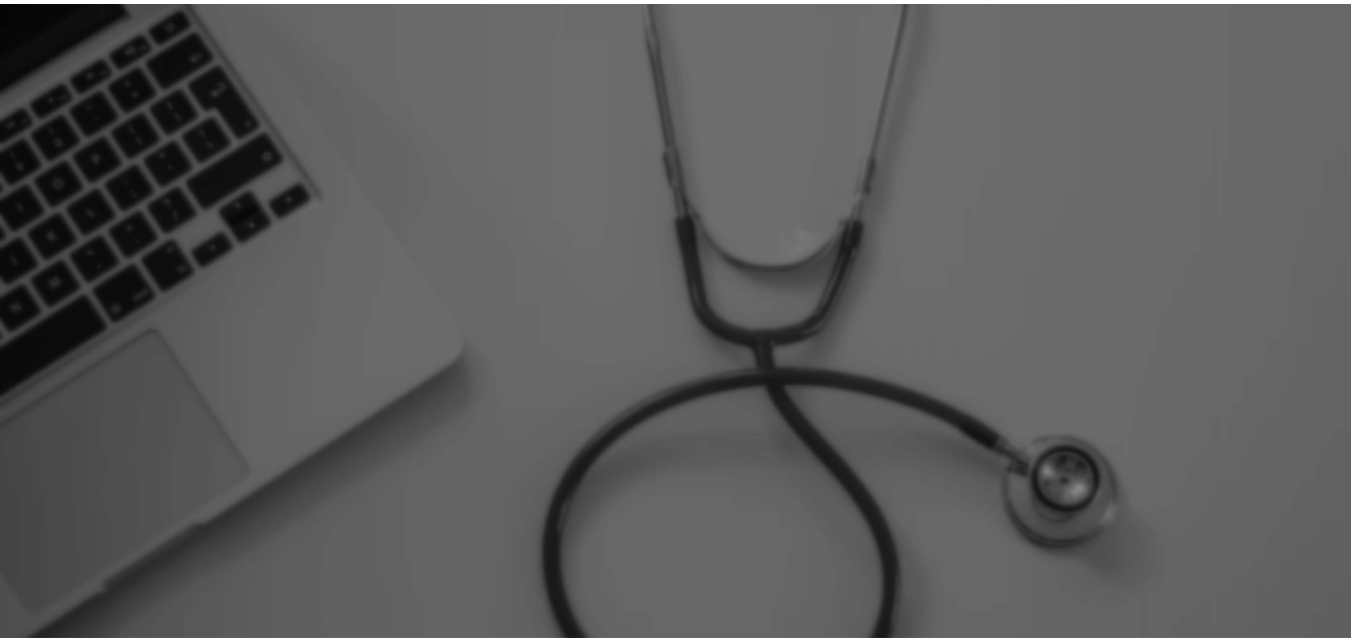scroll, scrollTop: 0, scrollLeft: 0, axis: both 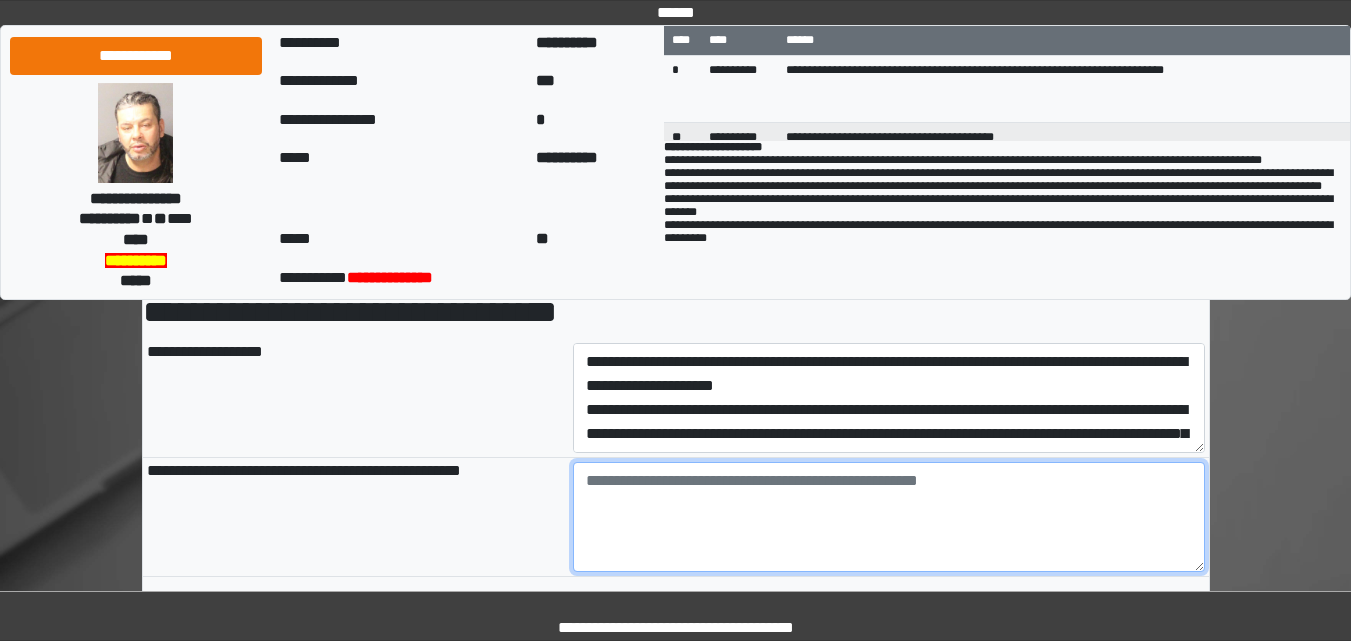 click at bounding box center (889, 517) 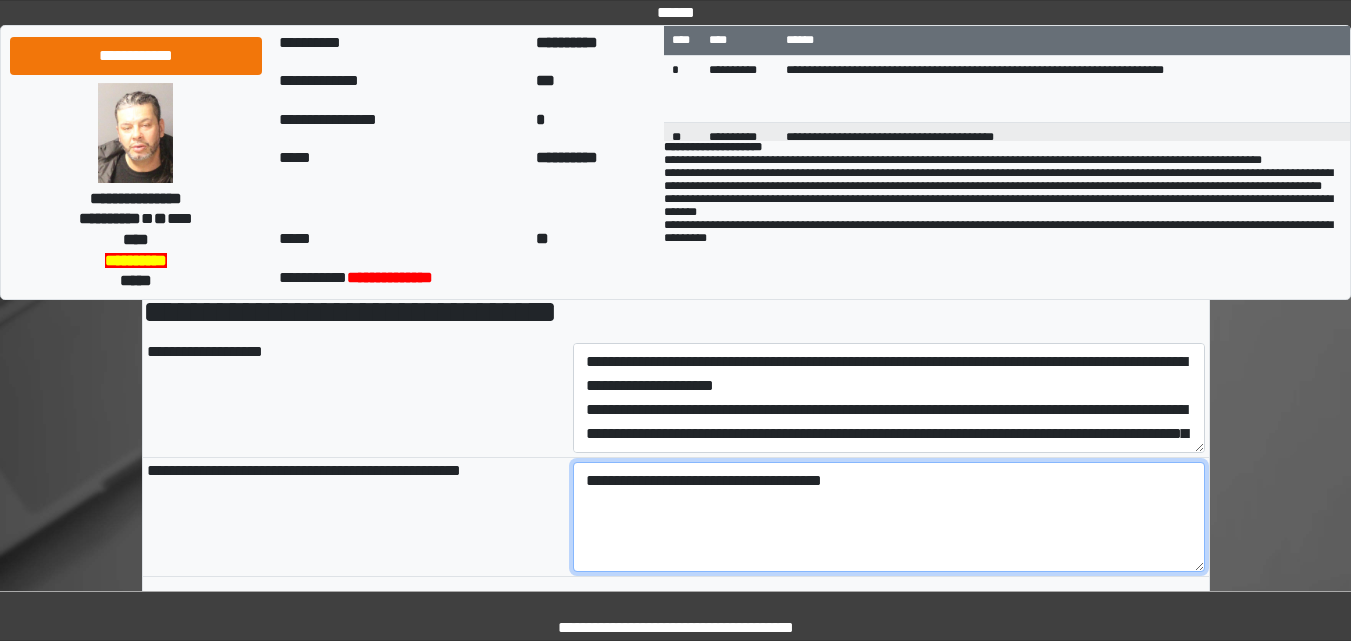 scroll, scrollTop: 0, scrollLeft: 0, axis: both 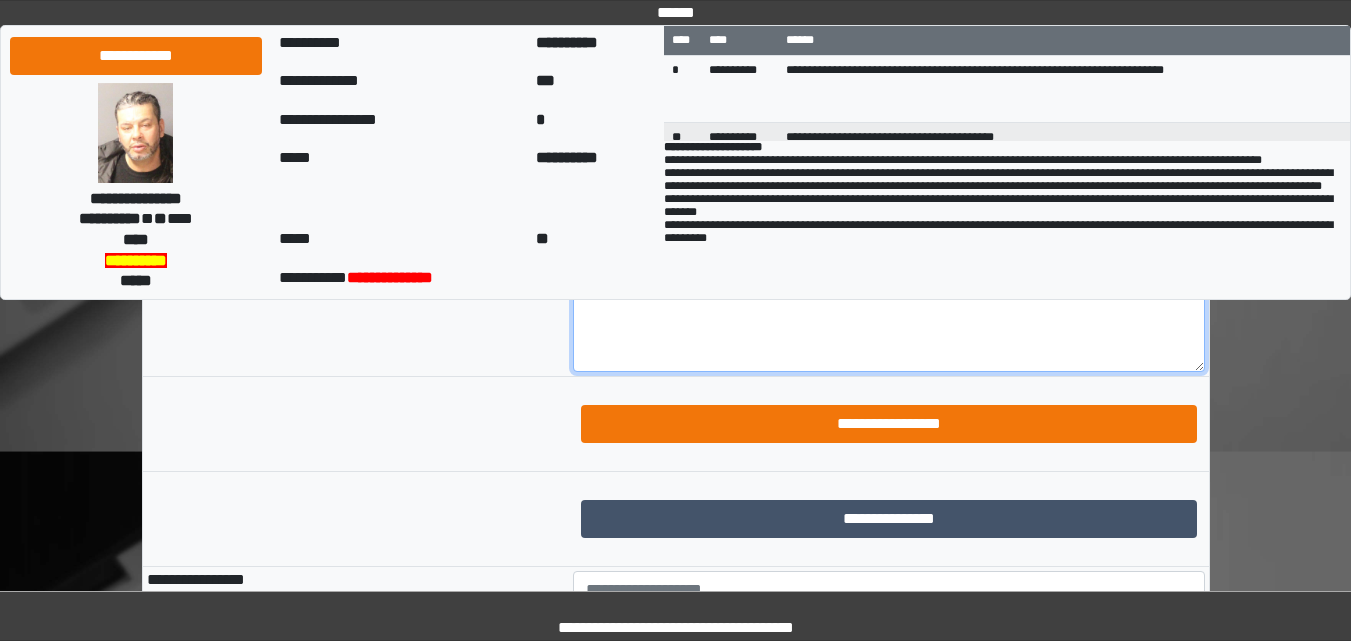 type on "**********" 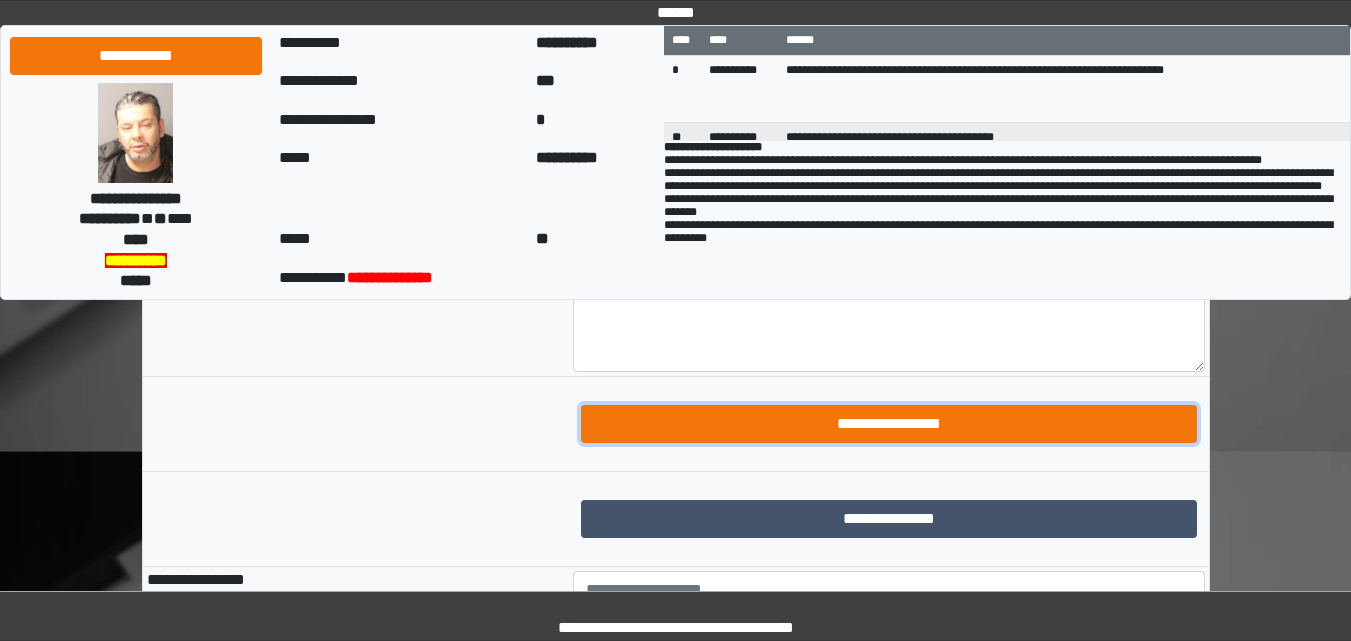 click on "**********" at bounding box center [889, 424] 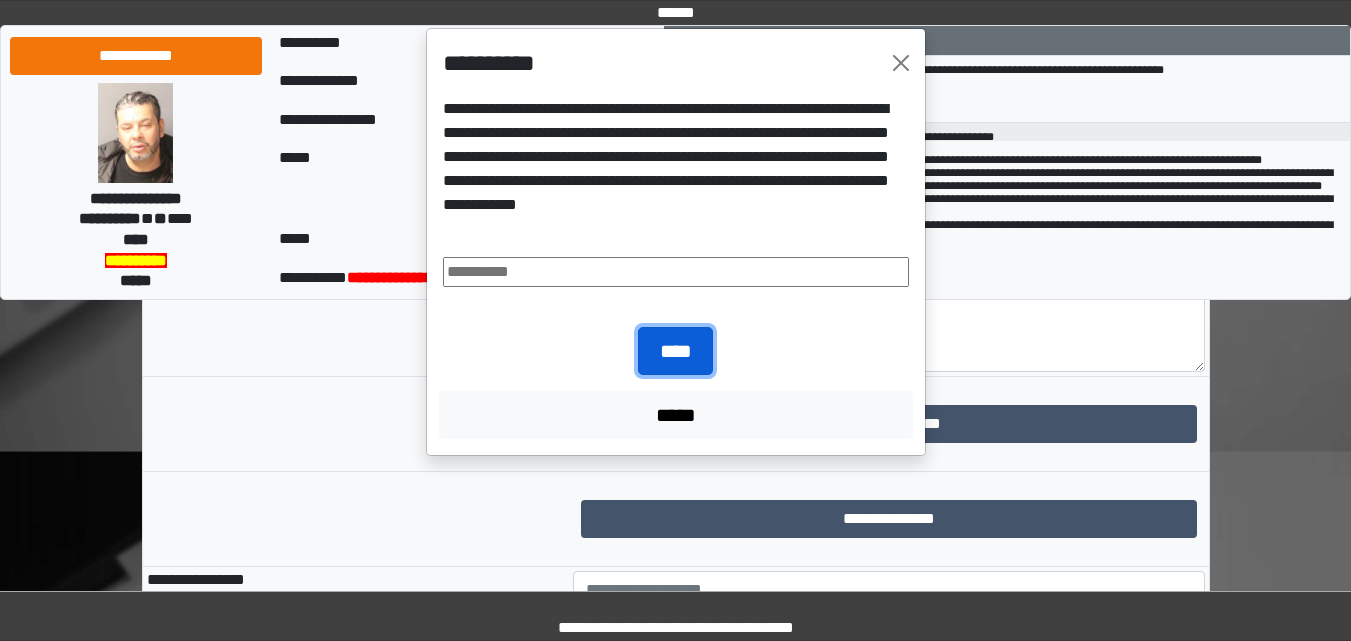 click on "****" at bounding box center (675, 351) 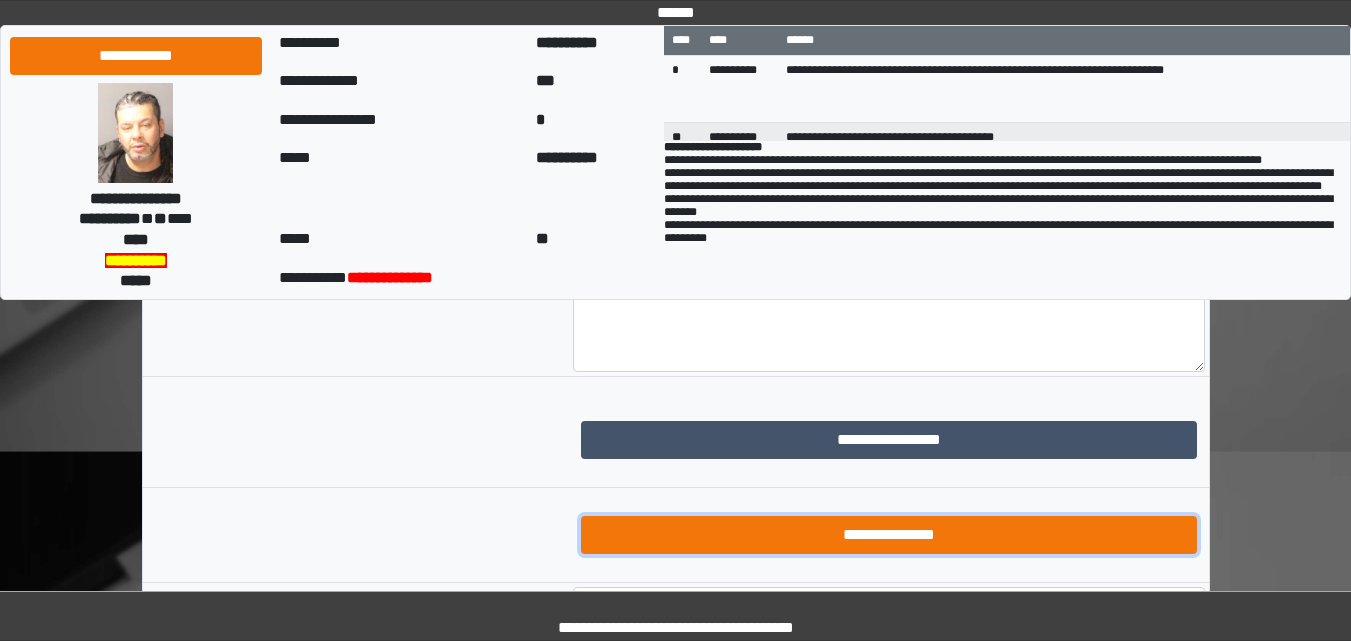 click on "**********" at bounding box center (889, 535) 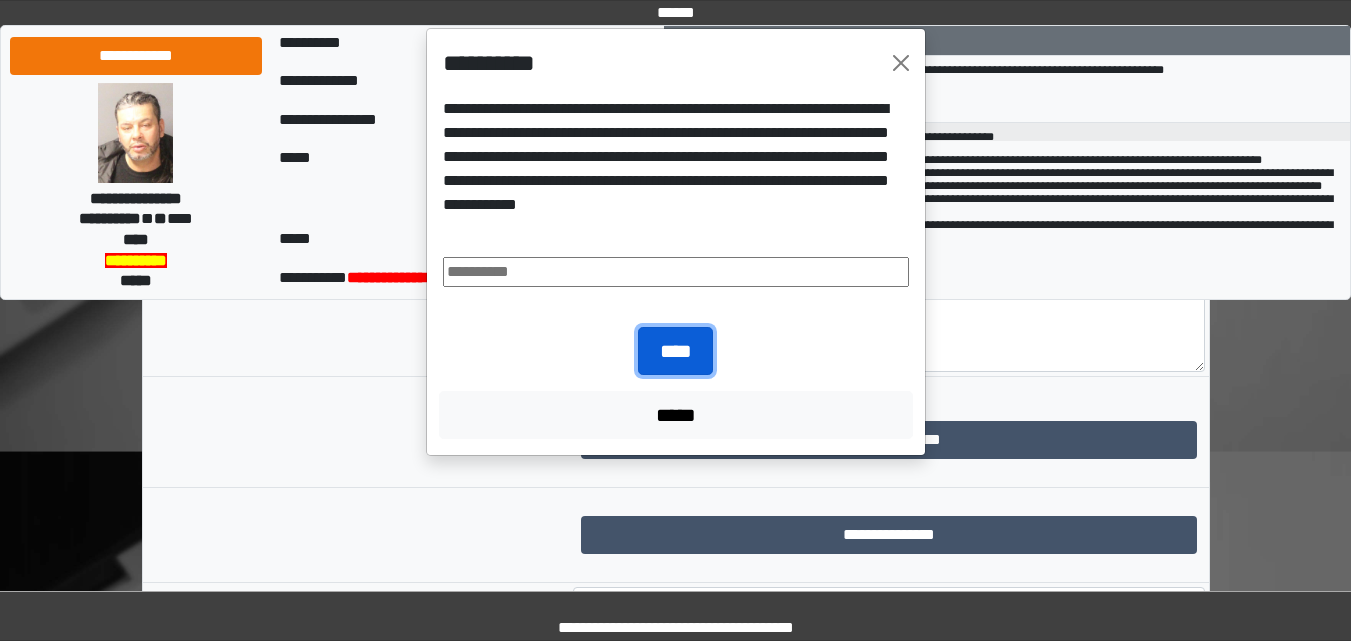 click on "****" at bounding box center [675, 351] 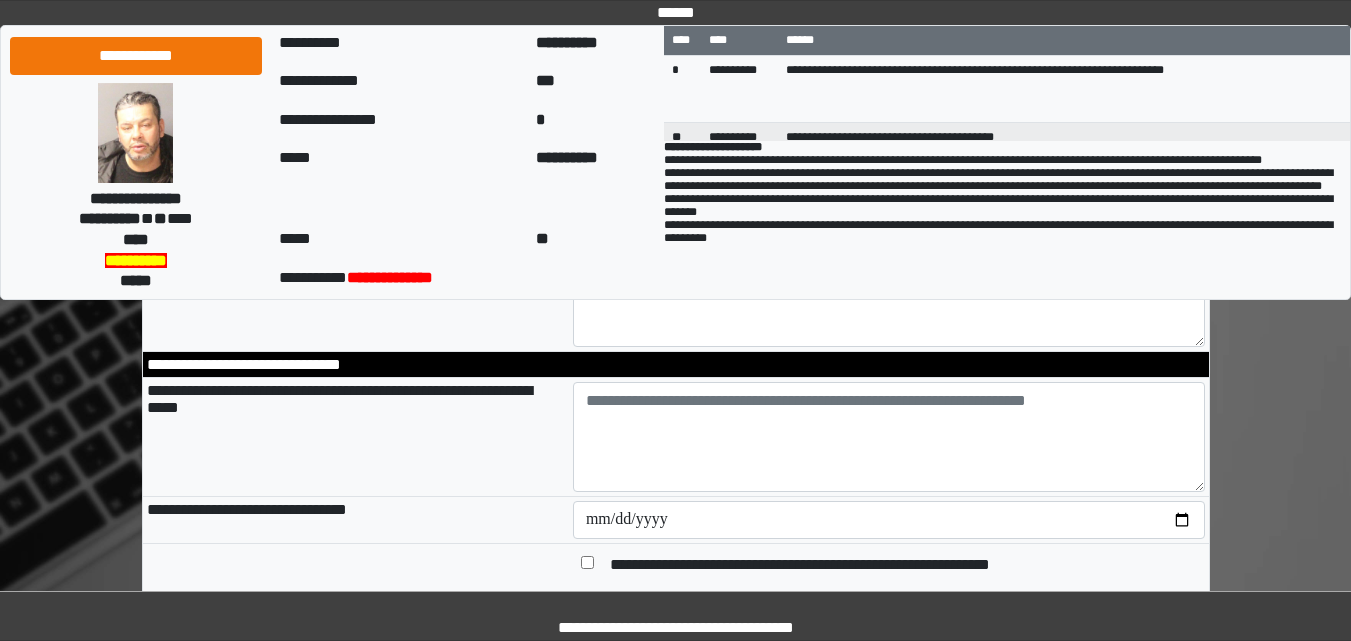 scroll, scrollTop: 700, scrollLeft: 0, axis: vertical 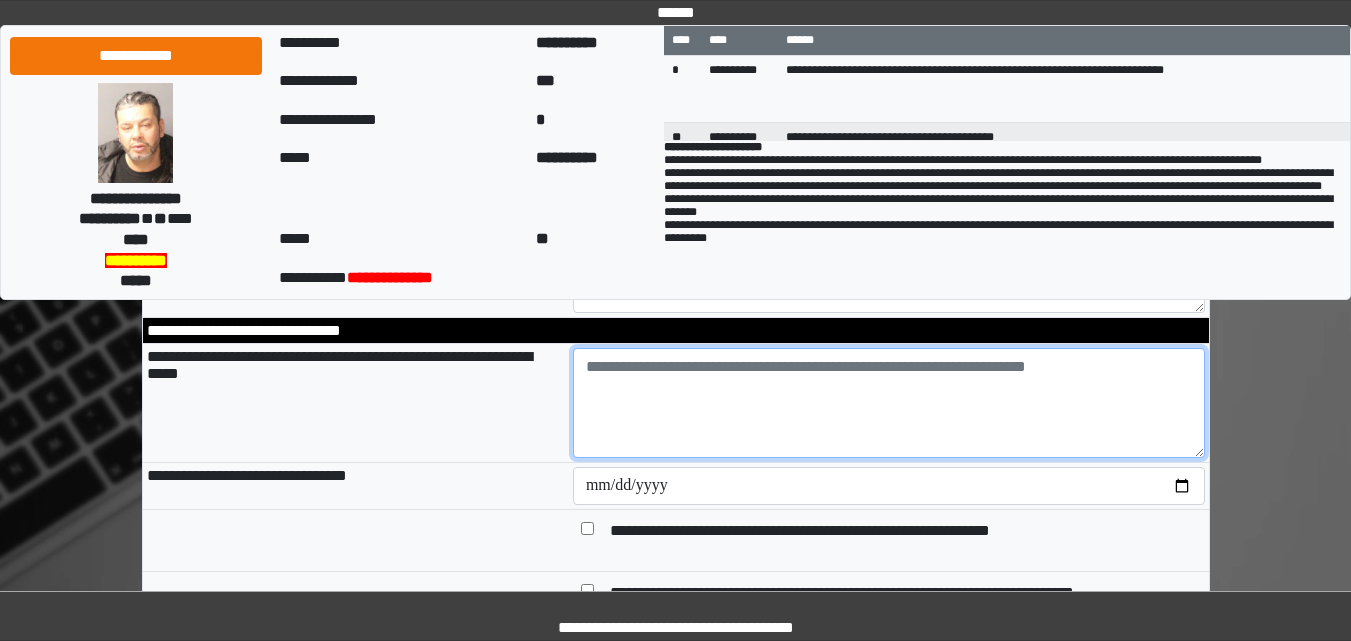 click at bounding box center [889, 403] 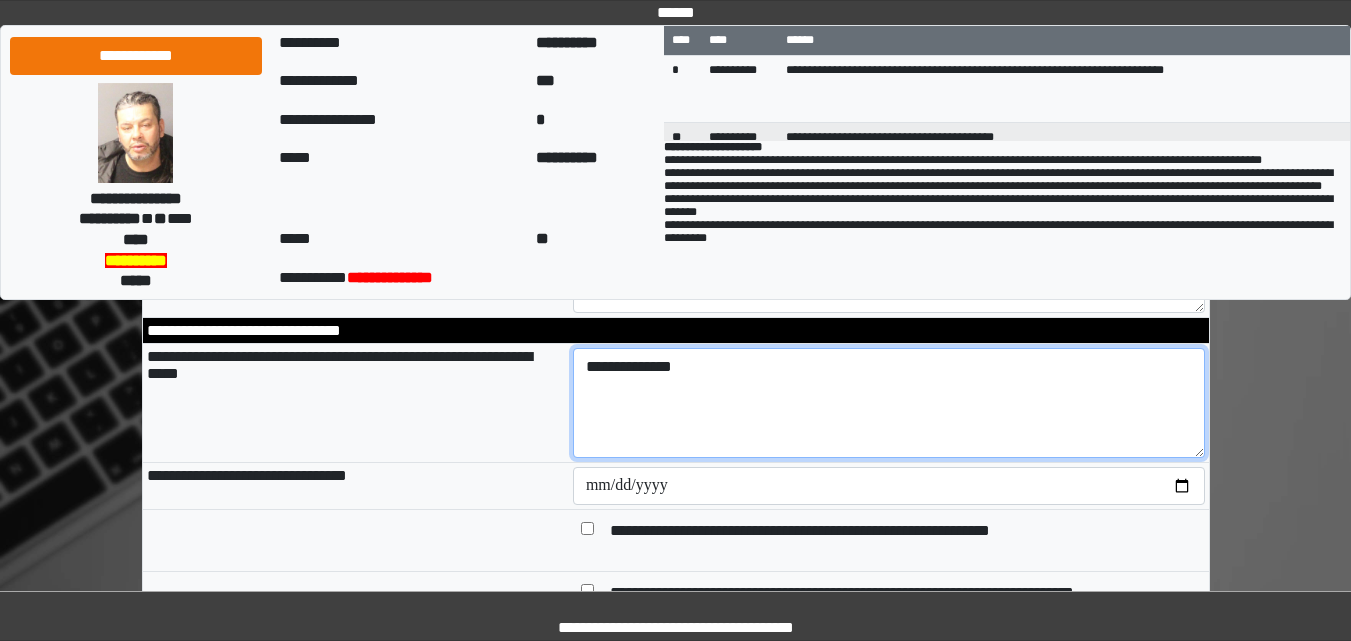 type on "**********" 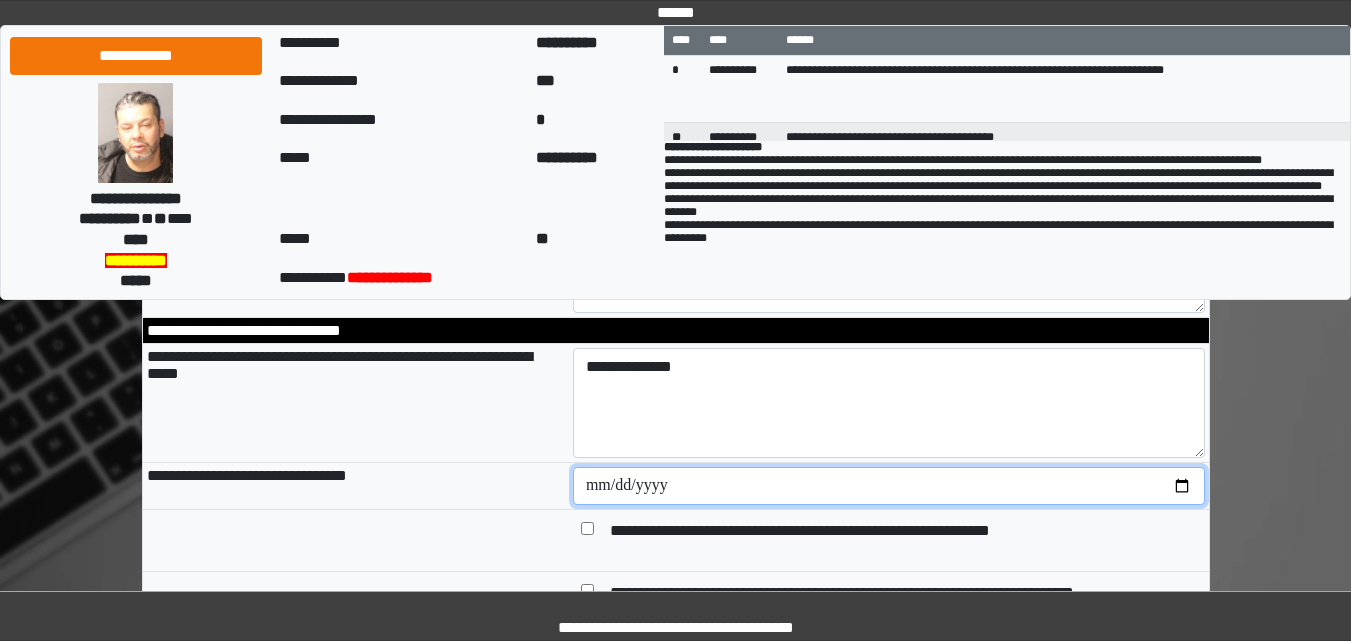 click at bounding box center [889, 486] 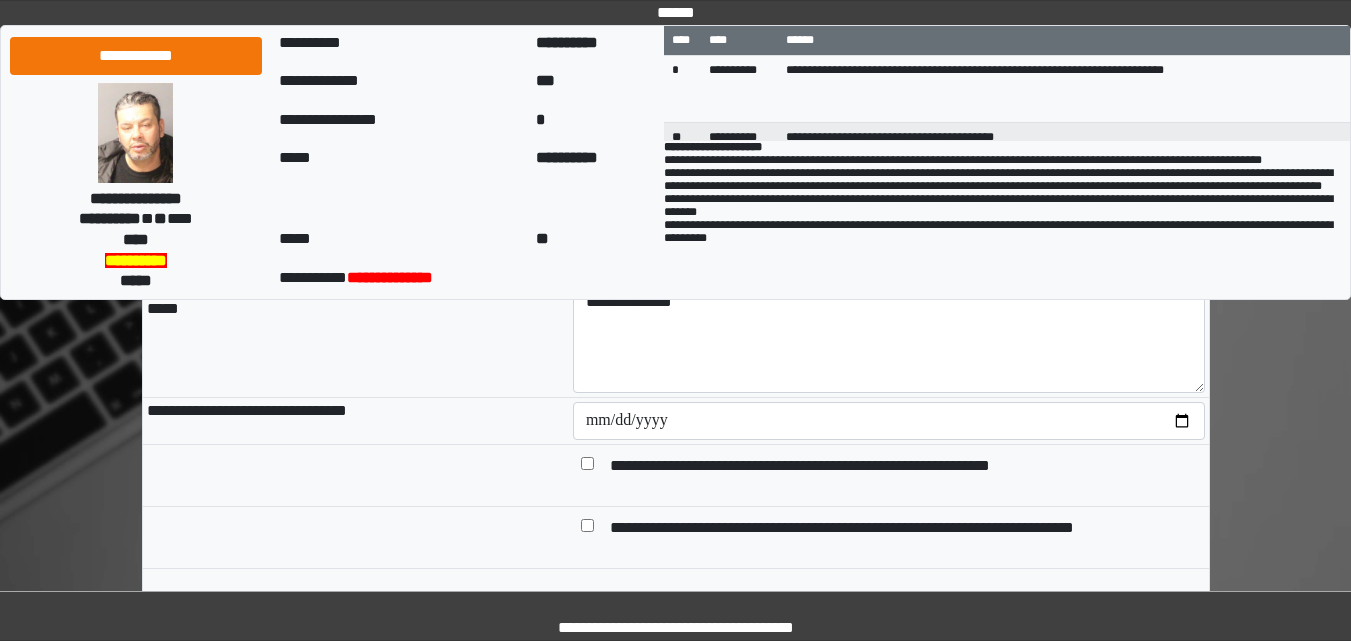 scroll, scrollTop: 800, scrollLeft: 0, axis: vertical 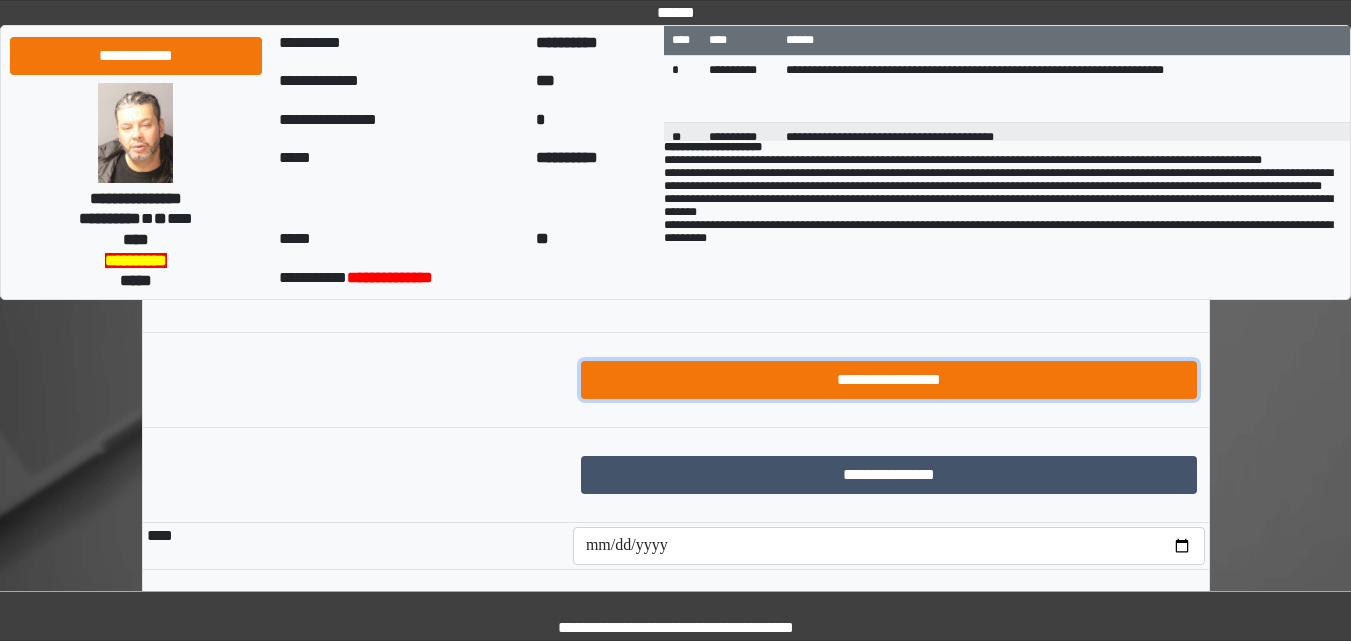 click on "**********" at bounding box center (889, 380) 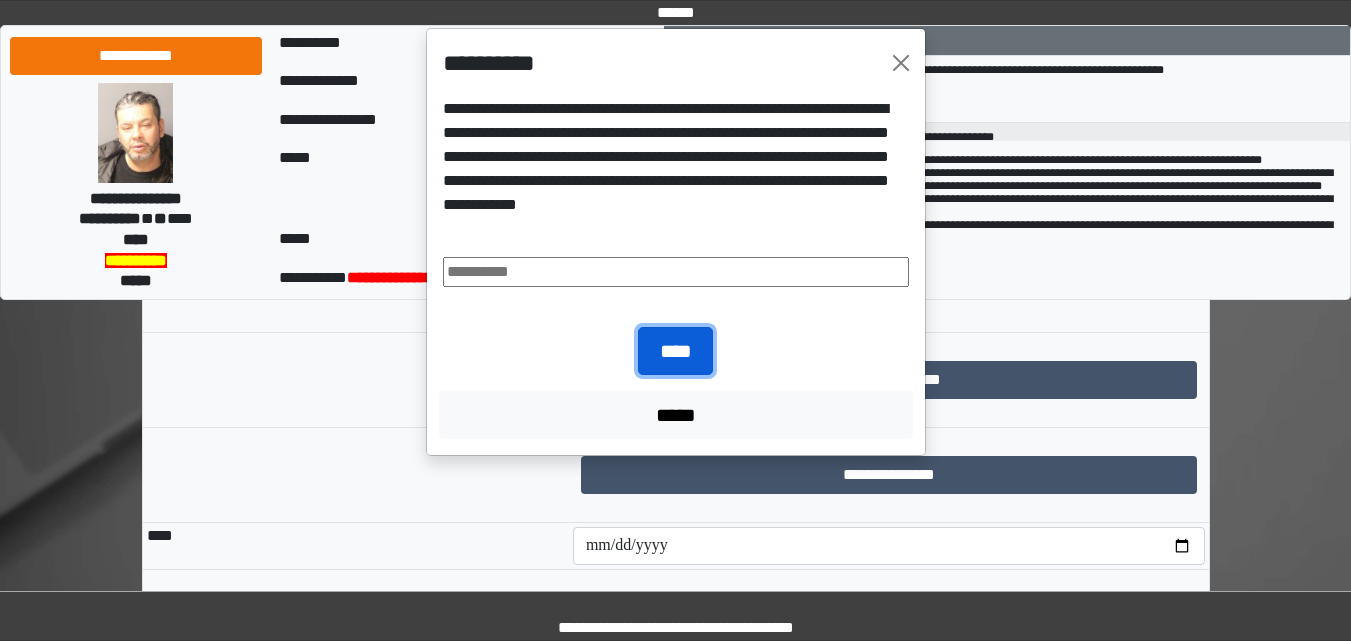 click on "****" at bounding box center [675, 351] 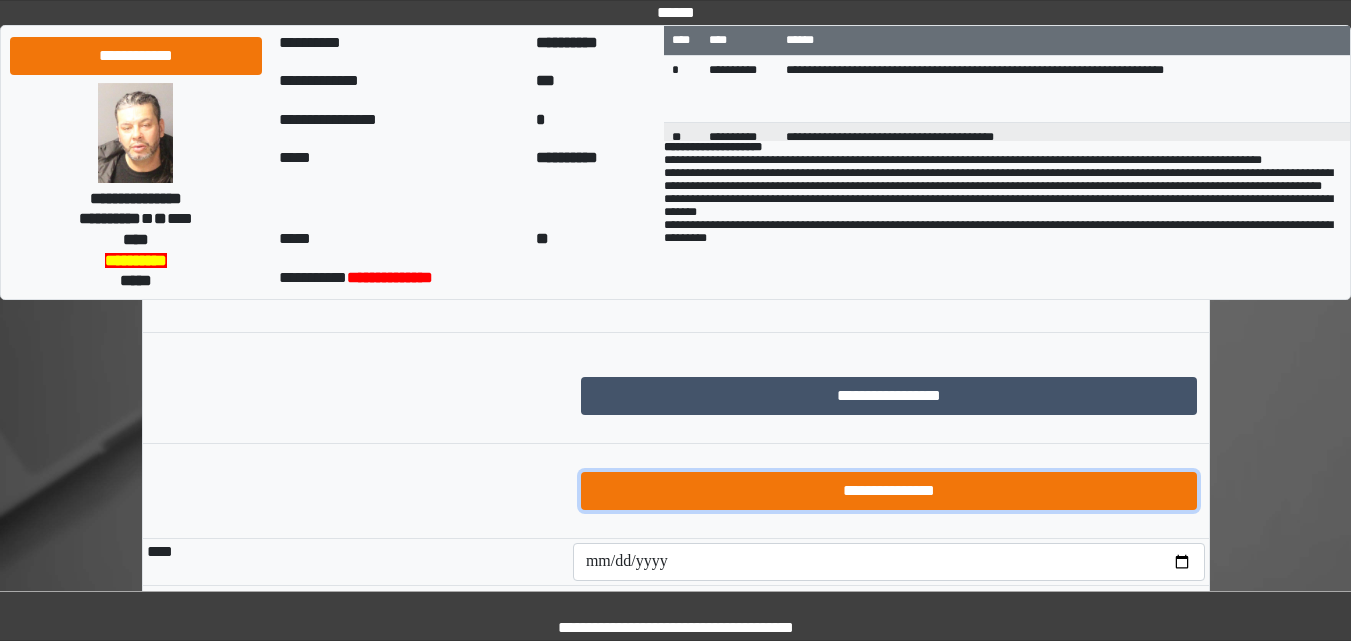 click on "**********" at bounding box center (889, 491) 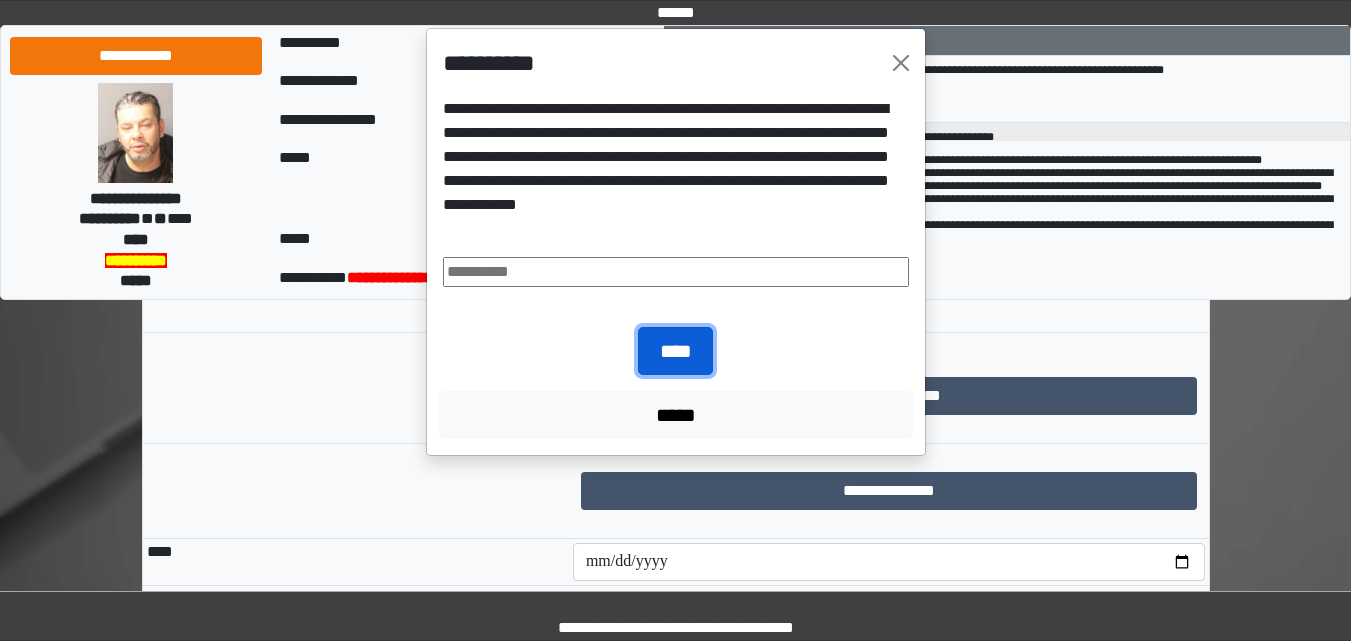 click on "****" at bounding box center [675, 351] 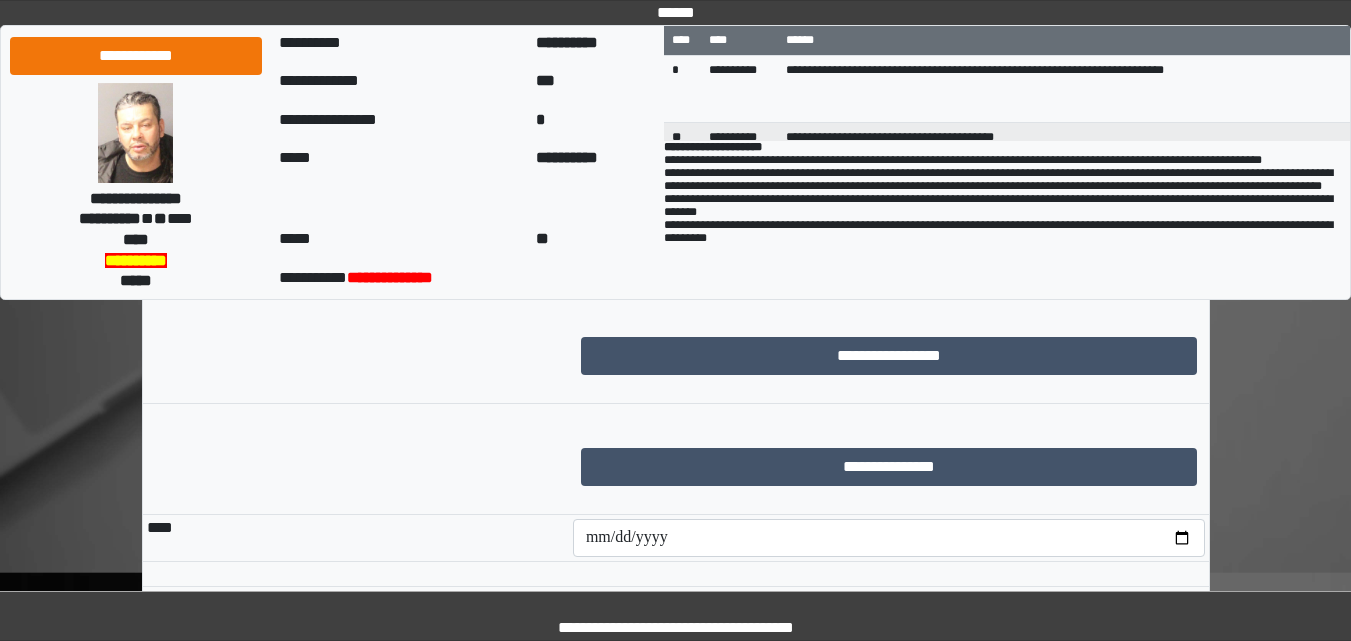 scroll, scrollTop: 1081, scrollLeft: 0, axis: vertical 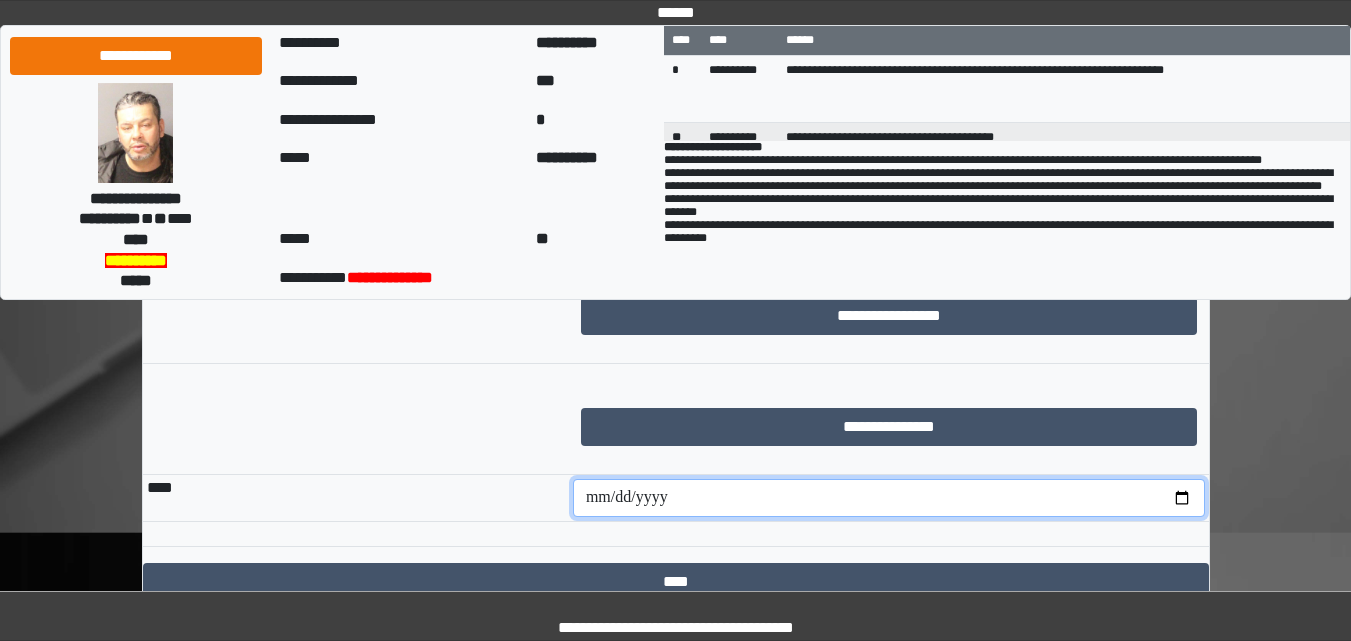 click at bounding box center [889, 498] 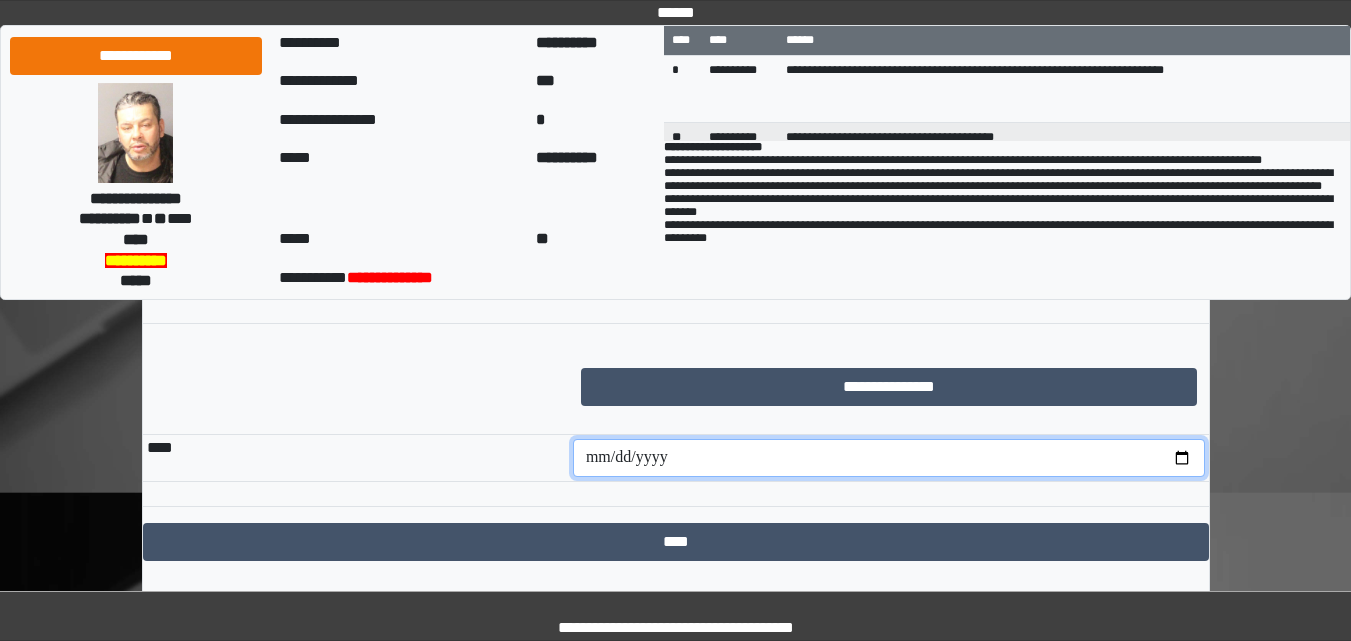 scroll, scrollTop: 1174, scrollLeft: 0, axis: vertical 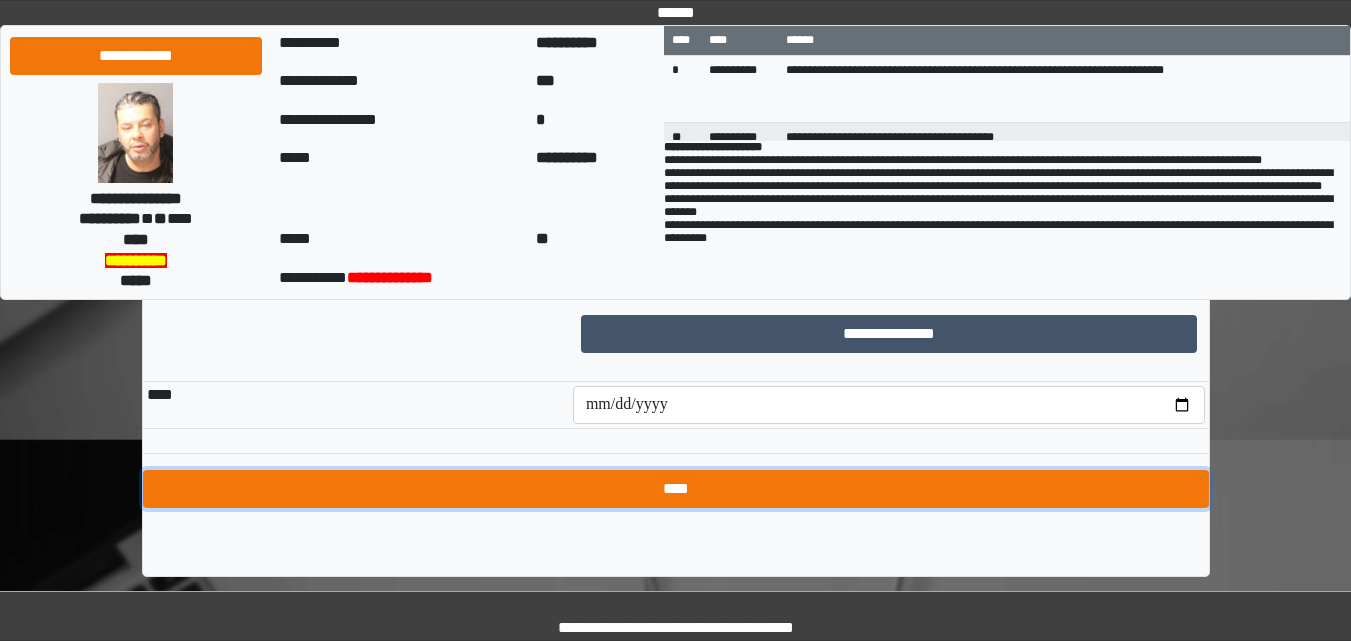 click on "****" at bounding box center [676, 489] 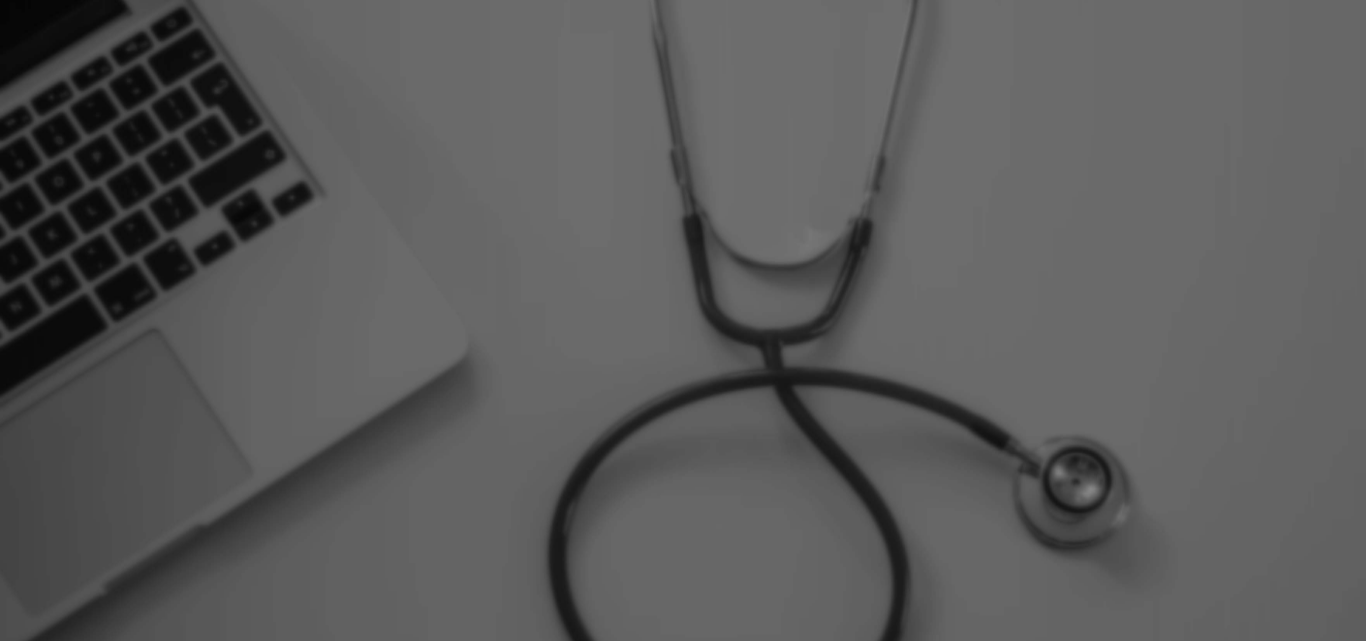 scroll, scrollTop: 0, scrollLeft: 0, axis: both 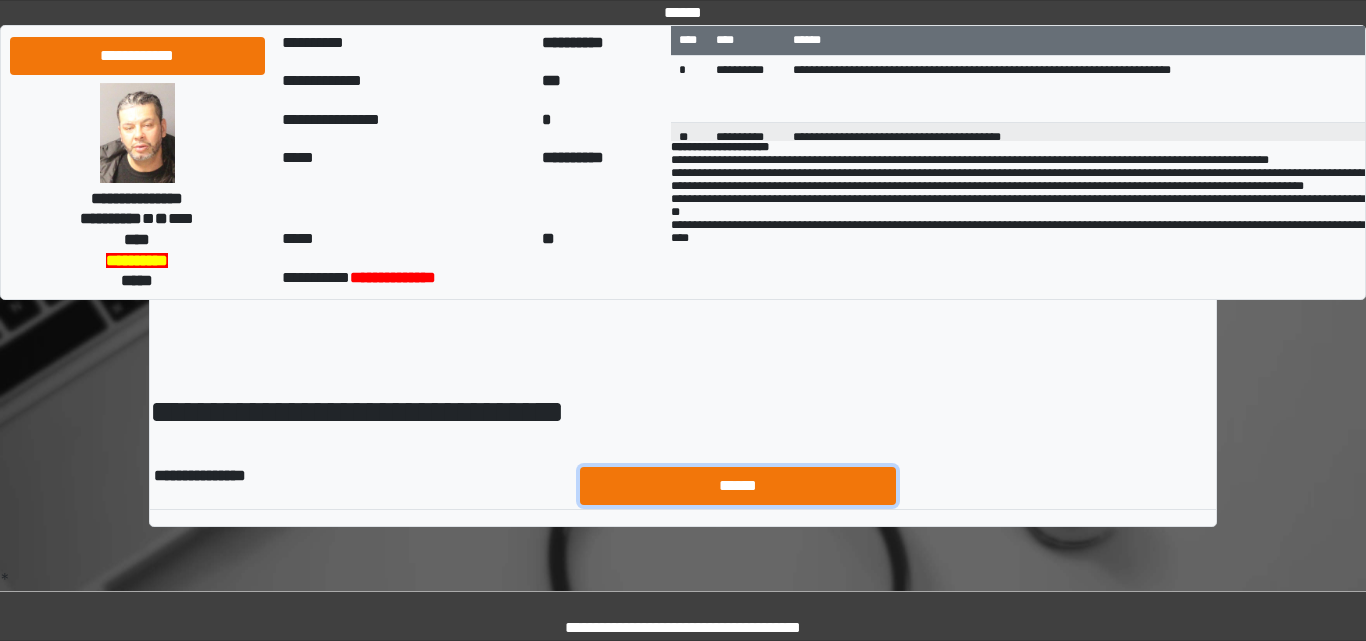click on "******" at bounding box center [738, 486] 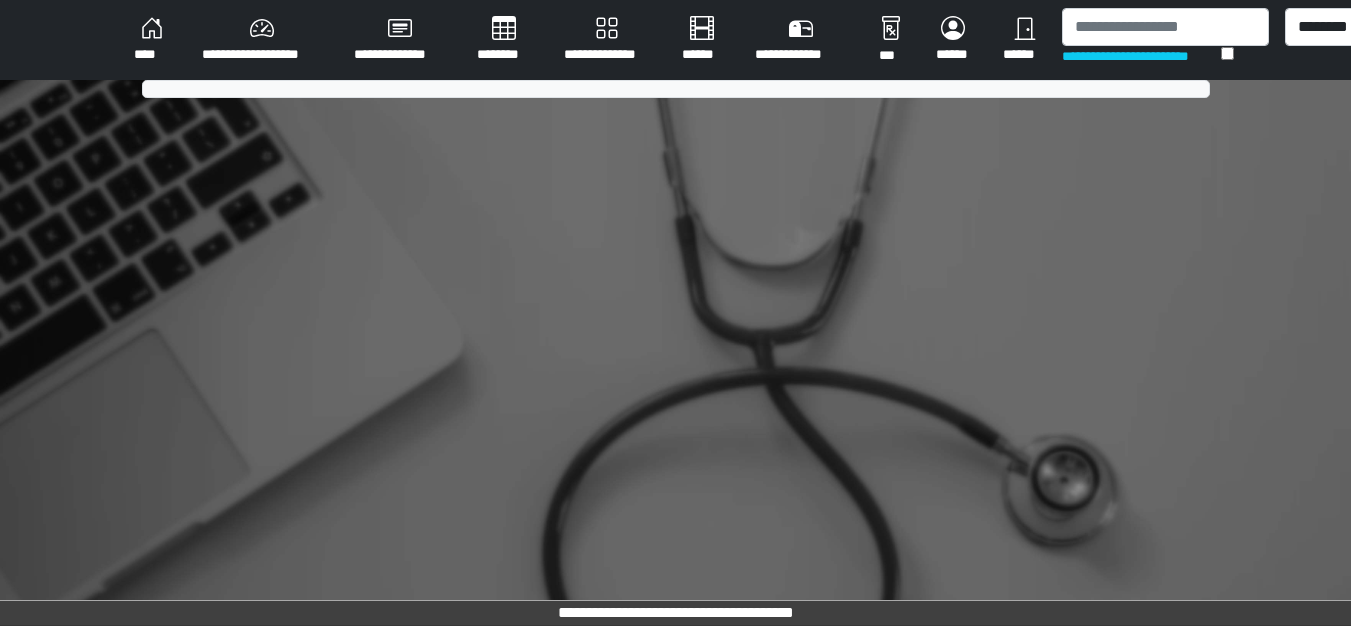 scroll, scrollTop: 0, scrollLeft: 0, axis: both 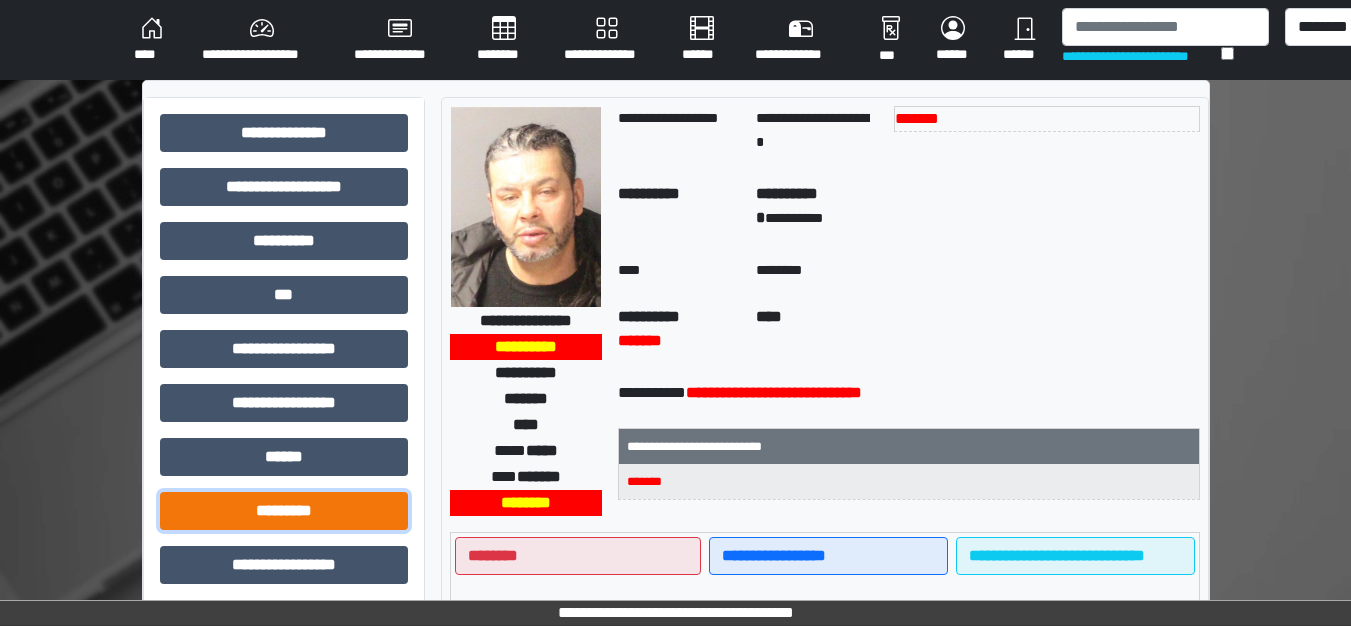 click on "*********" at bounding box center [284, 511] 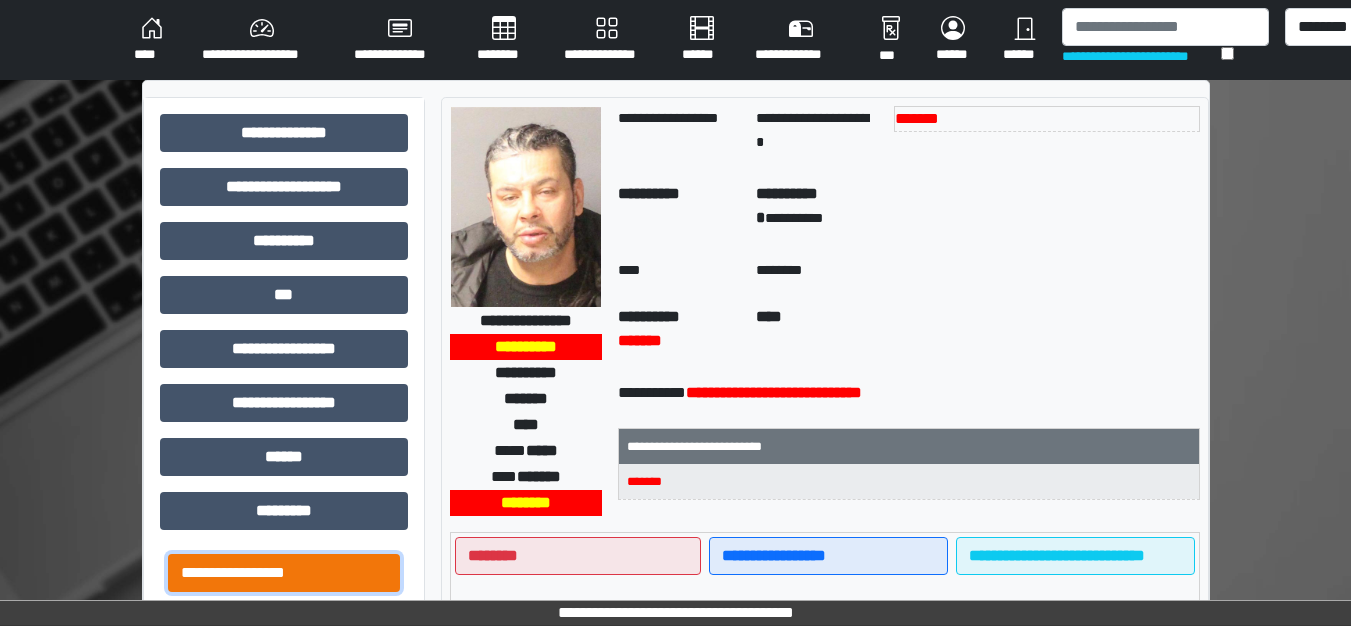 click on "**********" at bounding box center (284, 573) 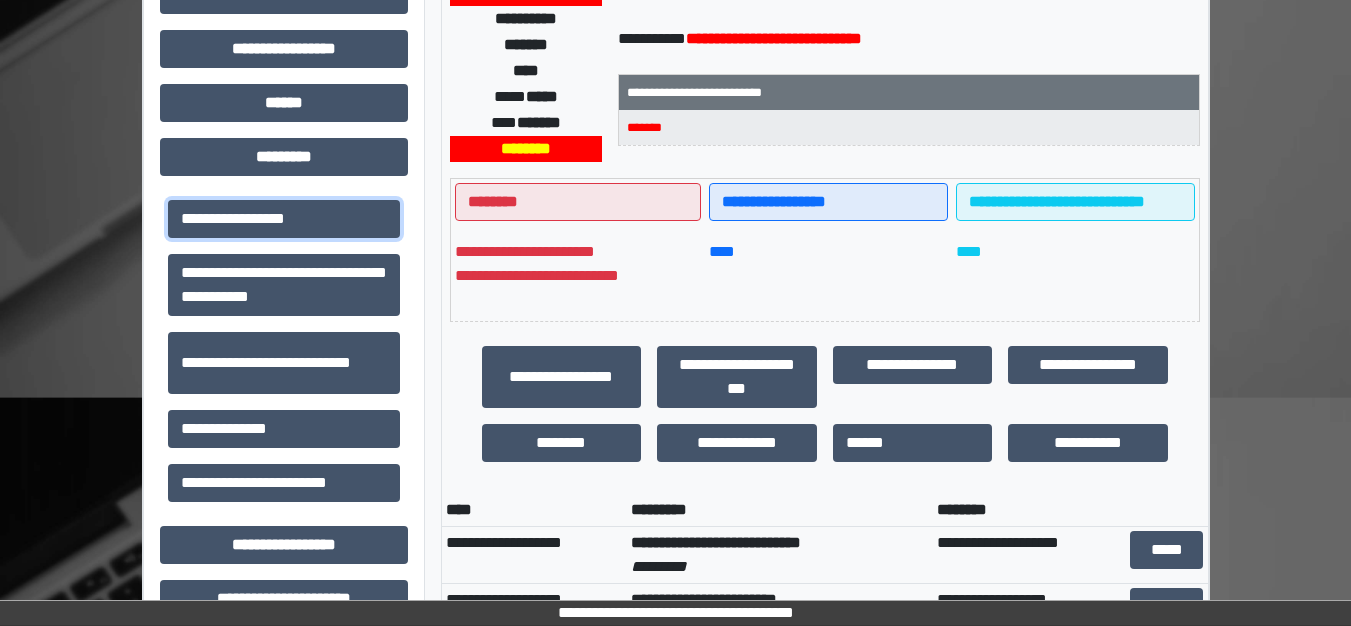 scroll, scrollTop: 400, scrollLeft: 0, axis: vertical 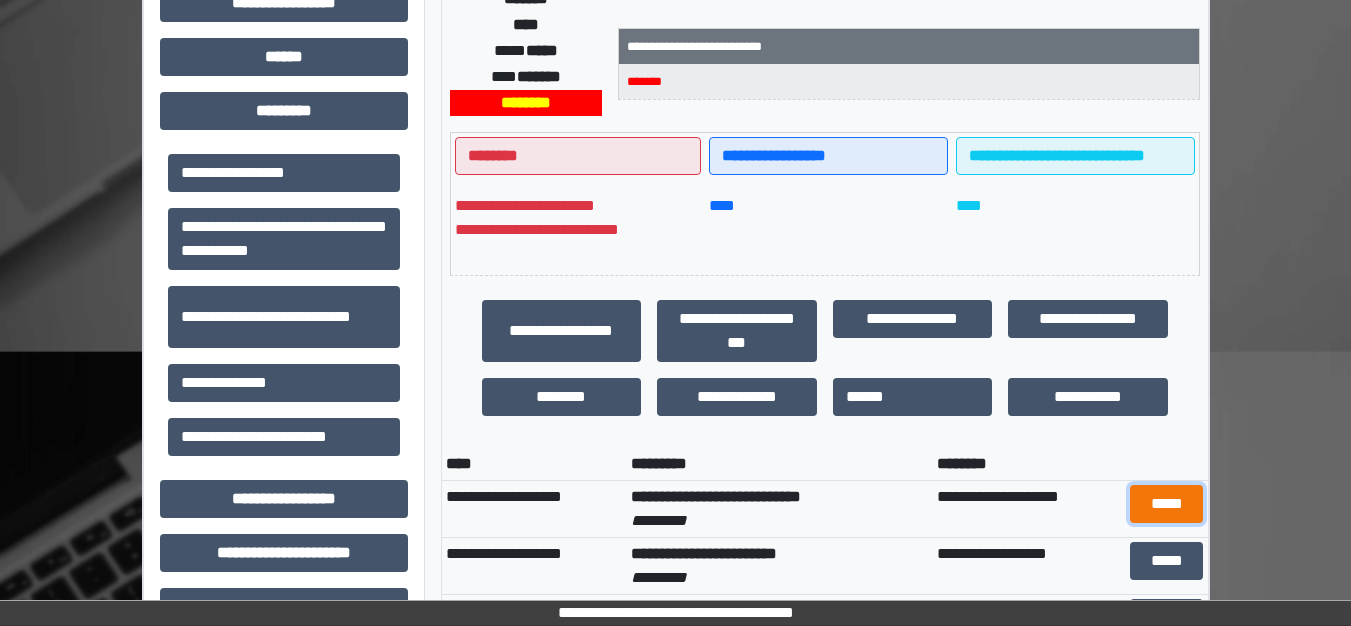click on "*****" at bounding box center (1166, 504) 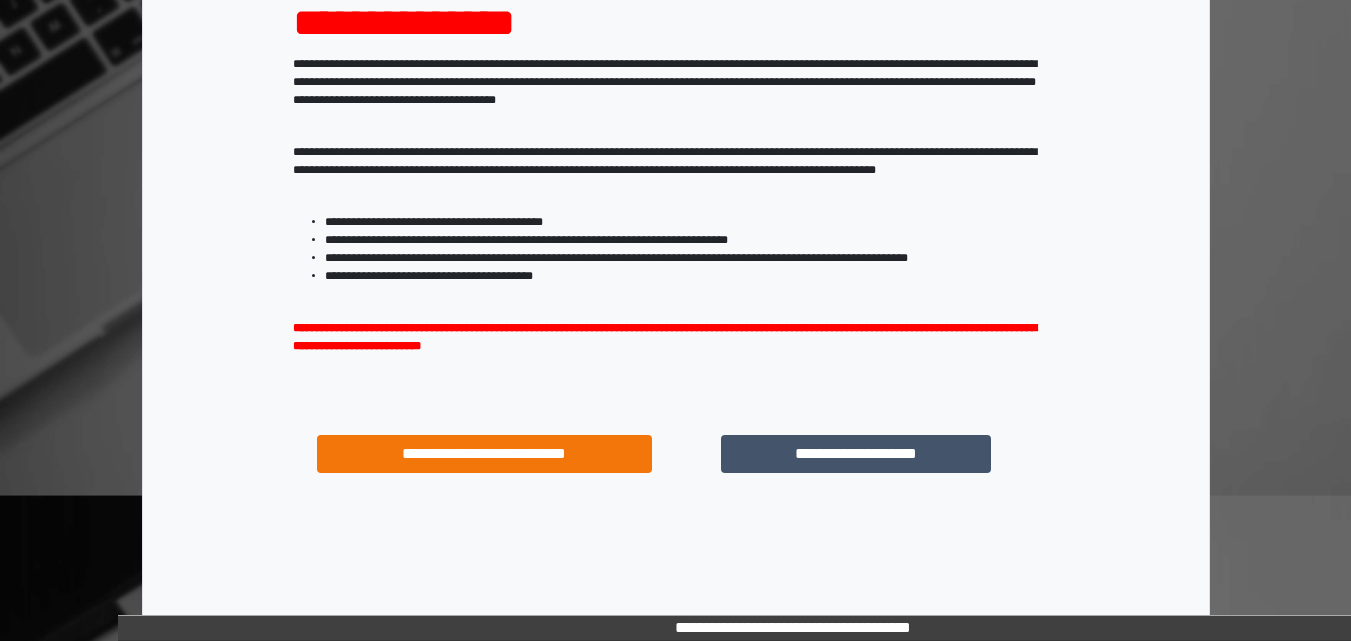 scroll, scrollTop: 287, scrollLeft: 0, axis: vertical 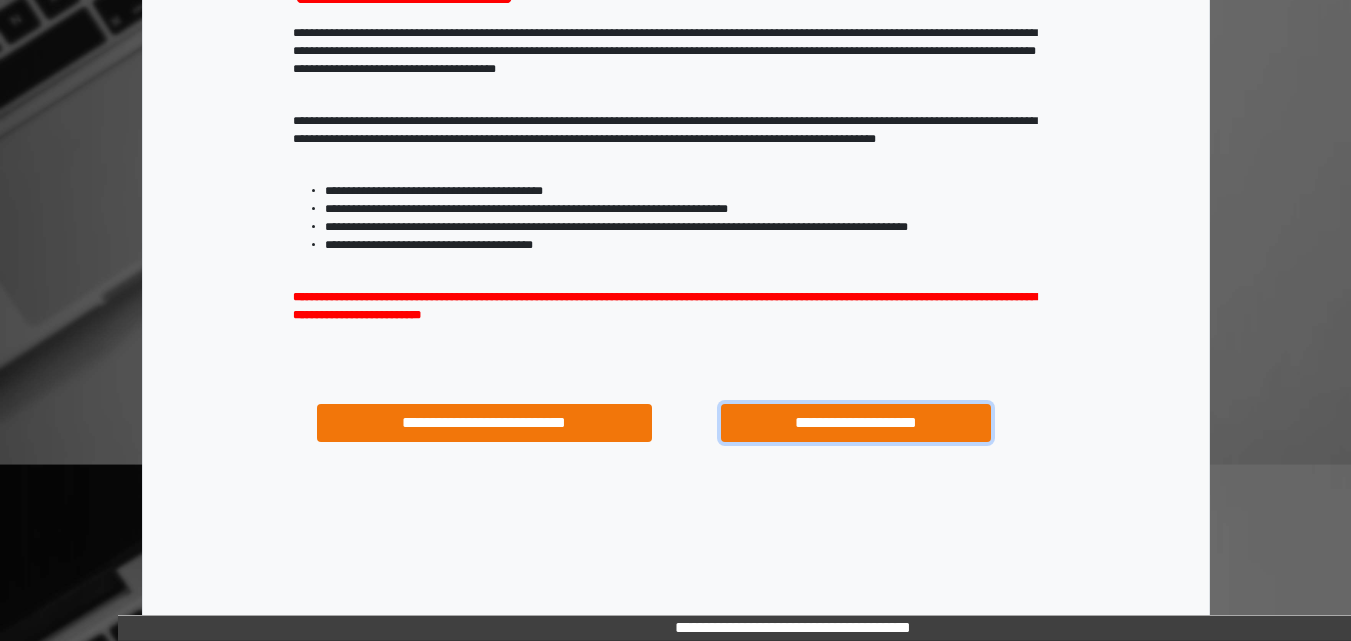 click on "**********" at bounding box center (855, 423) 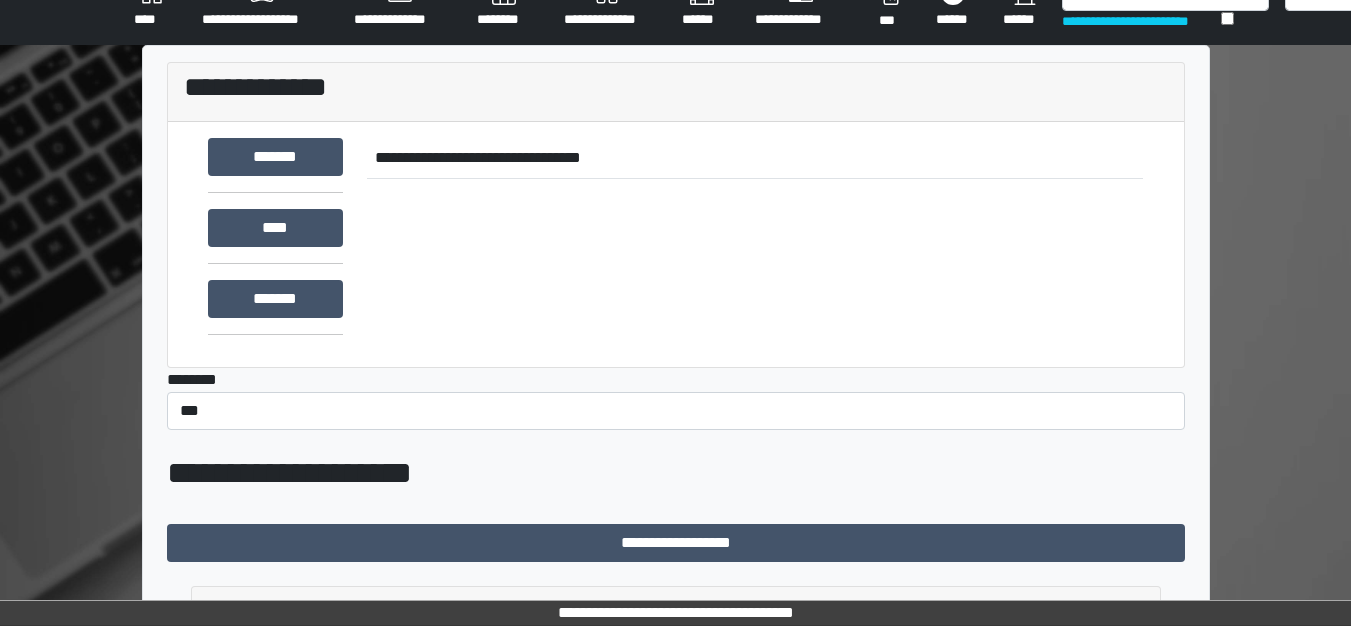 scroll, scrollTop: 0, scrollLeft: 0, axis: both 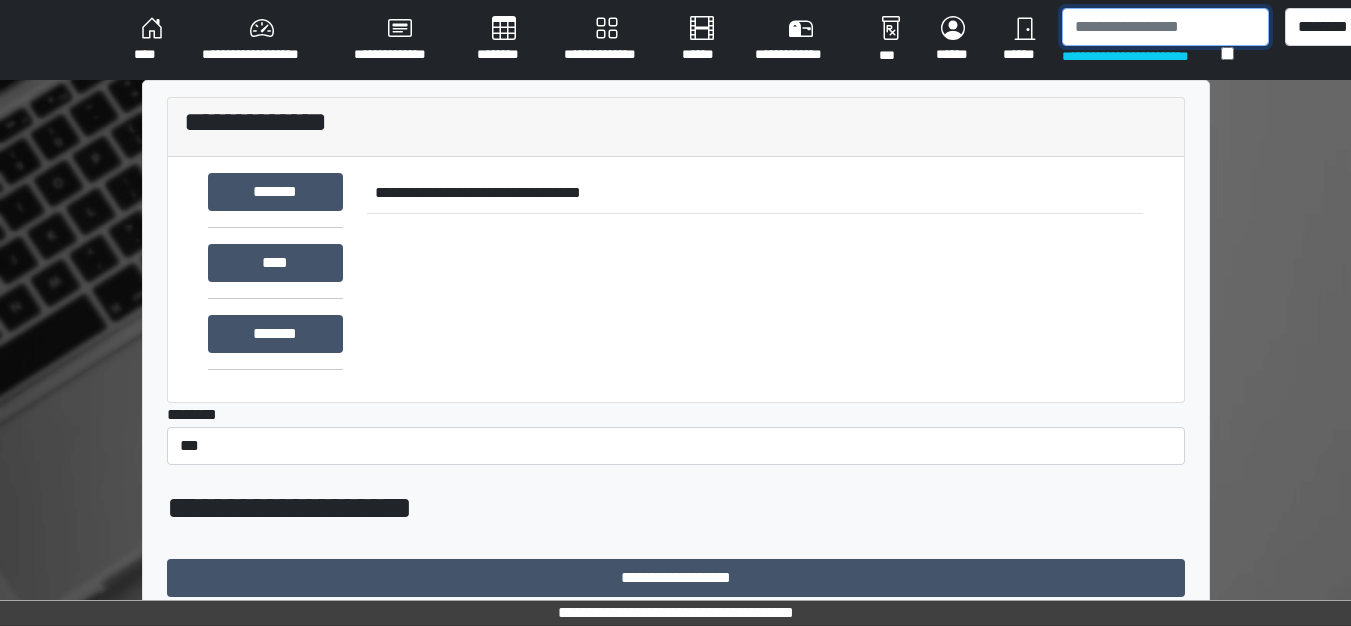 click at bounding box center (1165, 27) 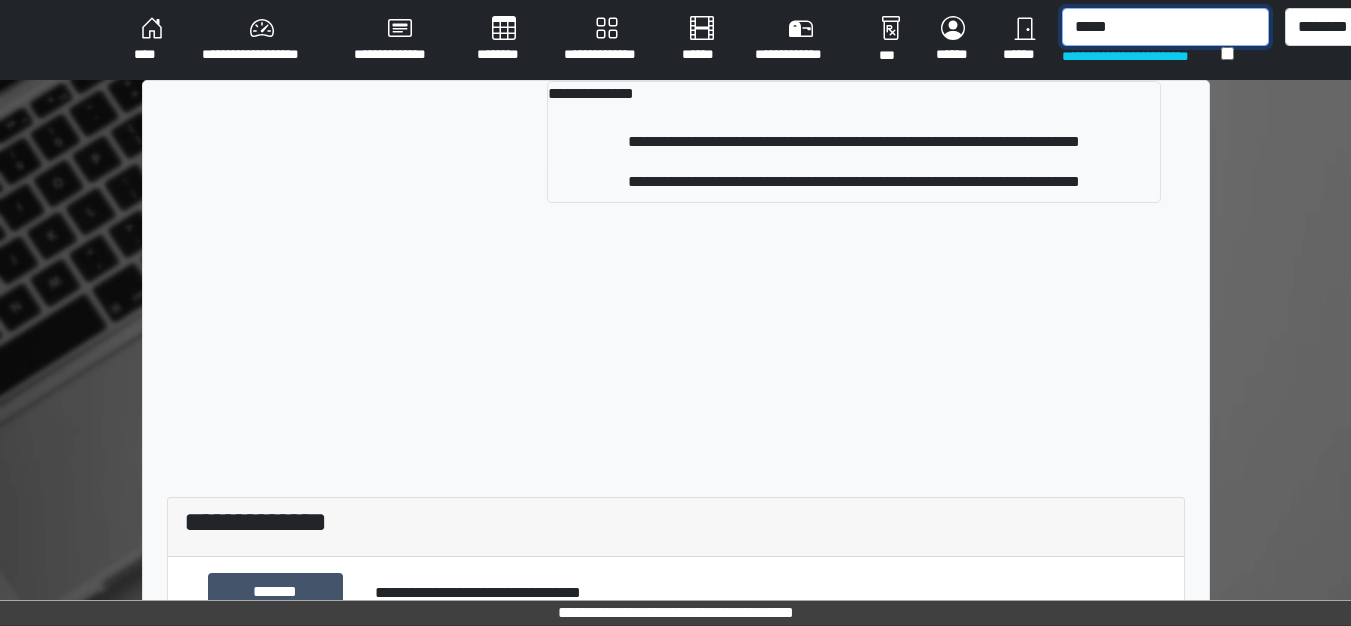 type on "*****" 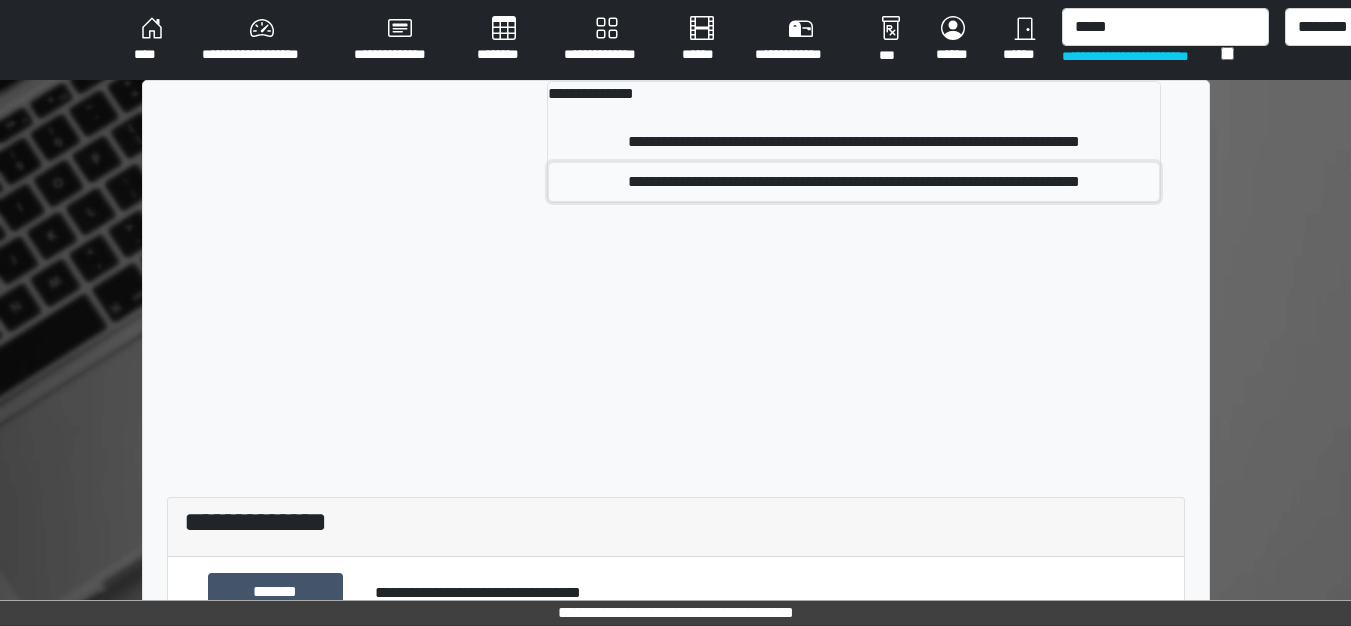 click on "**********" at bounding box center (854, 182) 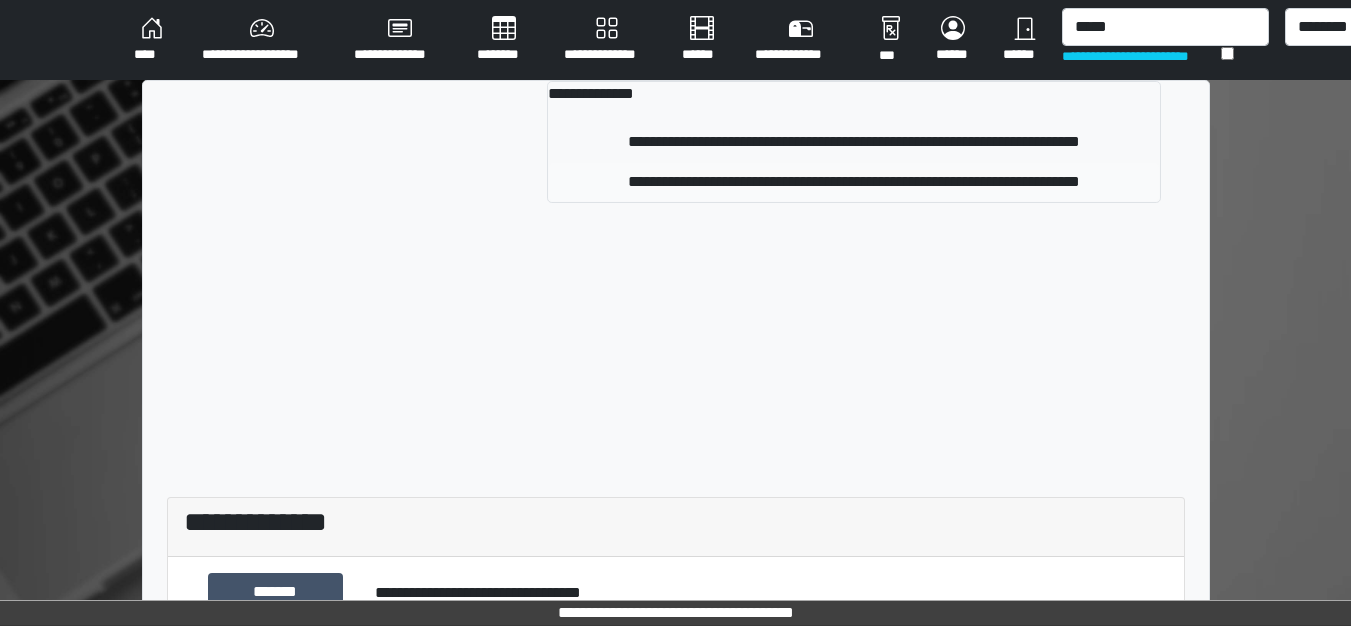 type 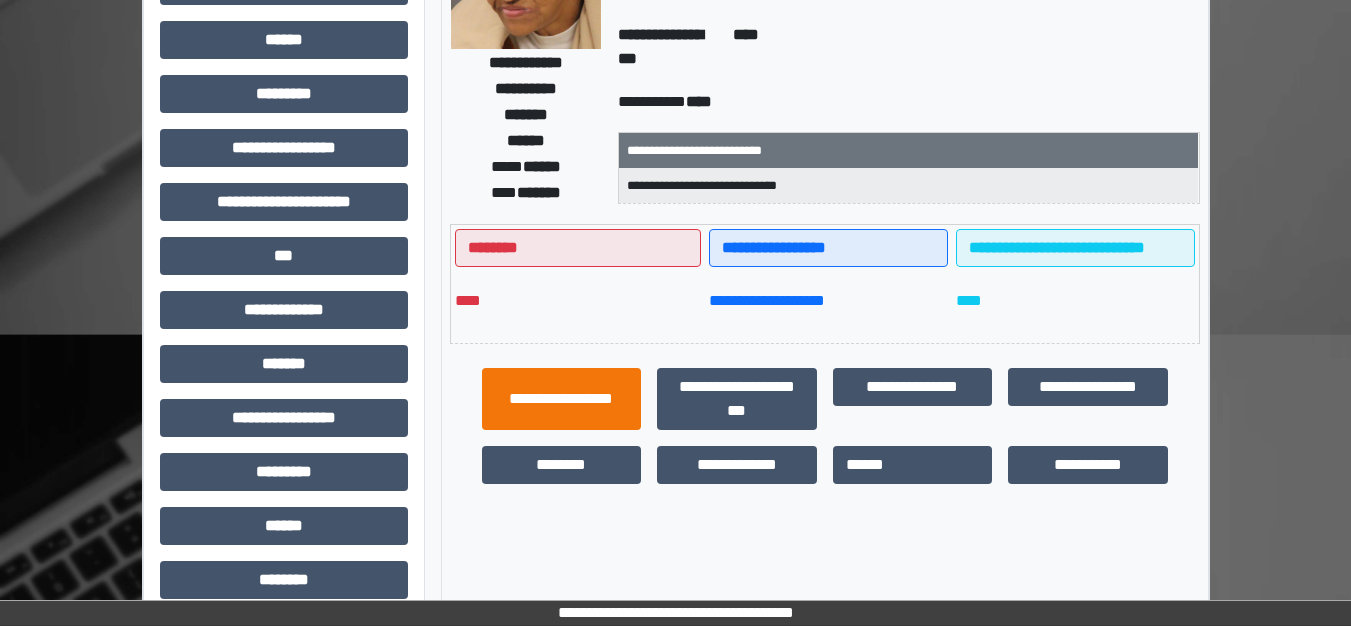 scroll, scrollTop: 500, scrollLeft: 0, axis: vertical 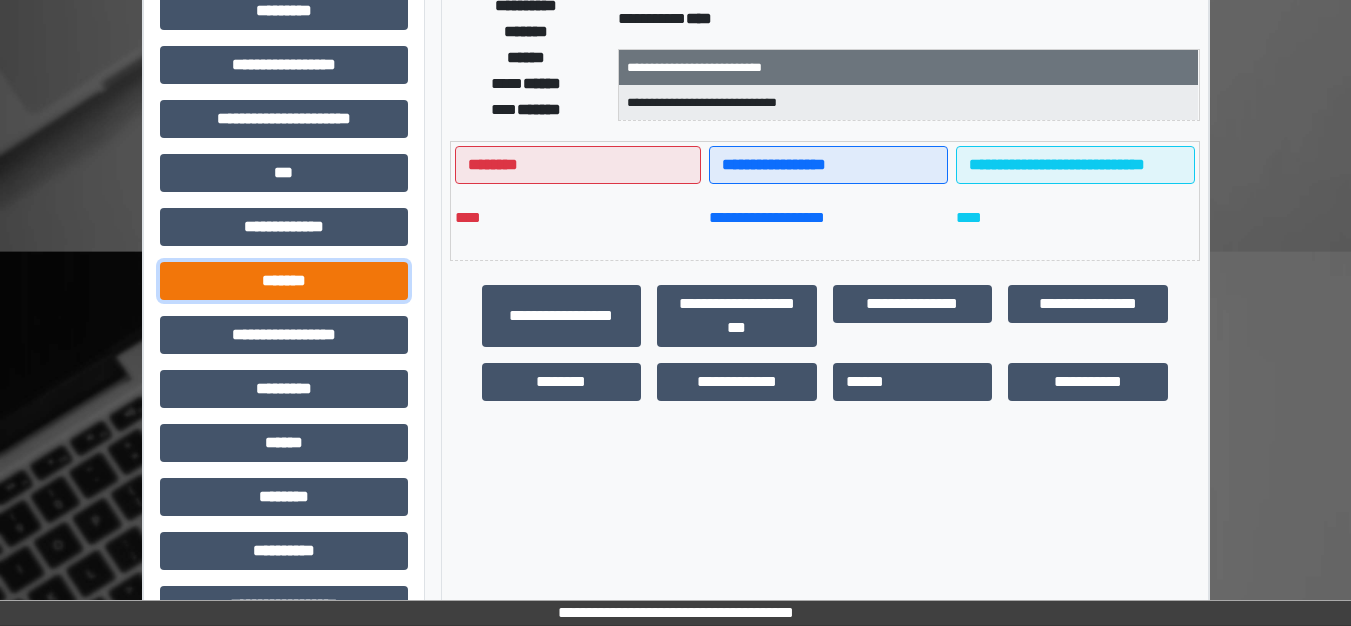click on "*******" at bounding box center [284, 281] 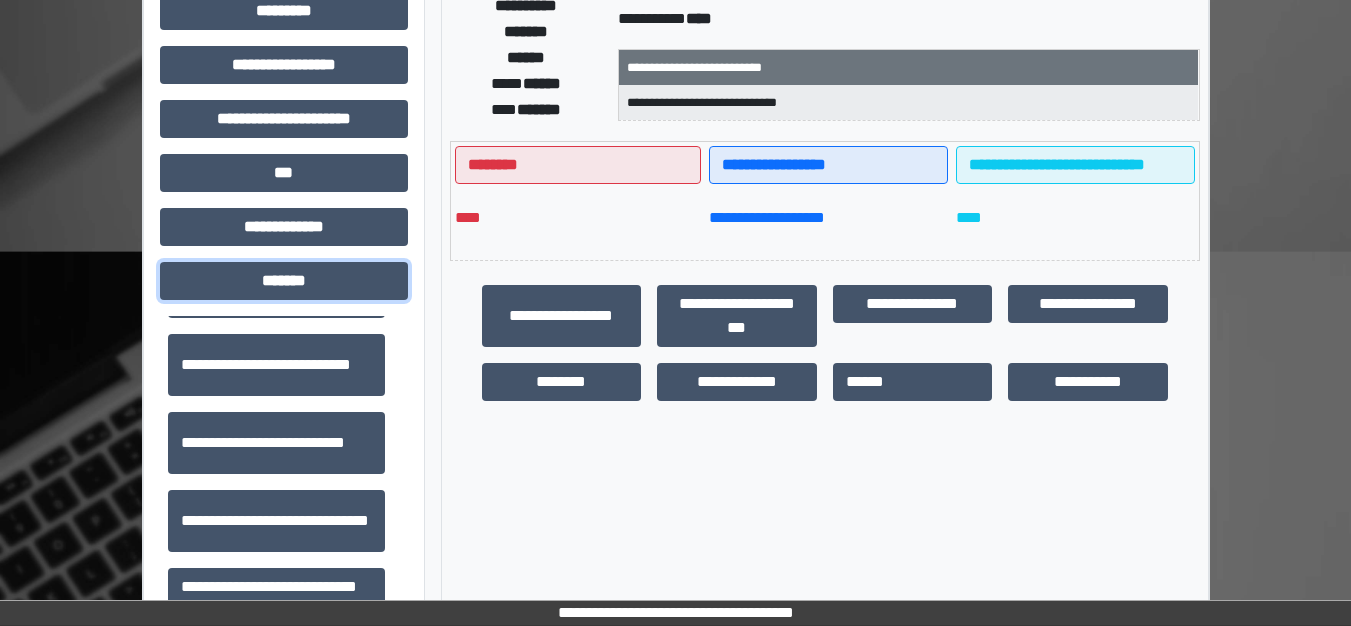 scroll, scrollTop: 600, scrollLeft: 0, axis: vertical 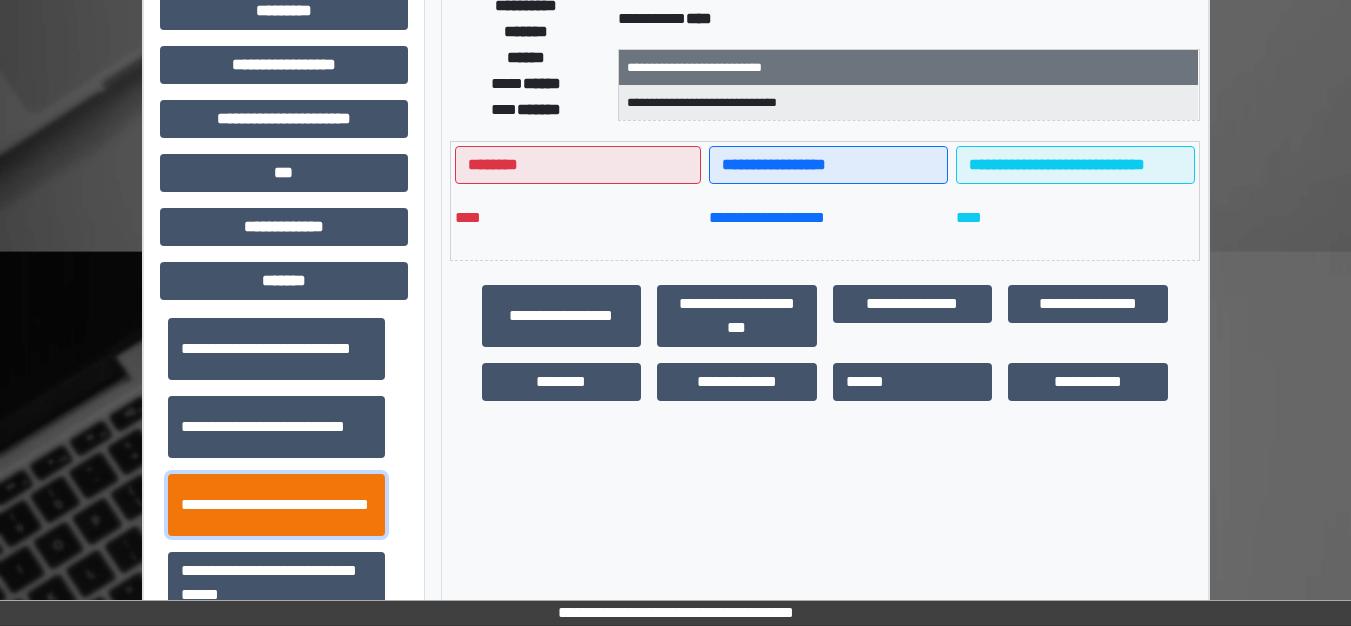 click on "**********" at bounding box center [276, 505] 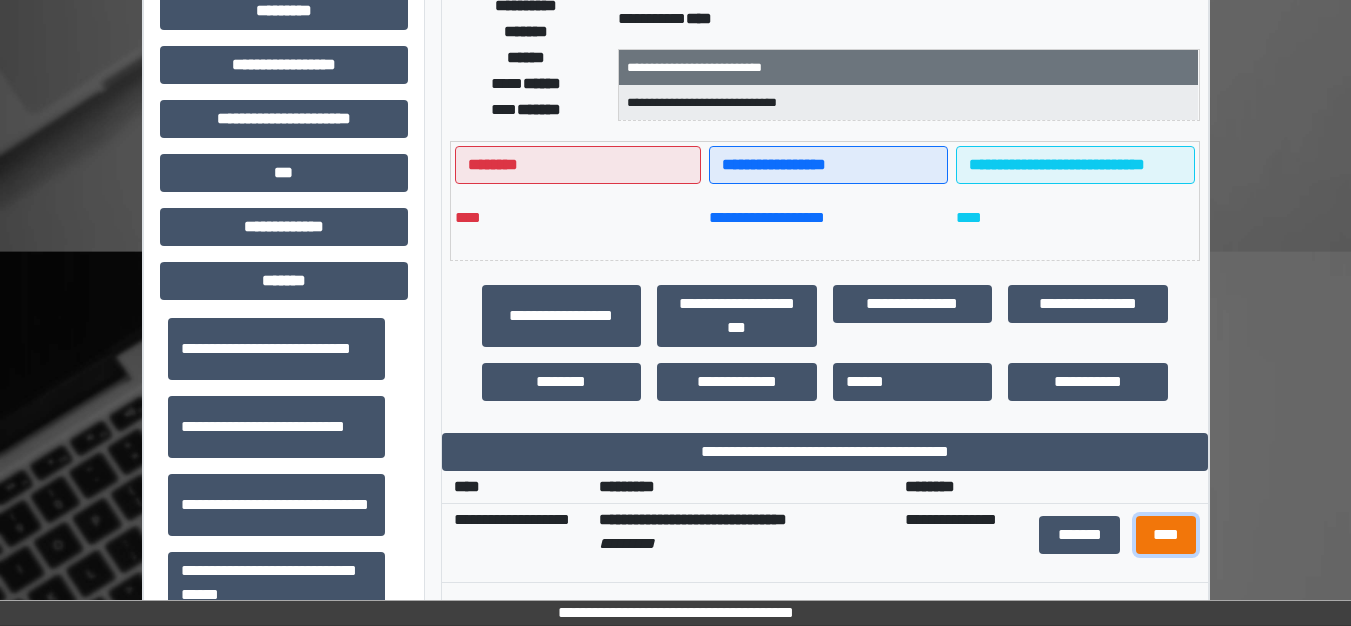 click on "****" at bounding box center [1166, 535] 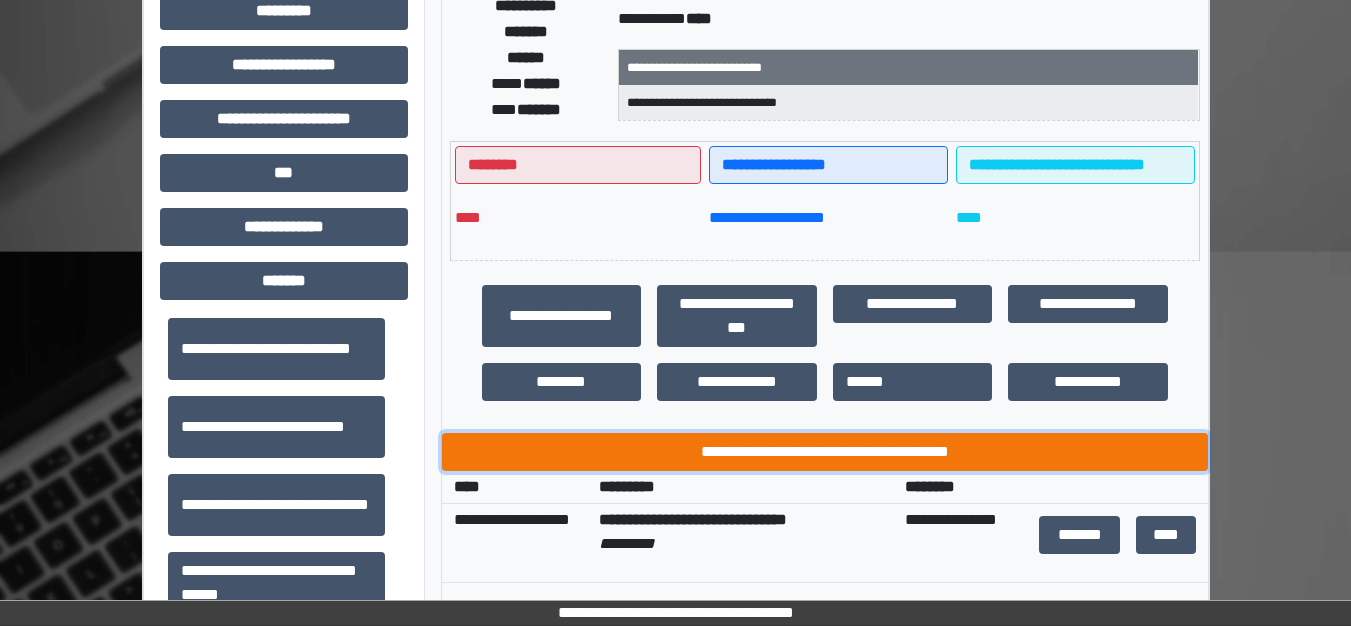click on "**********" at bounding box center [825, 452] 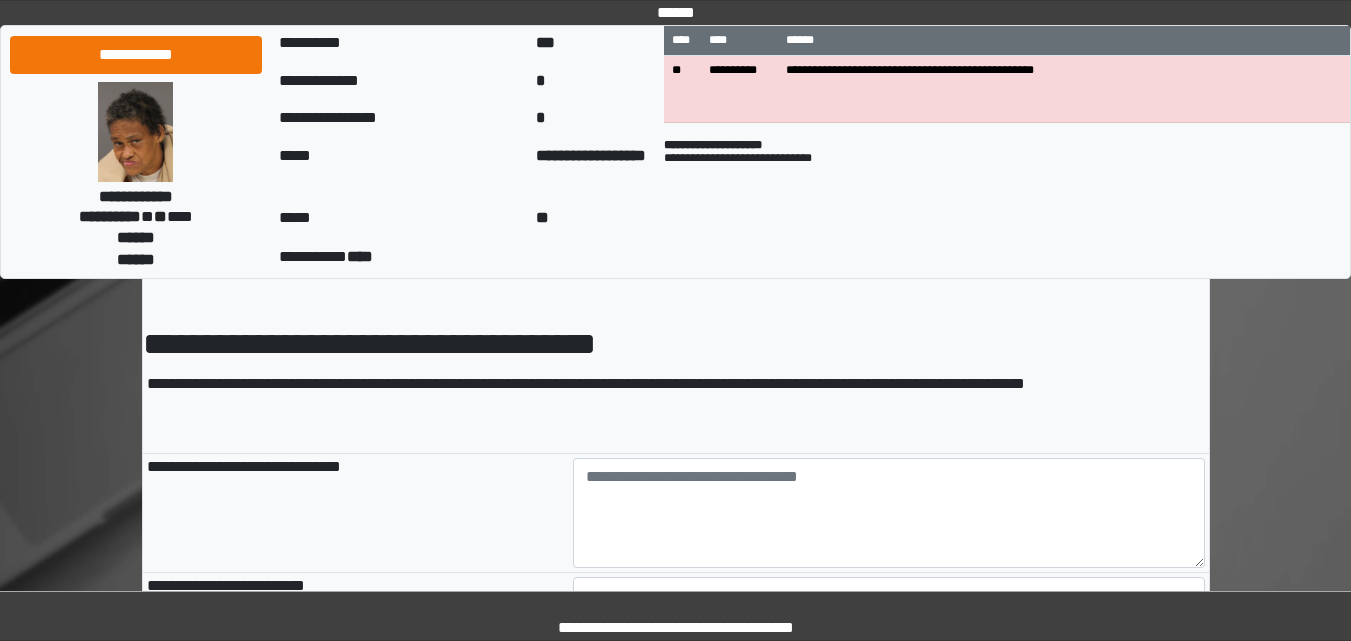 scroll, scrollTop: 100, scrollLeft: 0, axis: vertical 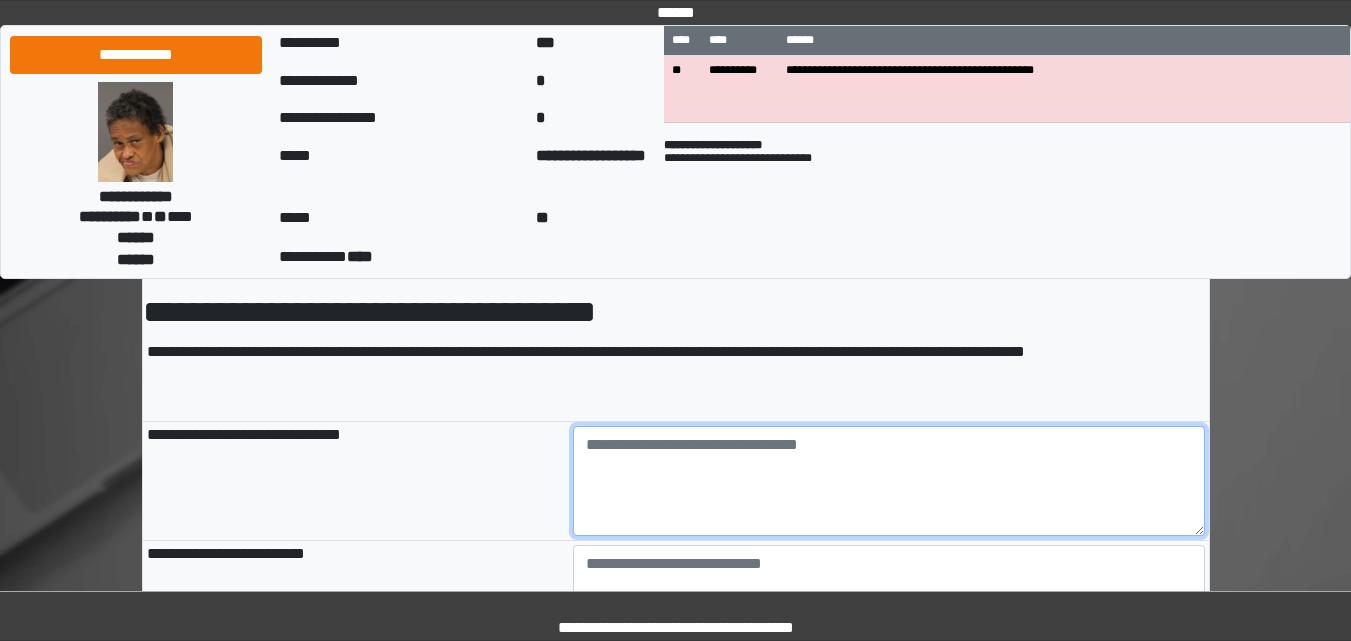 click at bounding box center [889, 481] 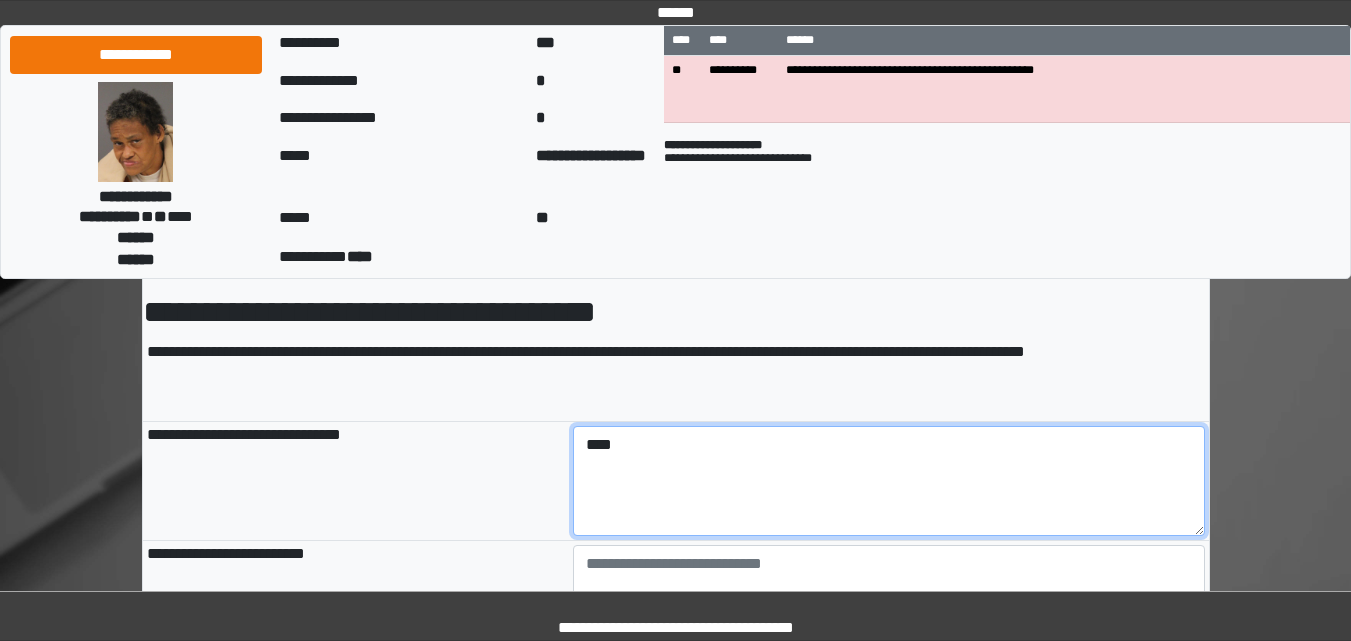 type on "****" 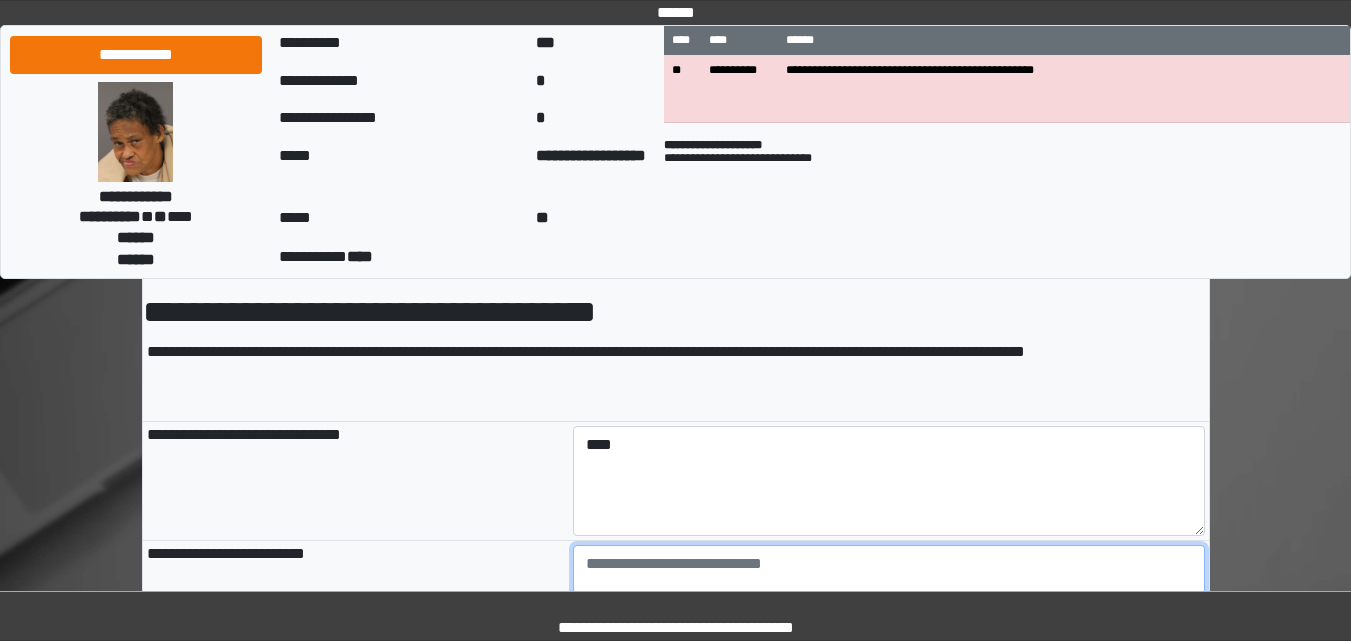 click at bounding box center (889, 600) 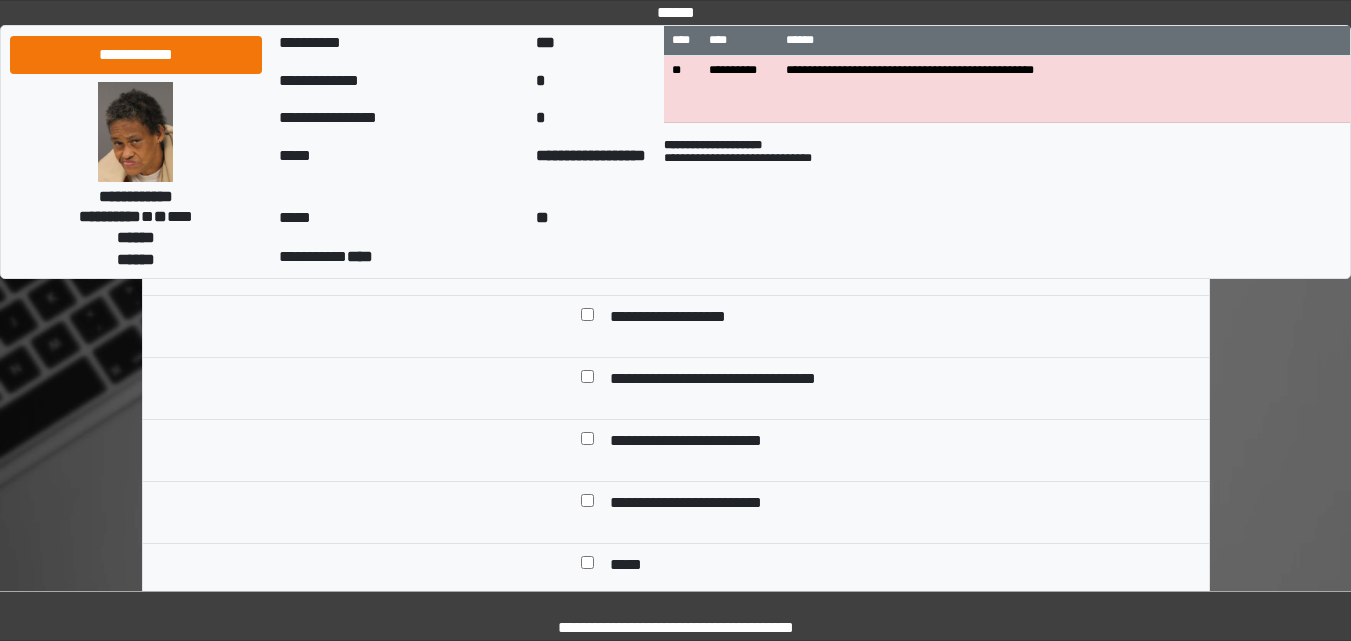 scroll, scrollTop: 900, scrollLeft: 0, axis: vertical 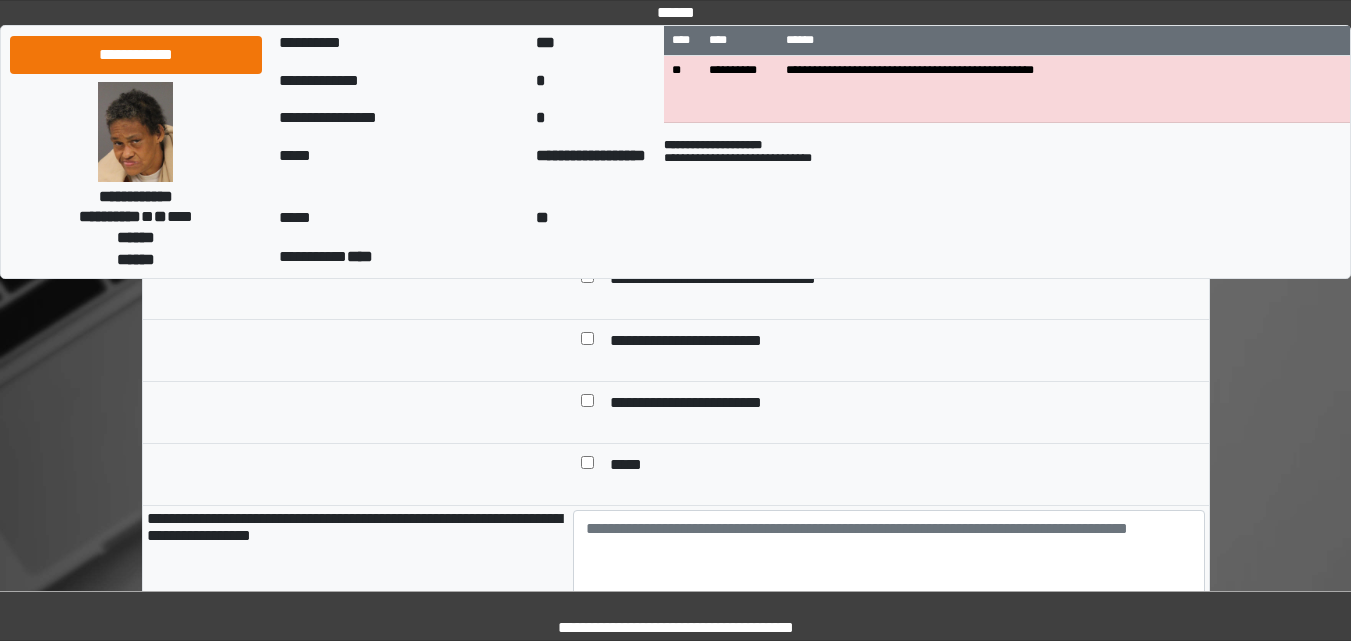 type on "****" 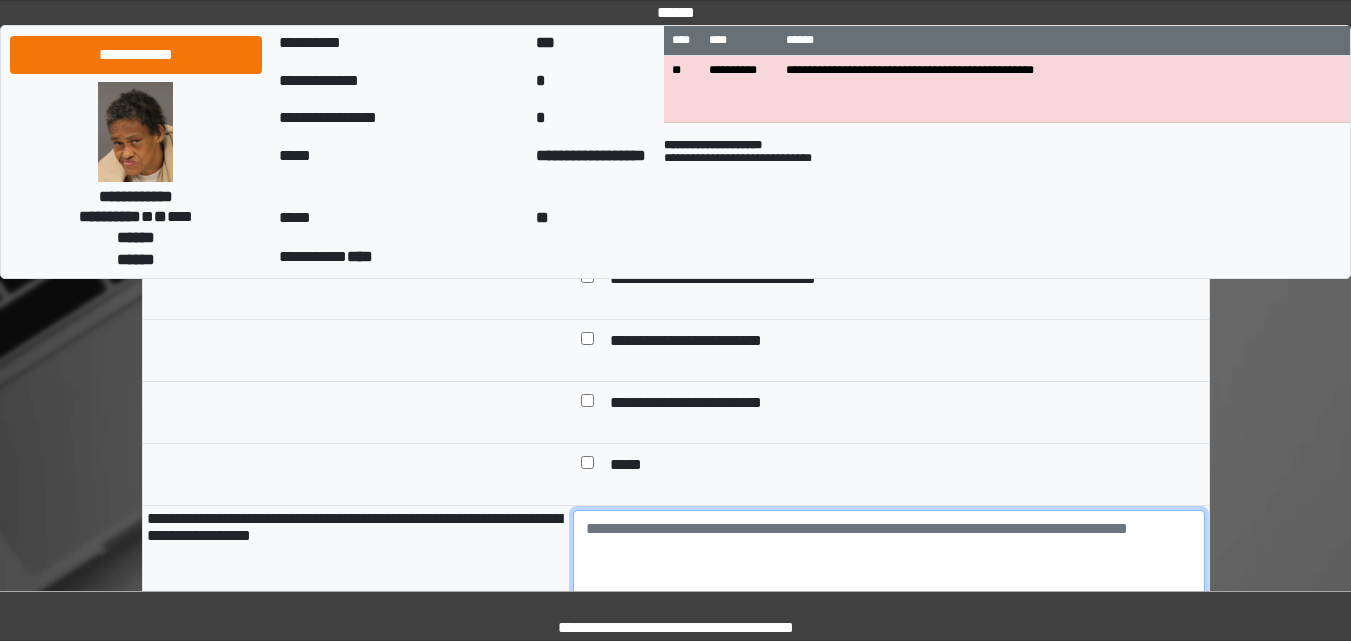 click at bounding box center [889, 565] 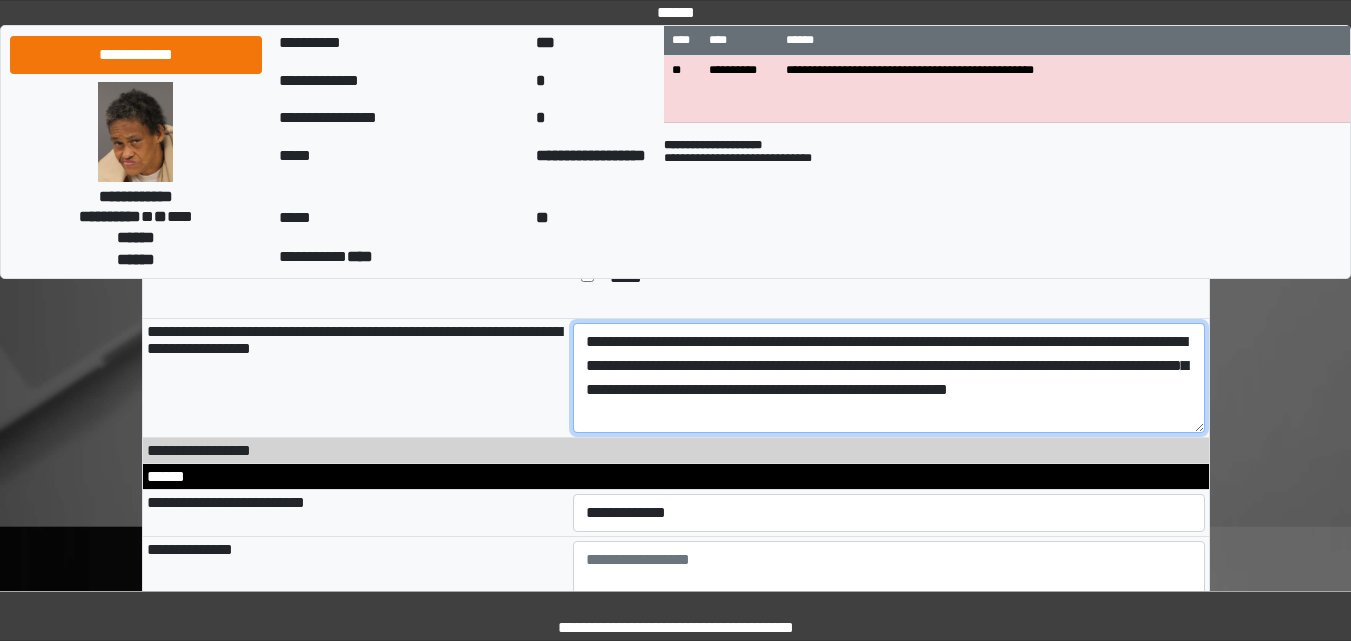 scroll, scrollTop: 1100, scrollLeft: 0, axis: vertical 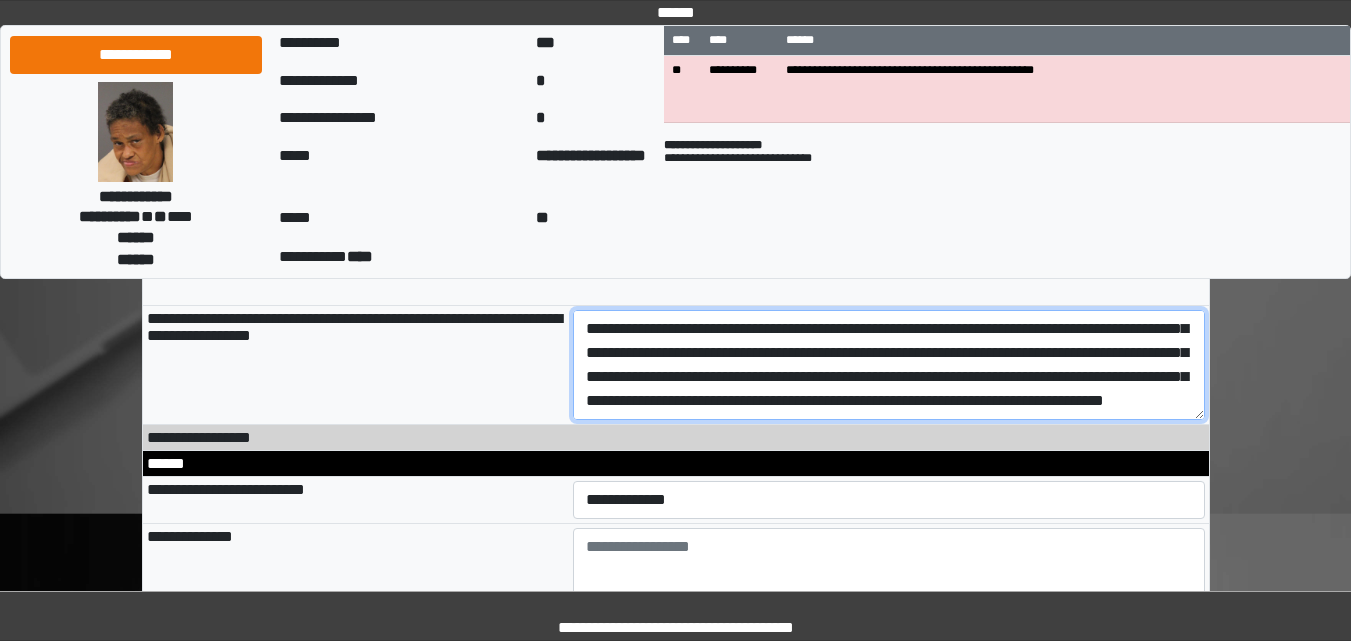 type on "**********" 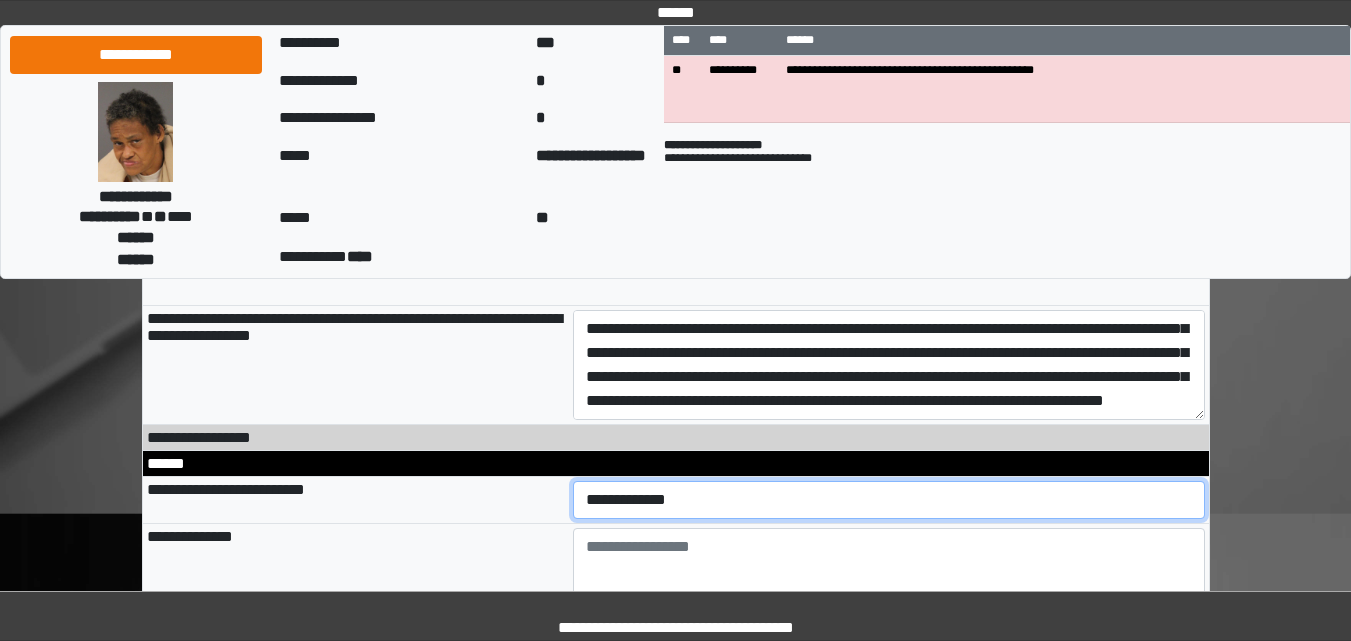 click on "**********" at bounding box center (889, 500) 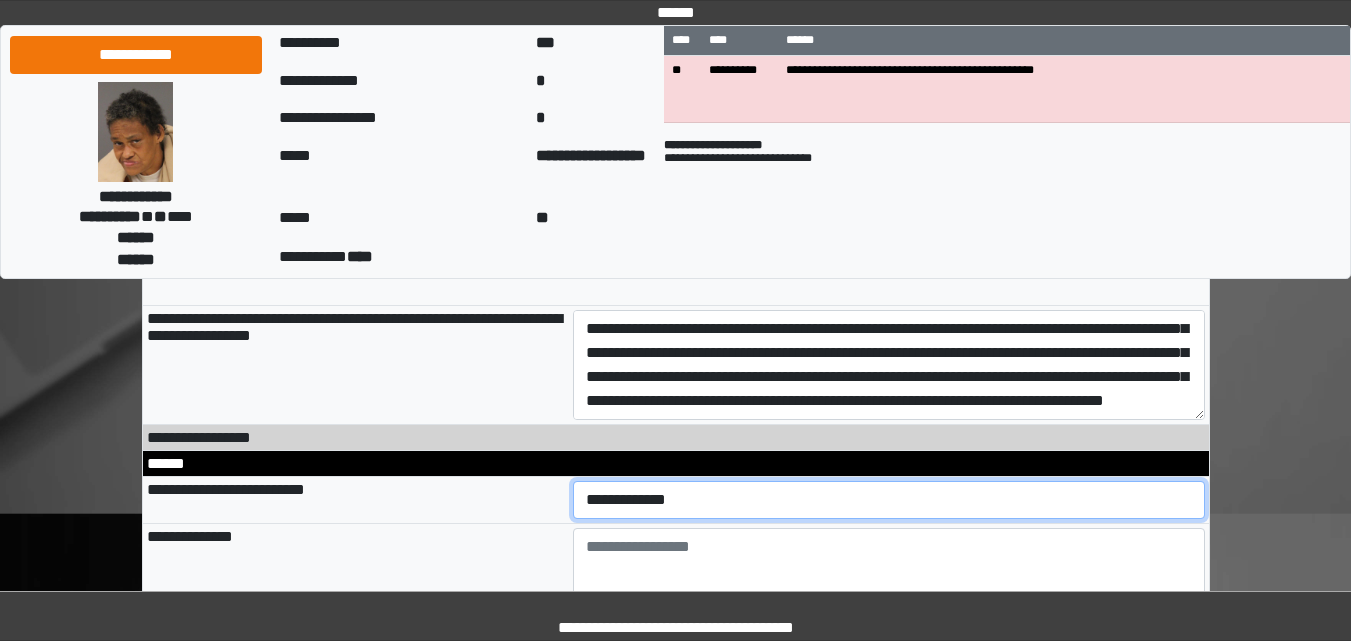 select on "*" 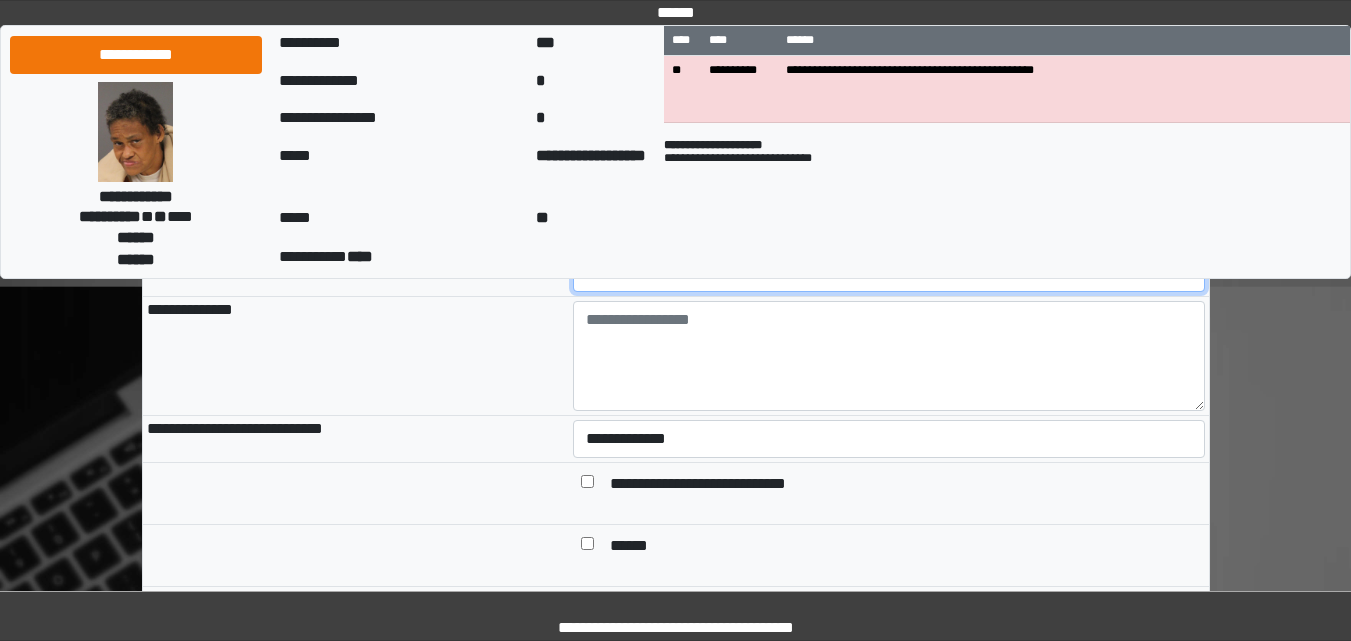 scroll, scrollTop: 1354, scrollLeft: 0, axis: vertical 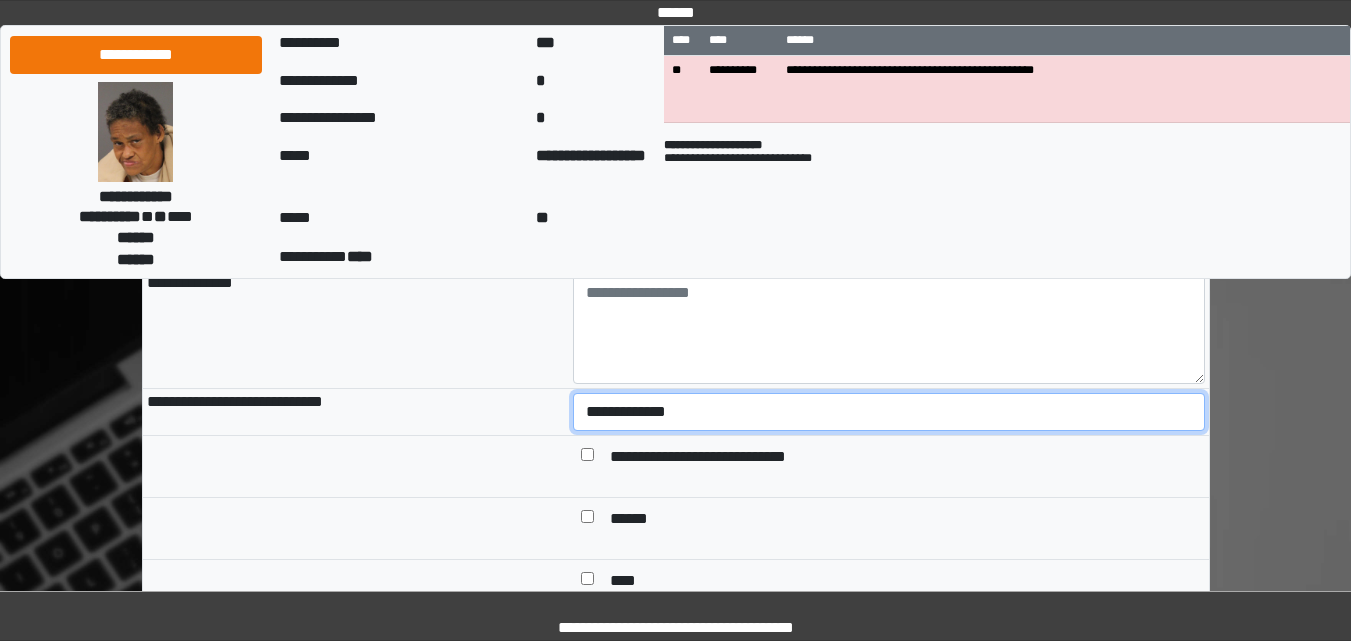click on "**********" at bounding box center [889, 412] 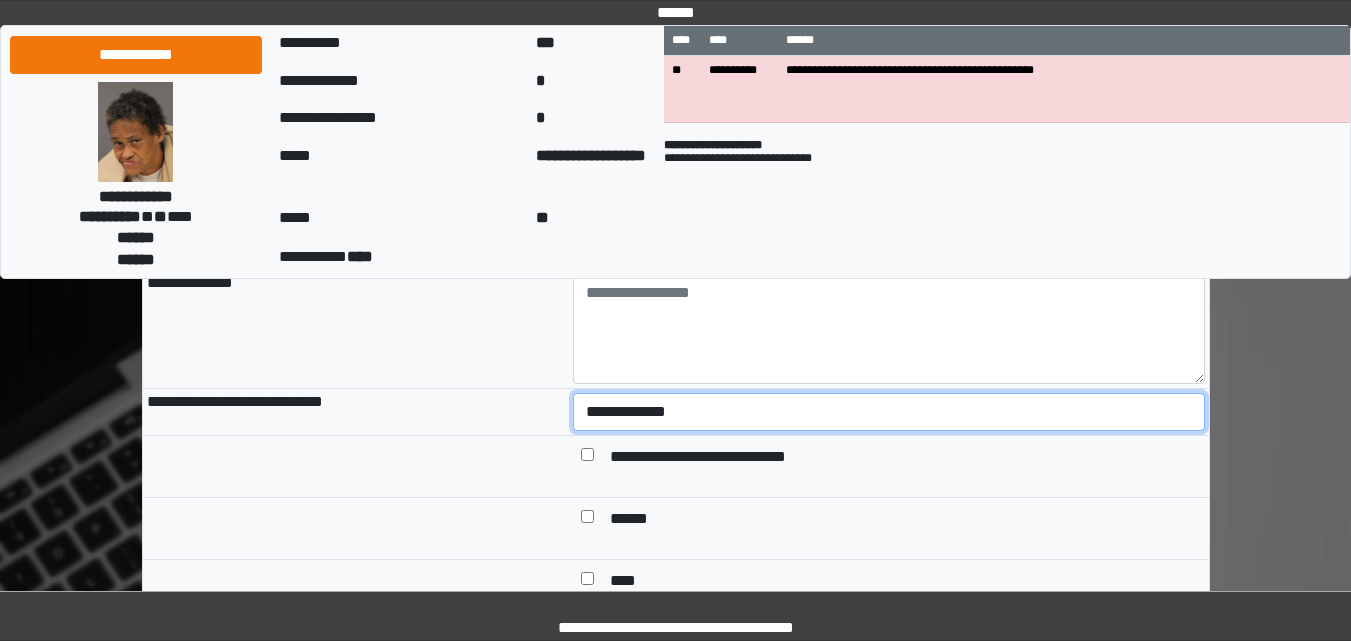 select on "*" 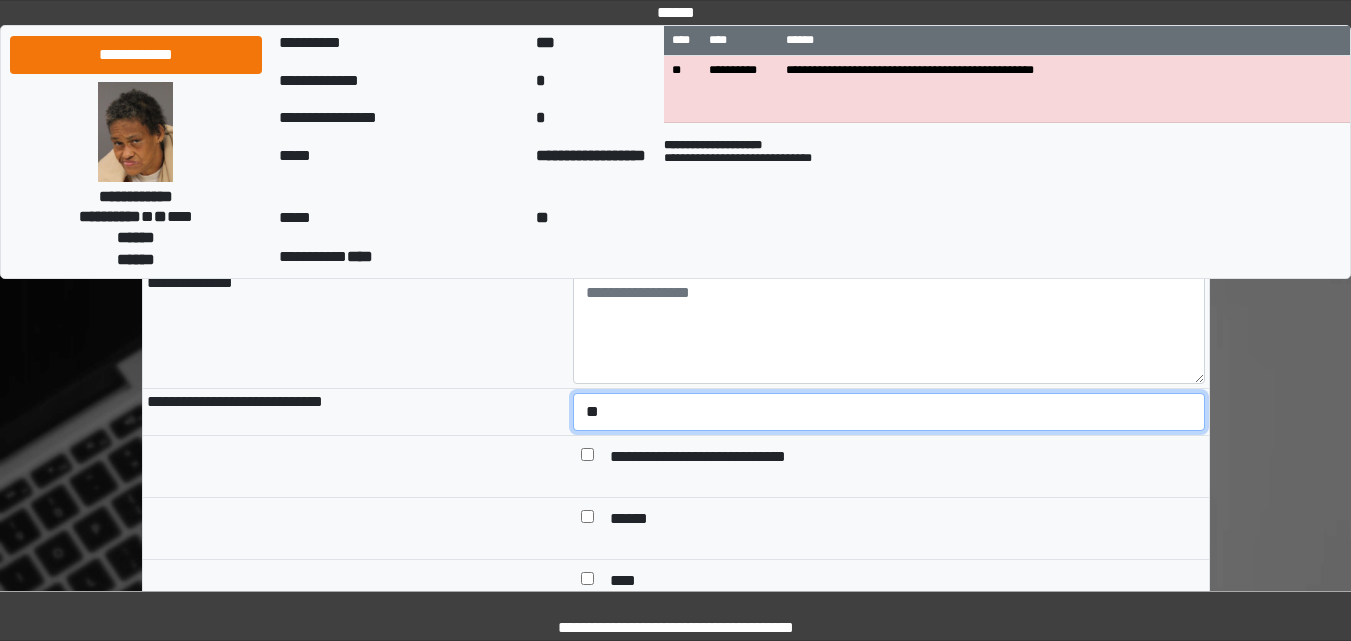 click on "**********" at bounding box center (889, 412) 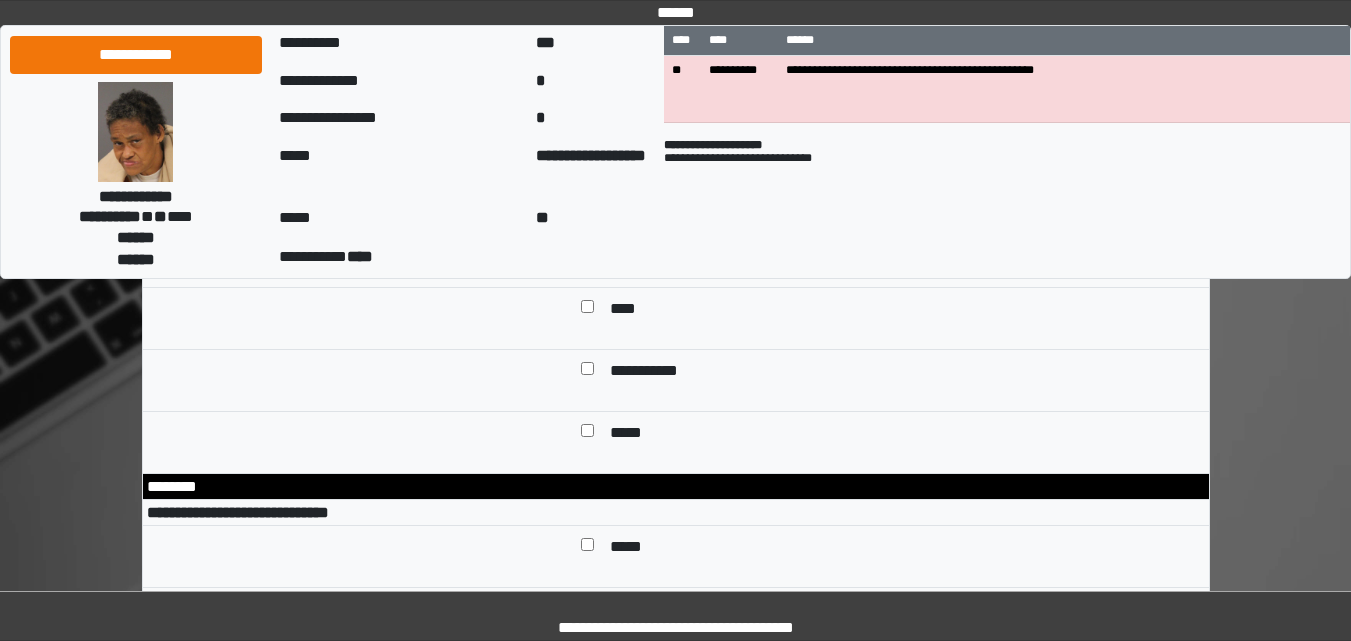 scroll, scrollTop: 1849, scrollLeft: 0, axis: vertical 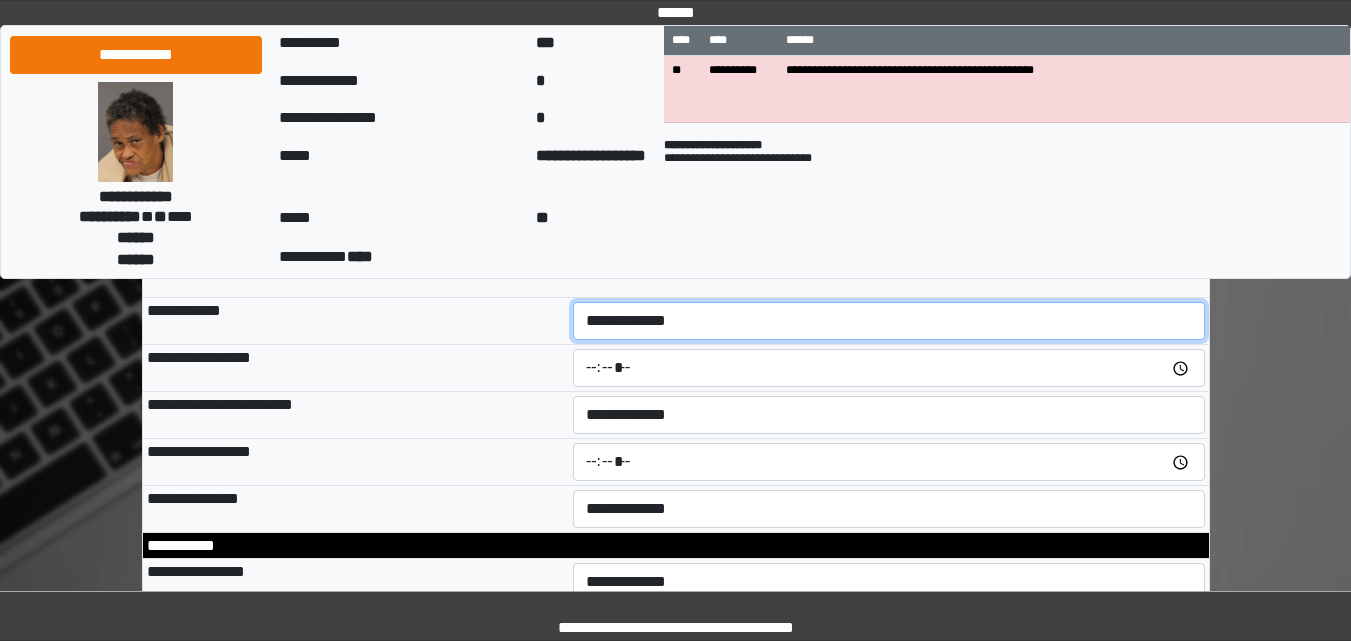 click on "**********" at bounding box center [889, 321] 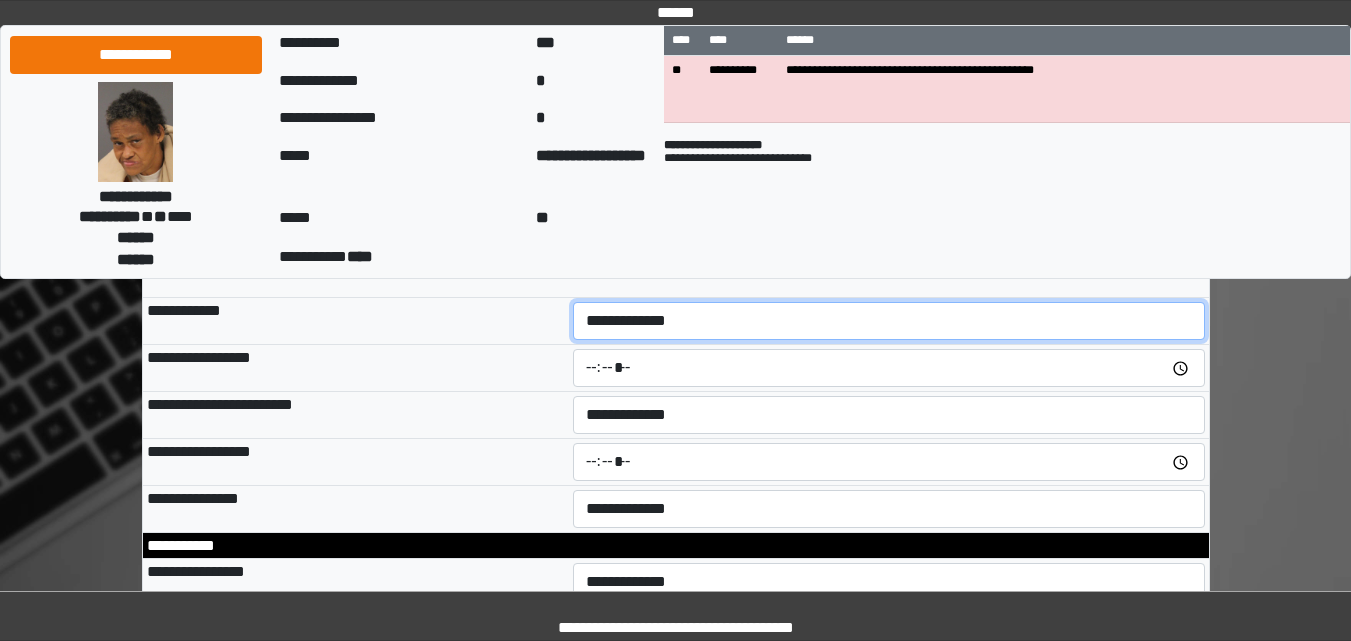 select on "*" 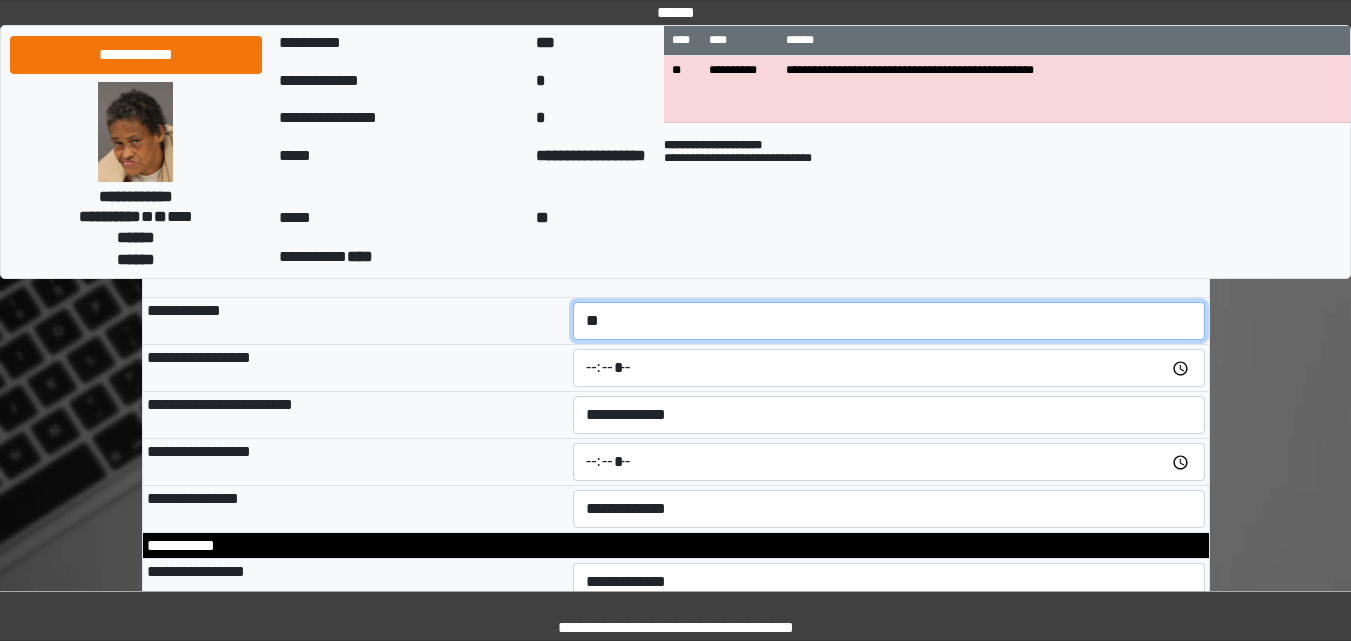 click on "**********" at bounding box center [889, 321] 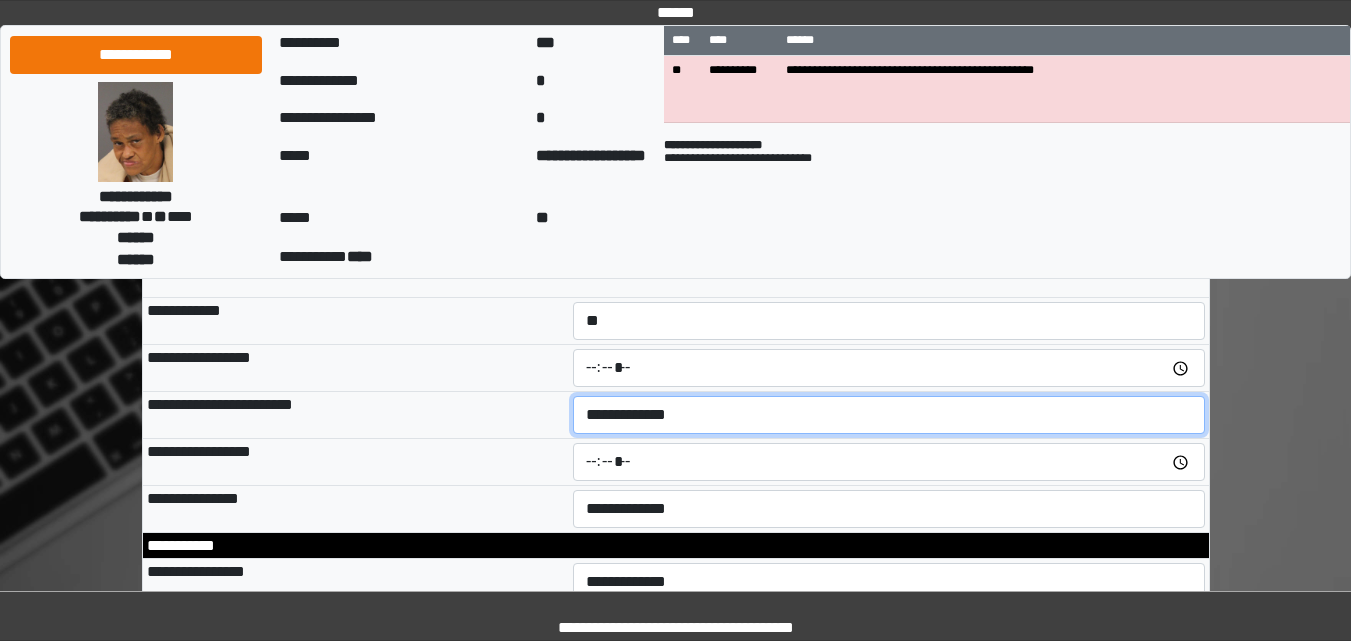 click on "**********" at bounding box center (889, 415) 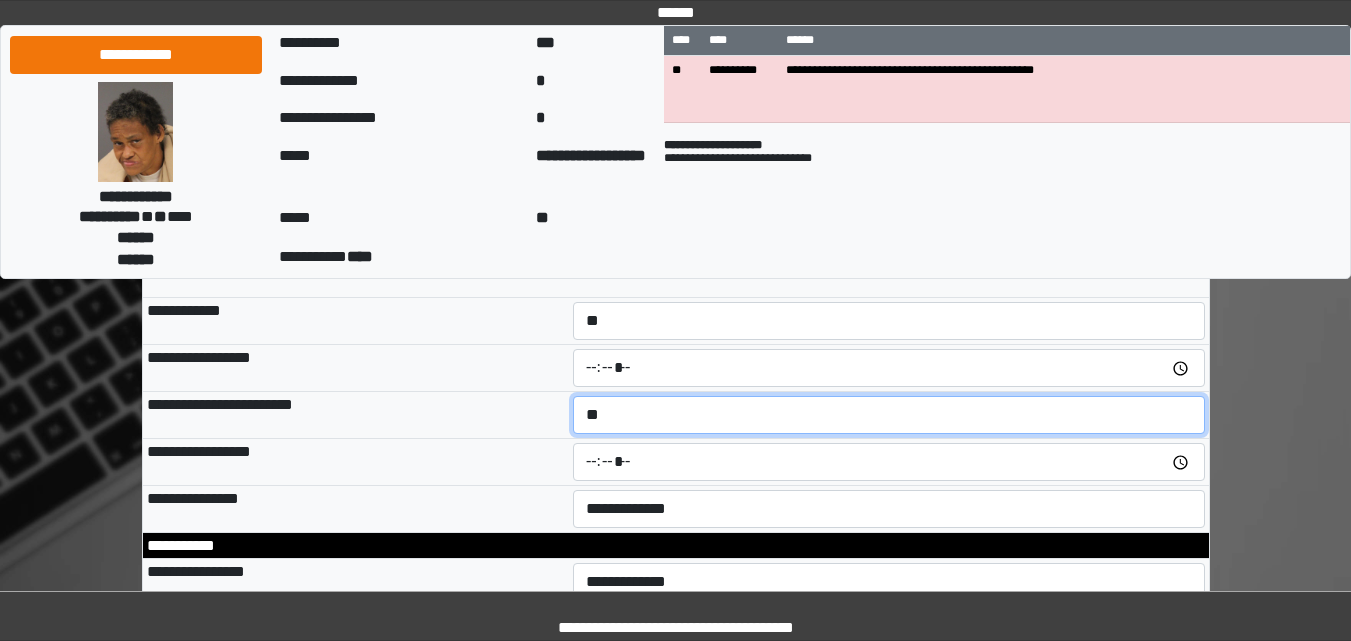 click on "**********" at bounding box center [889, 415] 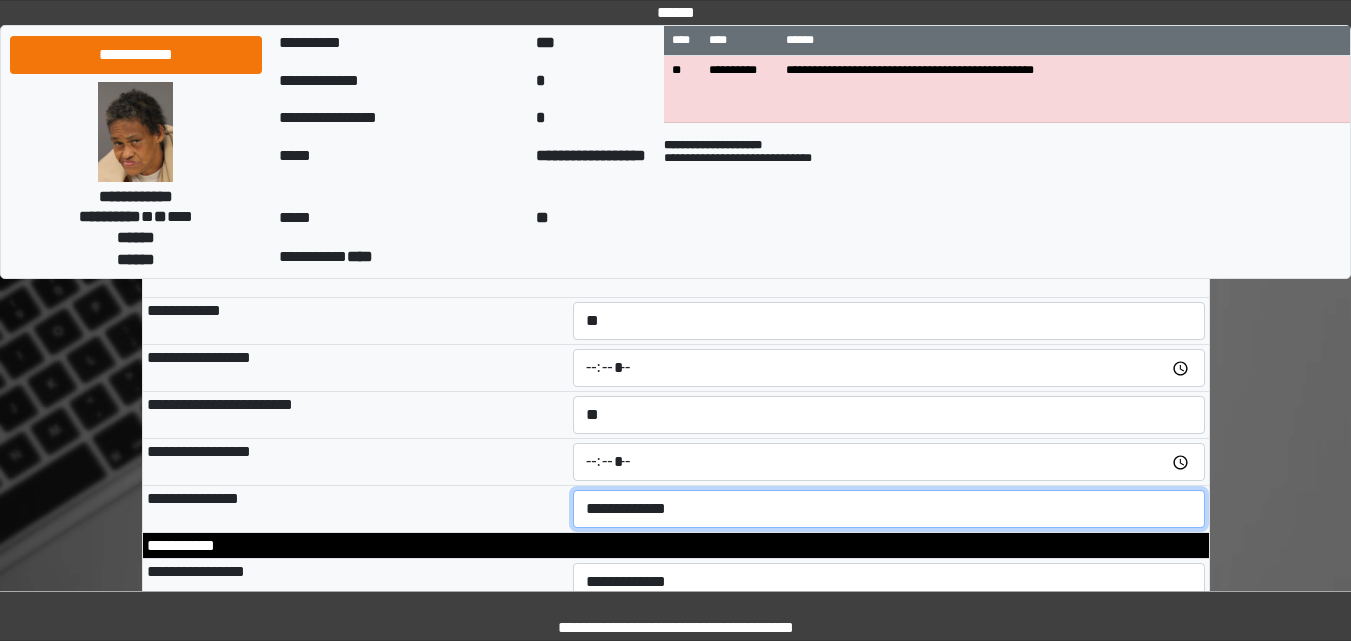 click on "**********" at bounding box center [889, 509] 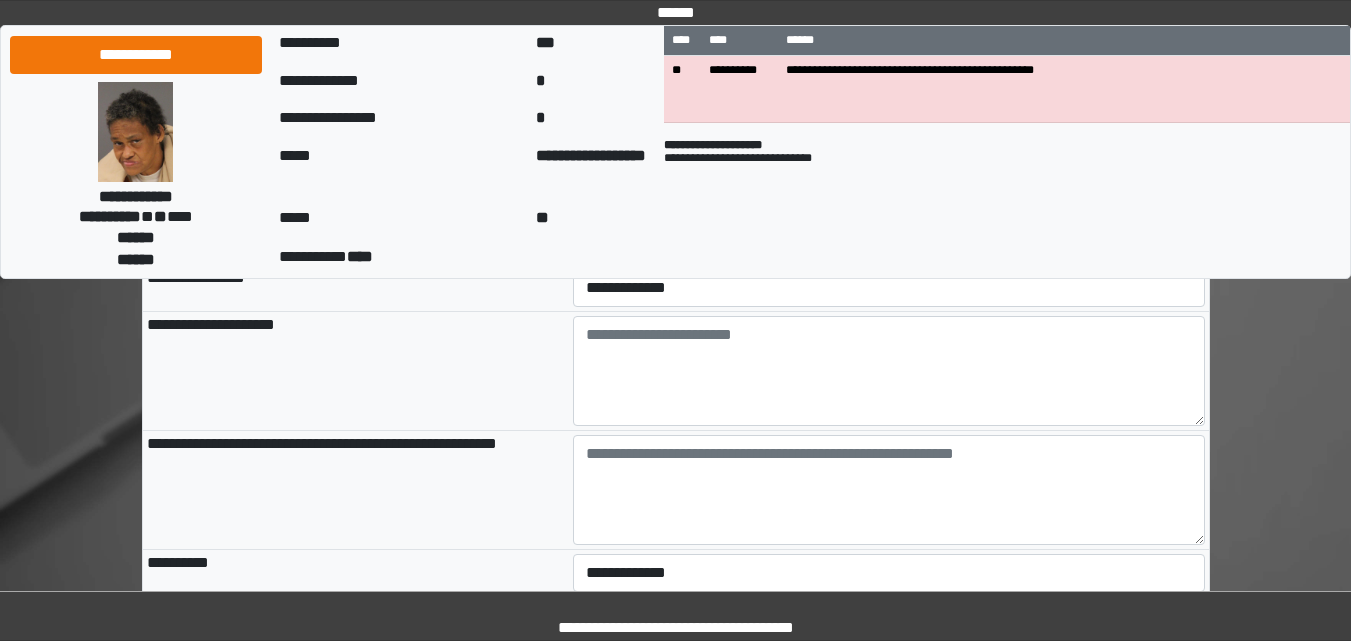 scroll, scrollTop: 2745, scrollLeft: 0, axis: vertical 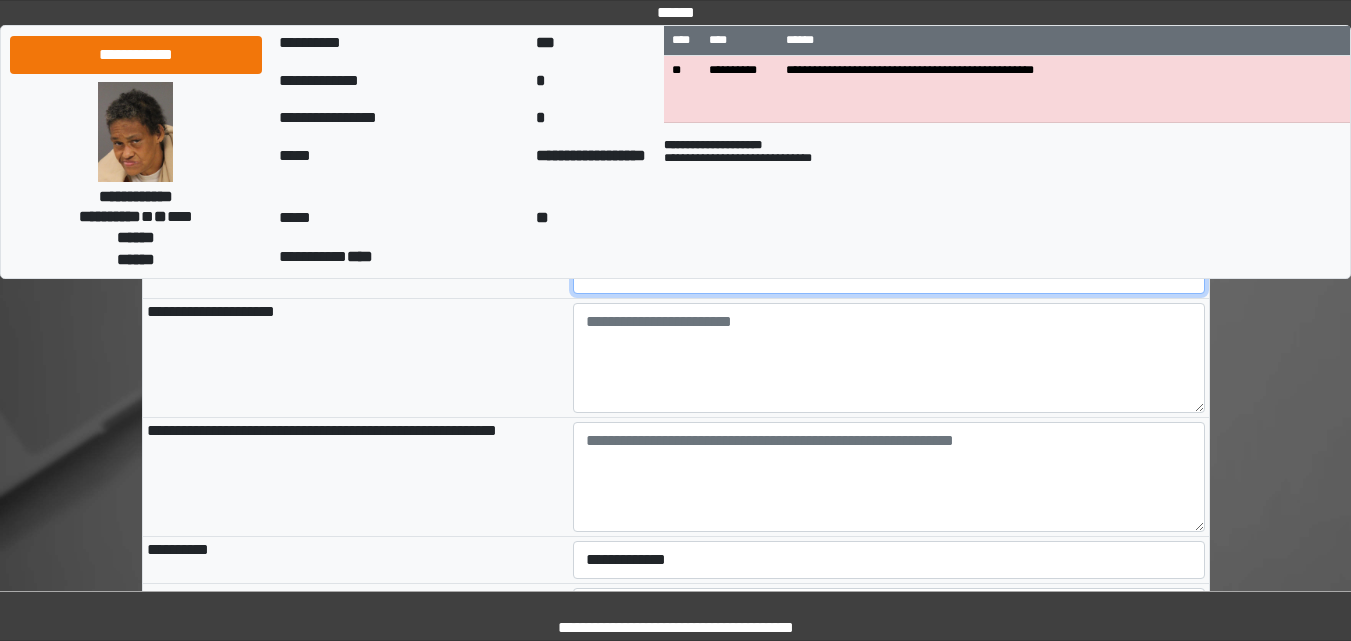 click on "**********" at bounding box center [889, 275] 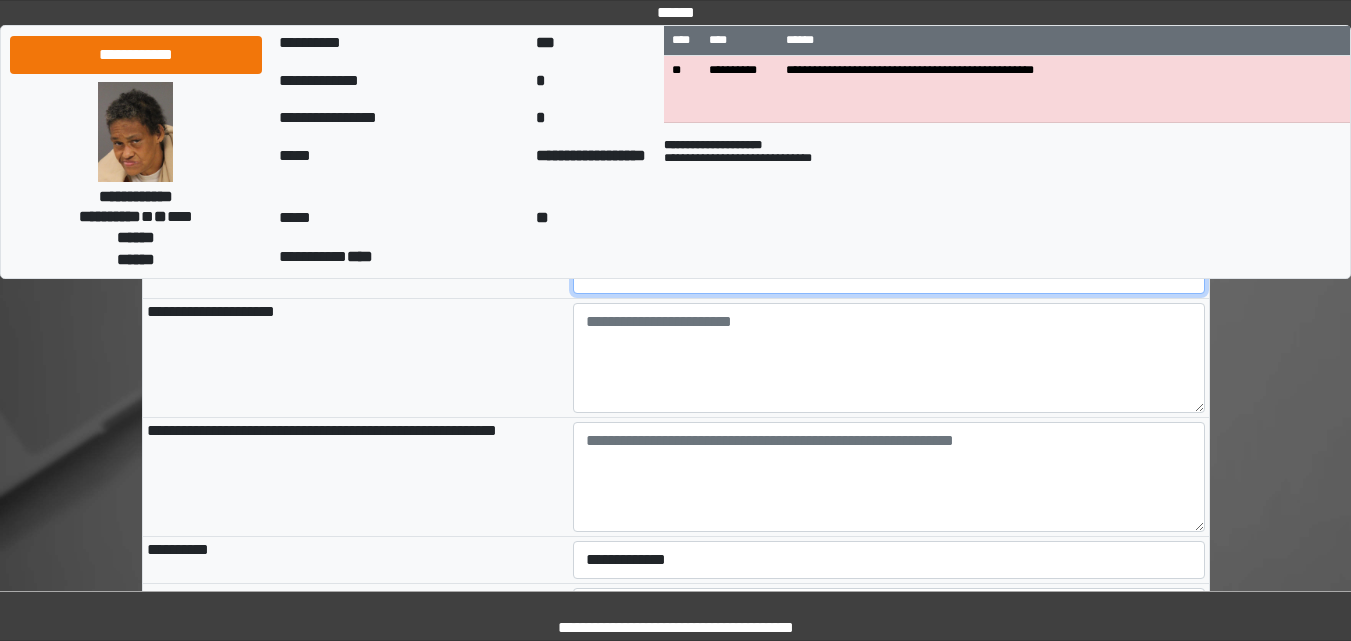 select on "*" 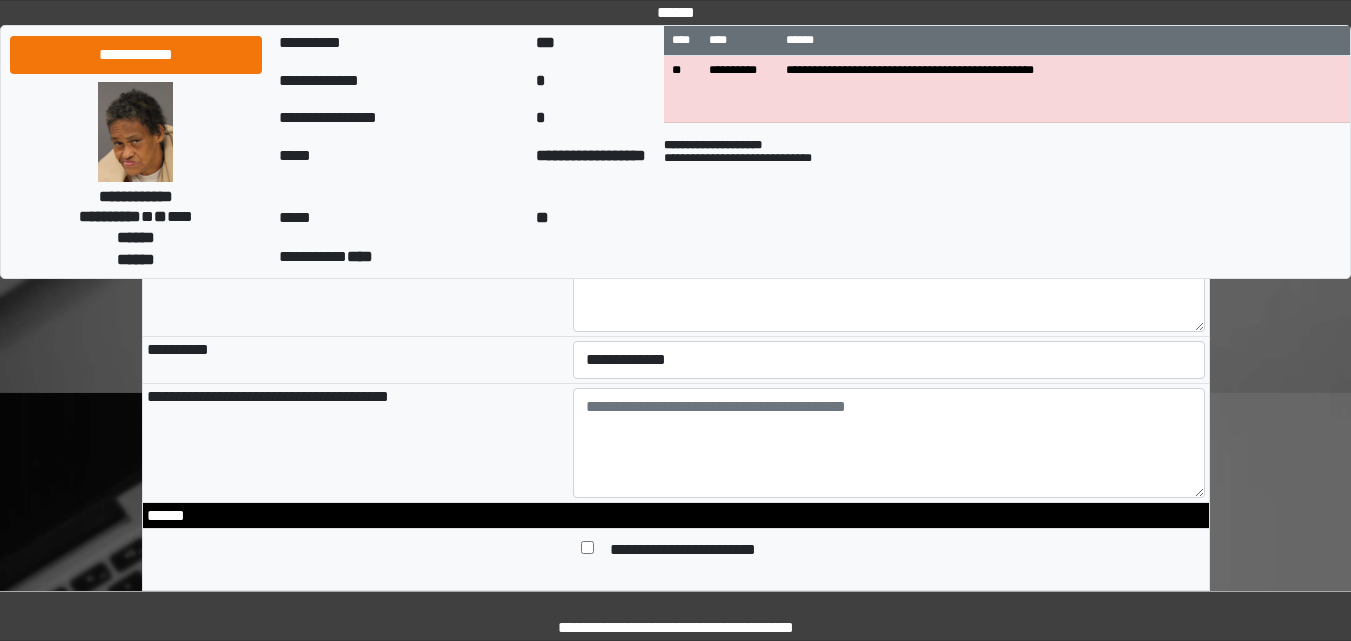 scroll, scrollTop: 2959, scrollLeft: 0, axis: vertical 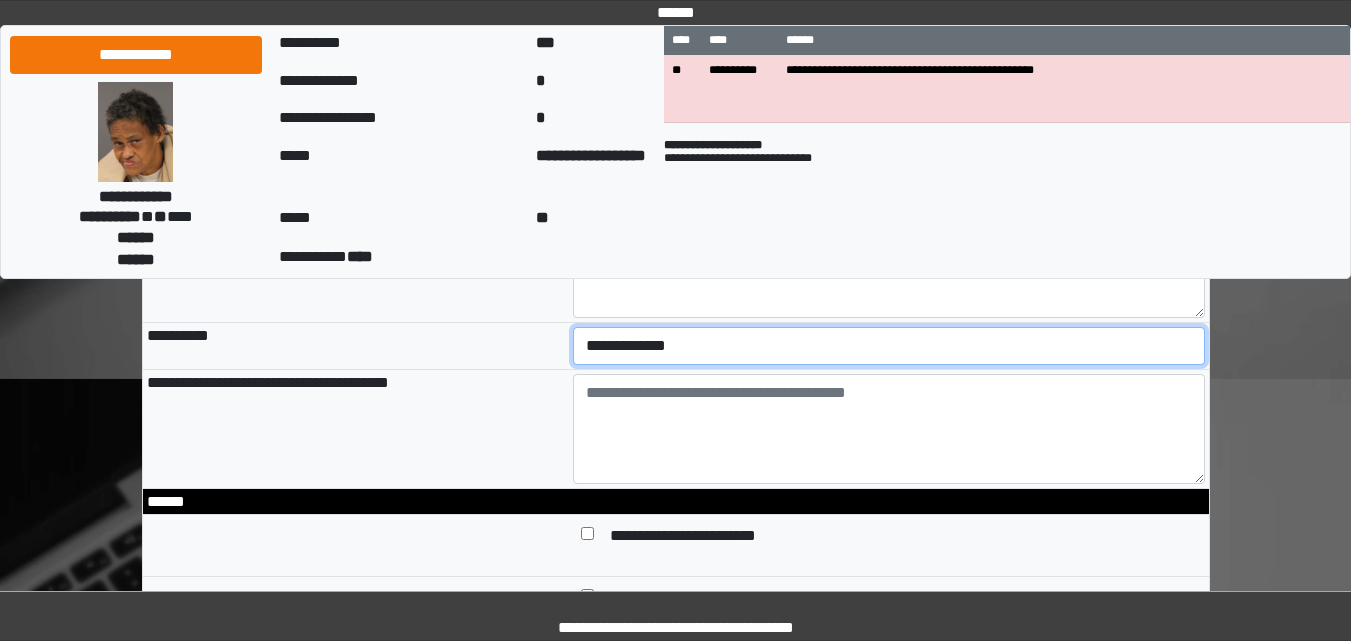 click on "**********" at bounding box center [889, 346] 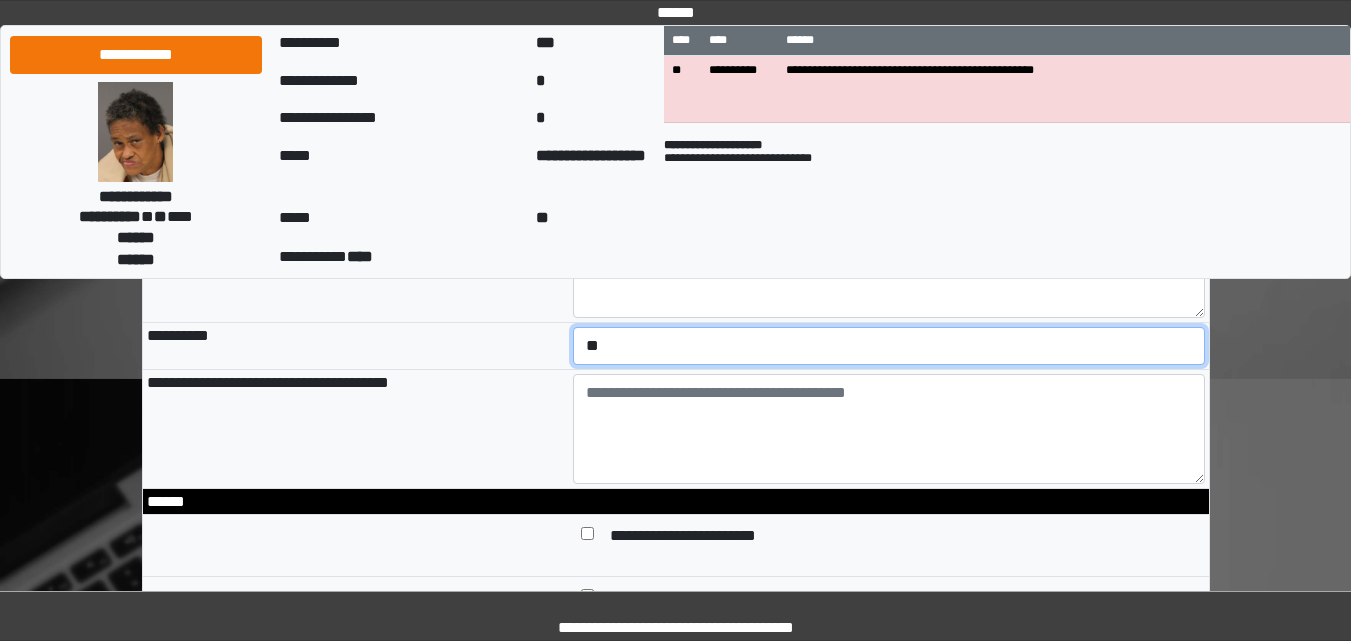 click on "**********" at bounding box center (889, 346) 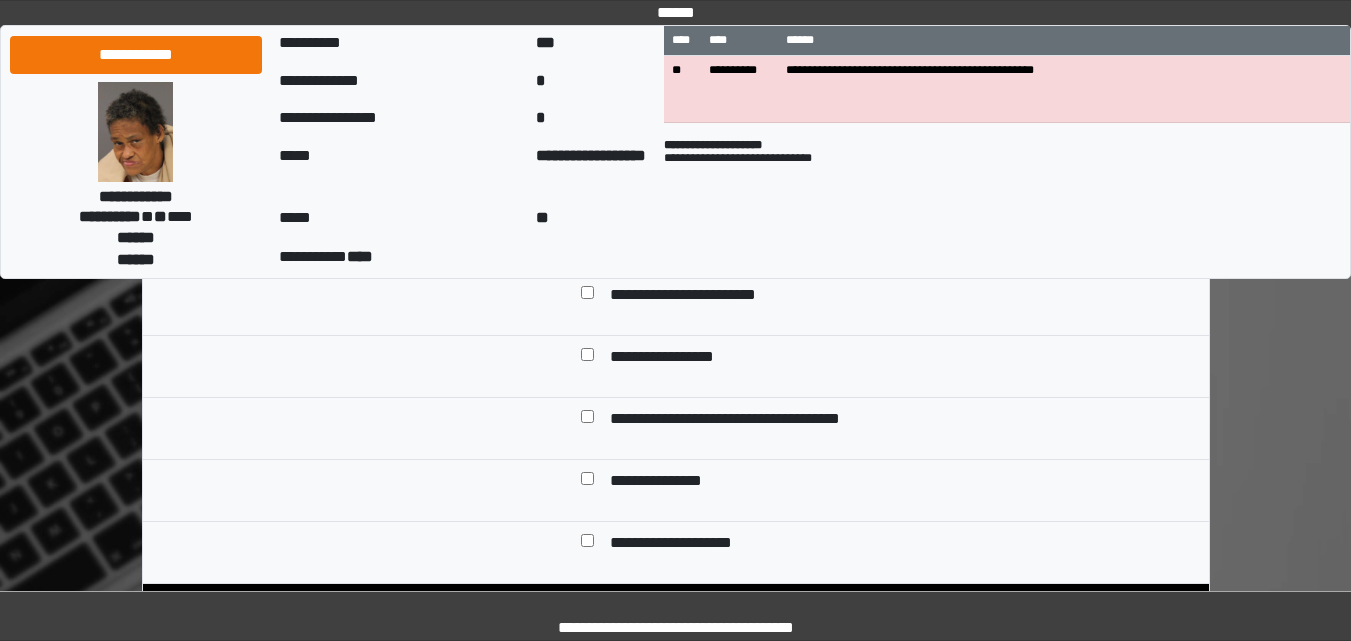 scroll, scrollTop: 3227, scrollLeft: 0, axis: vertical 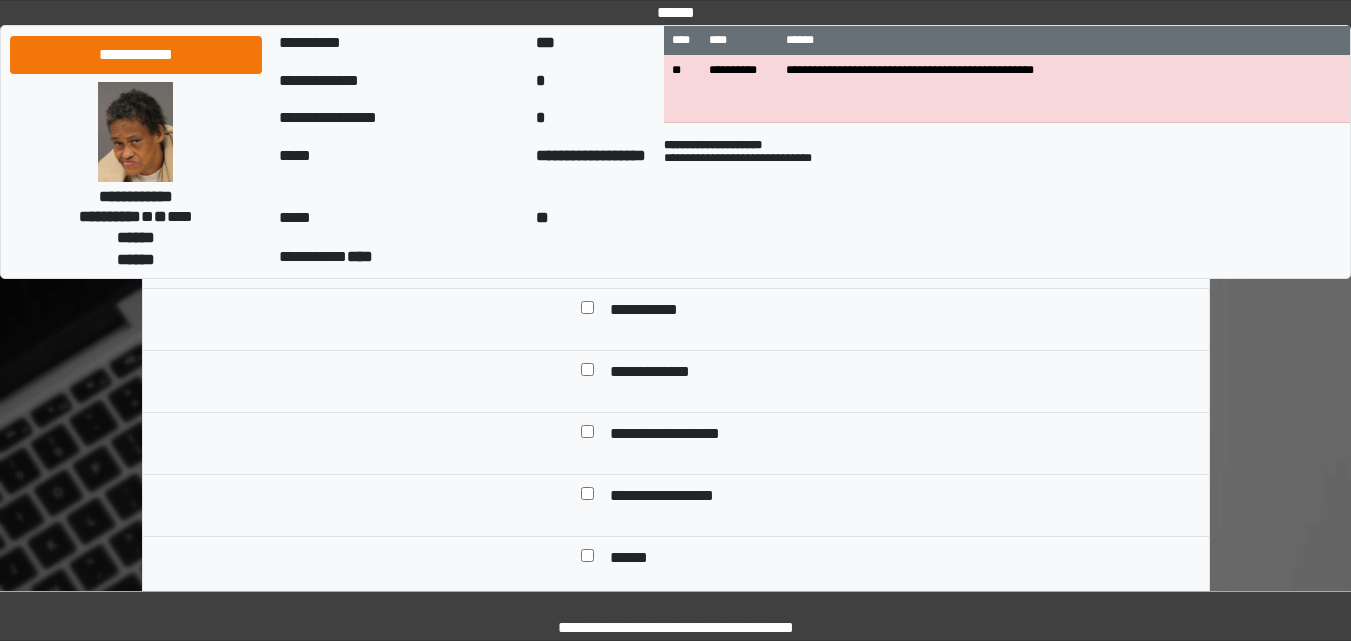 drag, startPoint x: 794, startPoint y: 490, endPoint x: 457, endPoint y: 399, distance: 349.0702 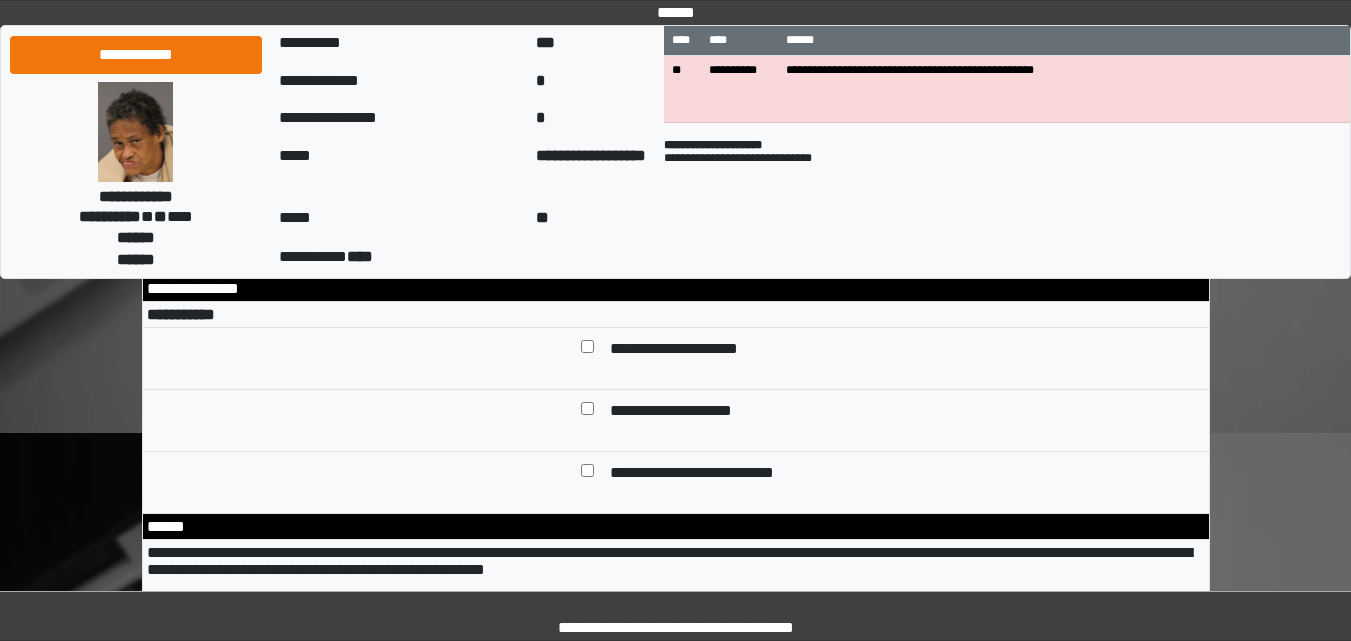 scroll, scrollTop: 5558, scrollLeft: 0, axis: vertical 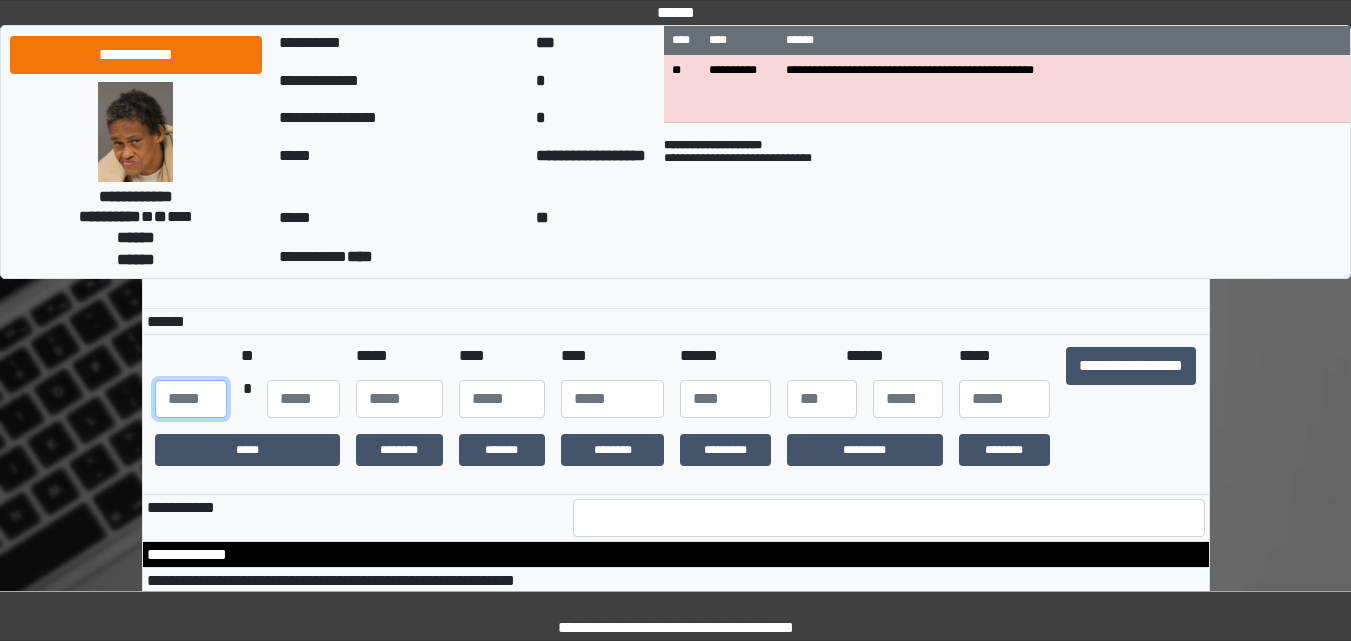 click at bounding box center (191, 399) 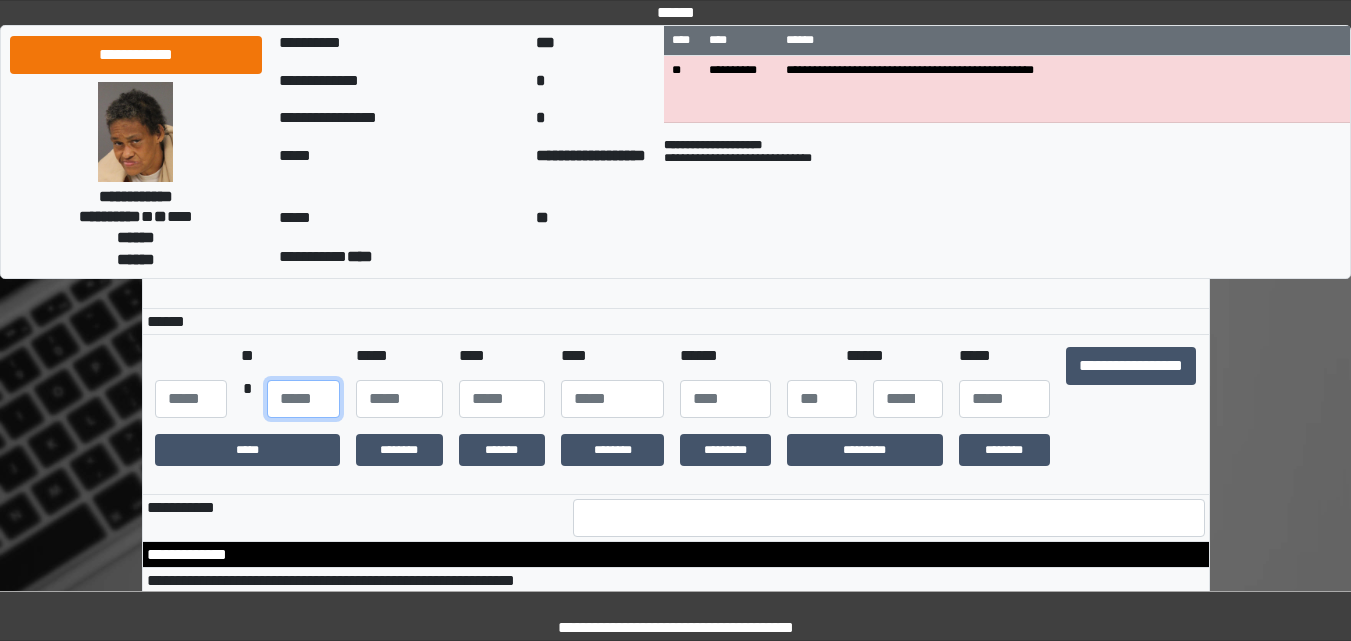 type on "**" 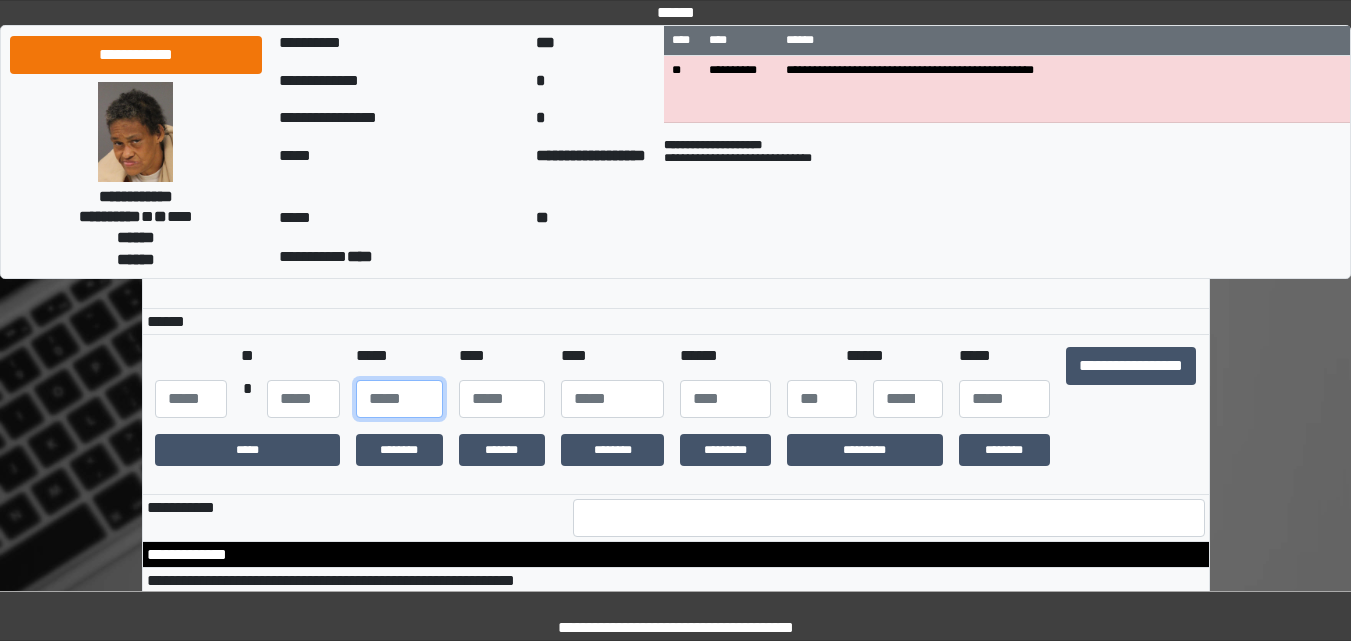 type on "**" 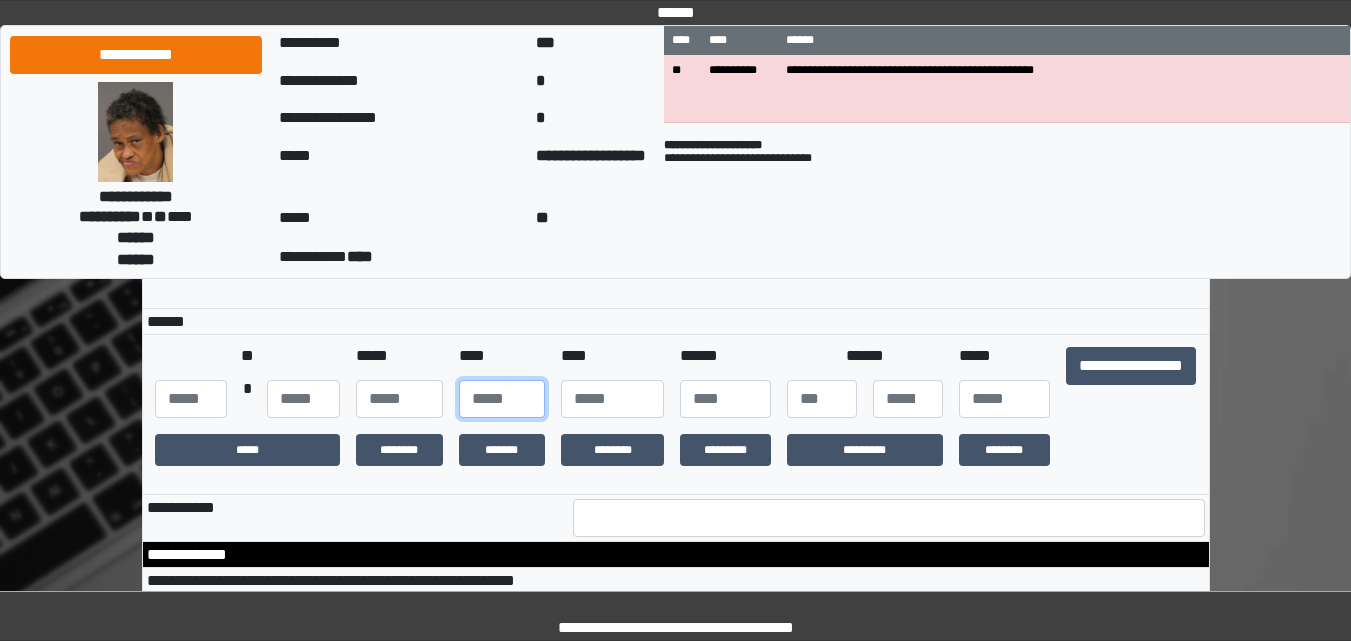 type on "**" 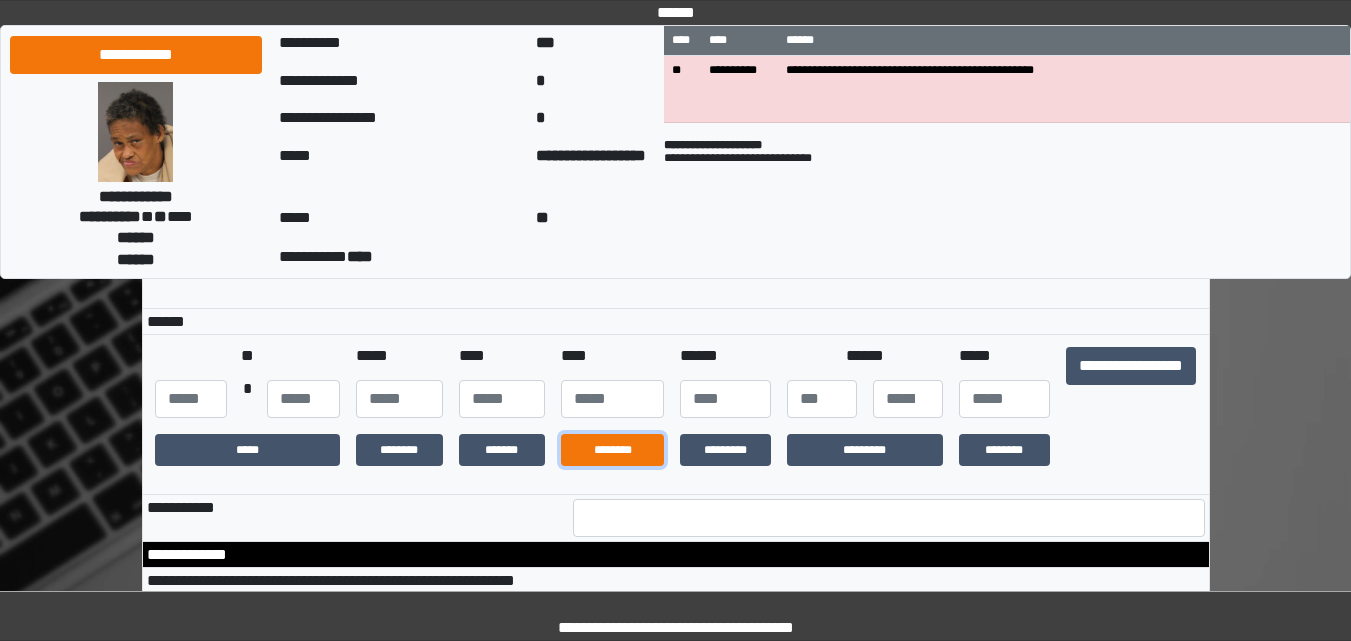click on "********" at bounding box center [612, 450] 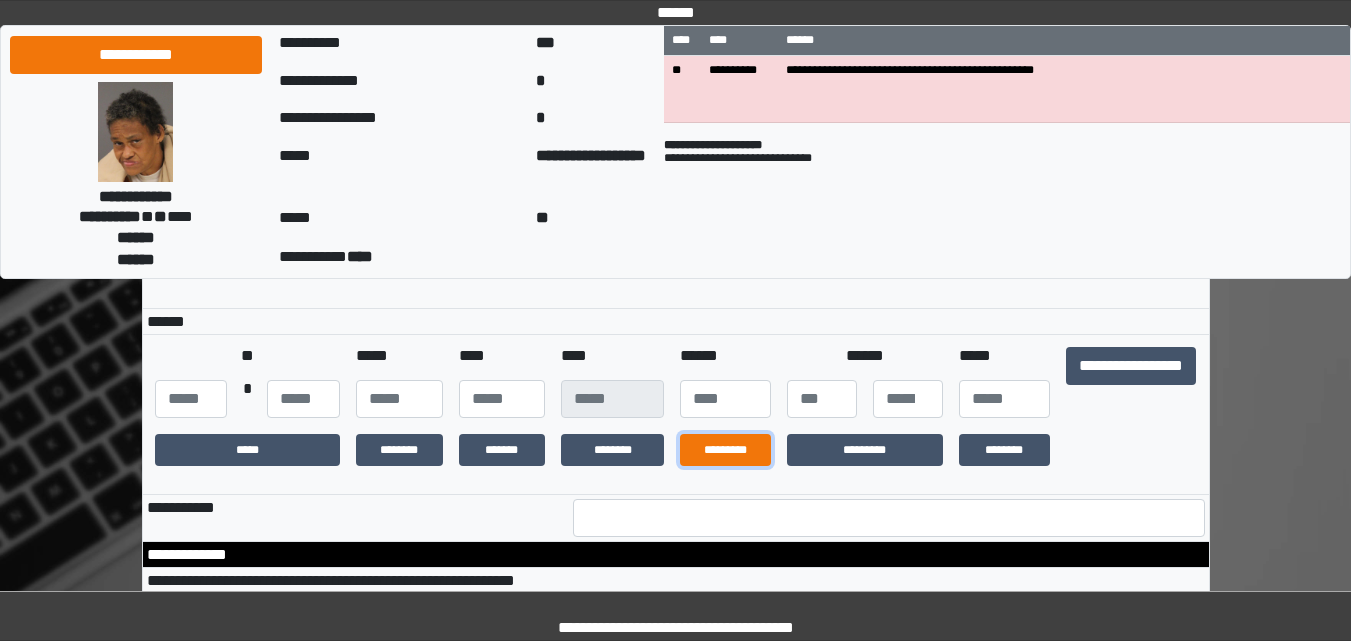 click on "*********" at bounding box center [725, 450] 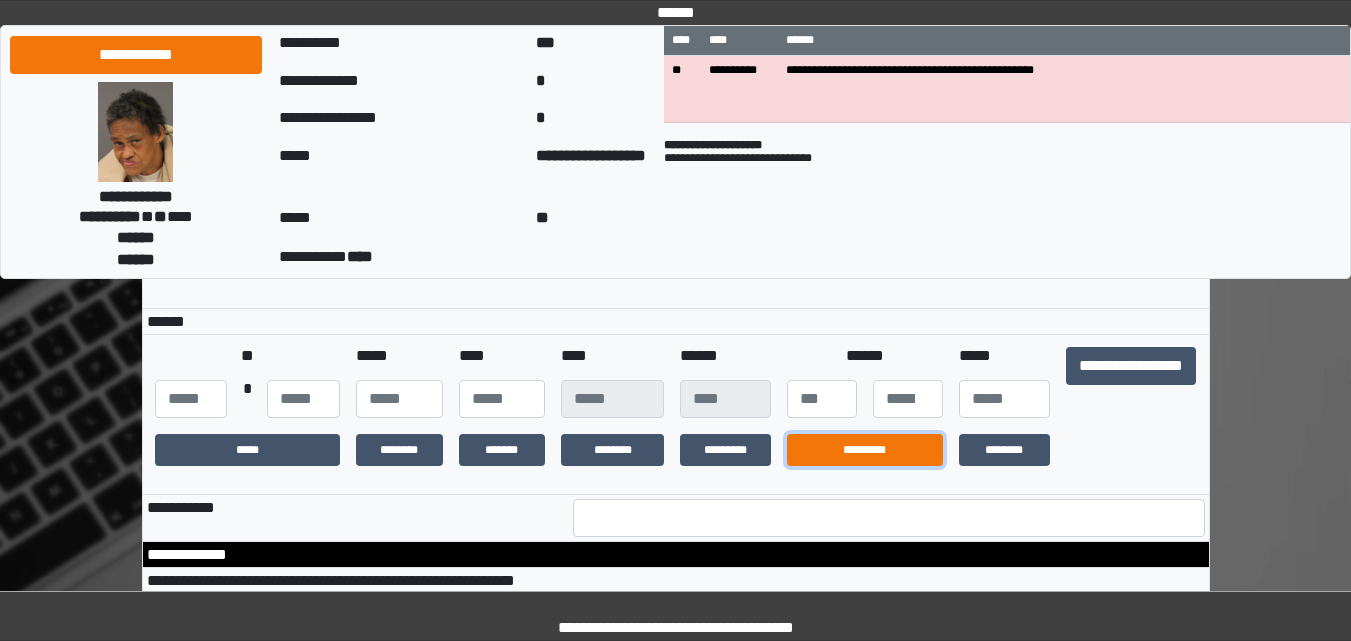 click on "*********" at bounding box center (865, 450) 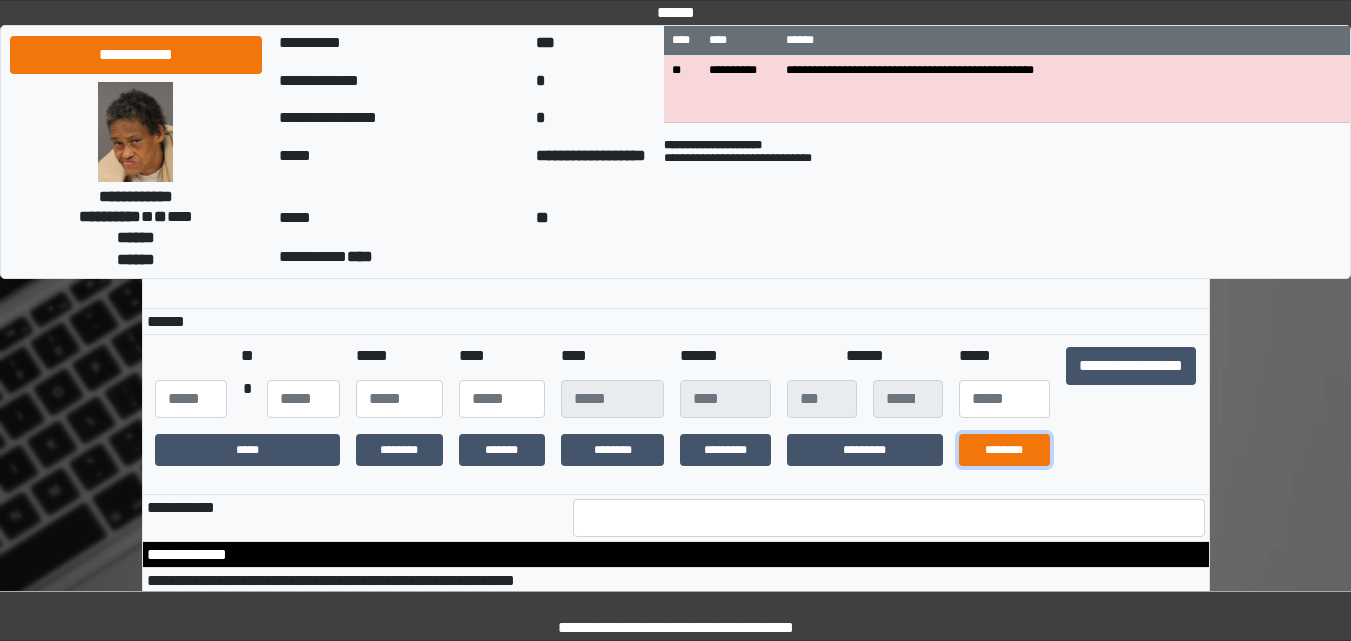 click on "********" at bounding box center [1004, 450] 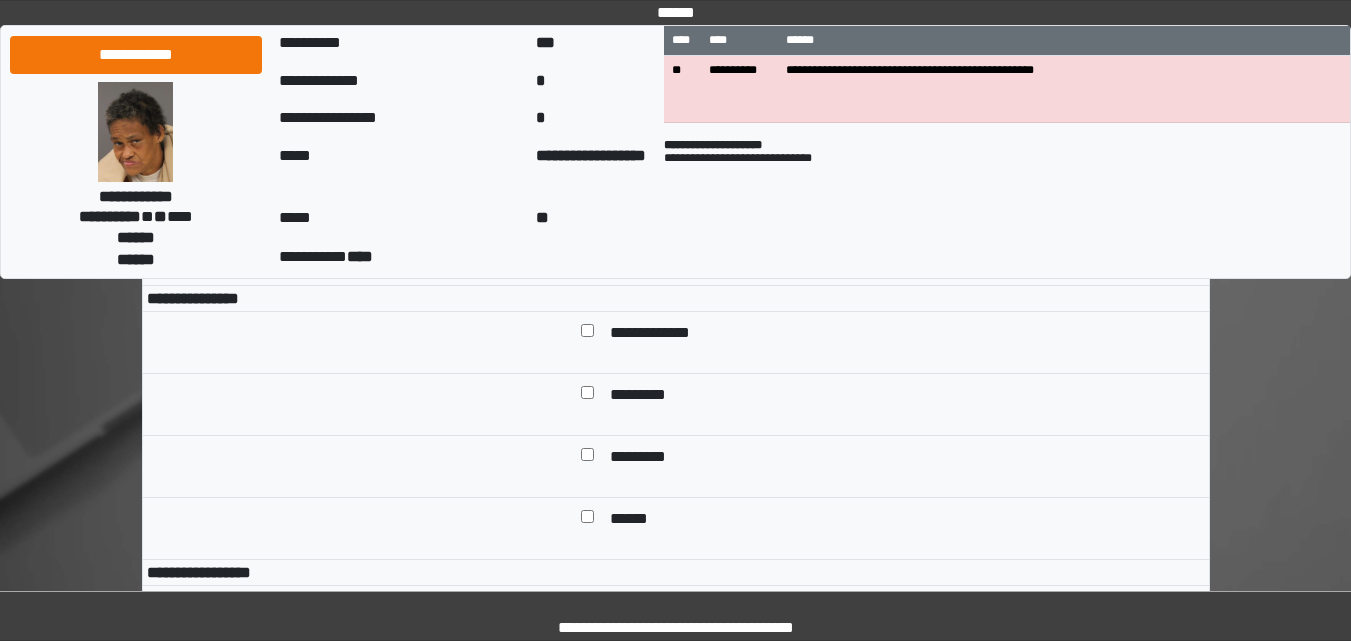 scroll, scrollTop: 6226, scrollLeft: 0, axis: vertical 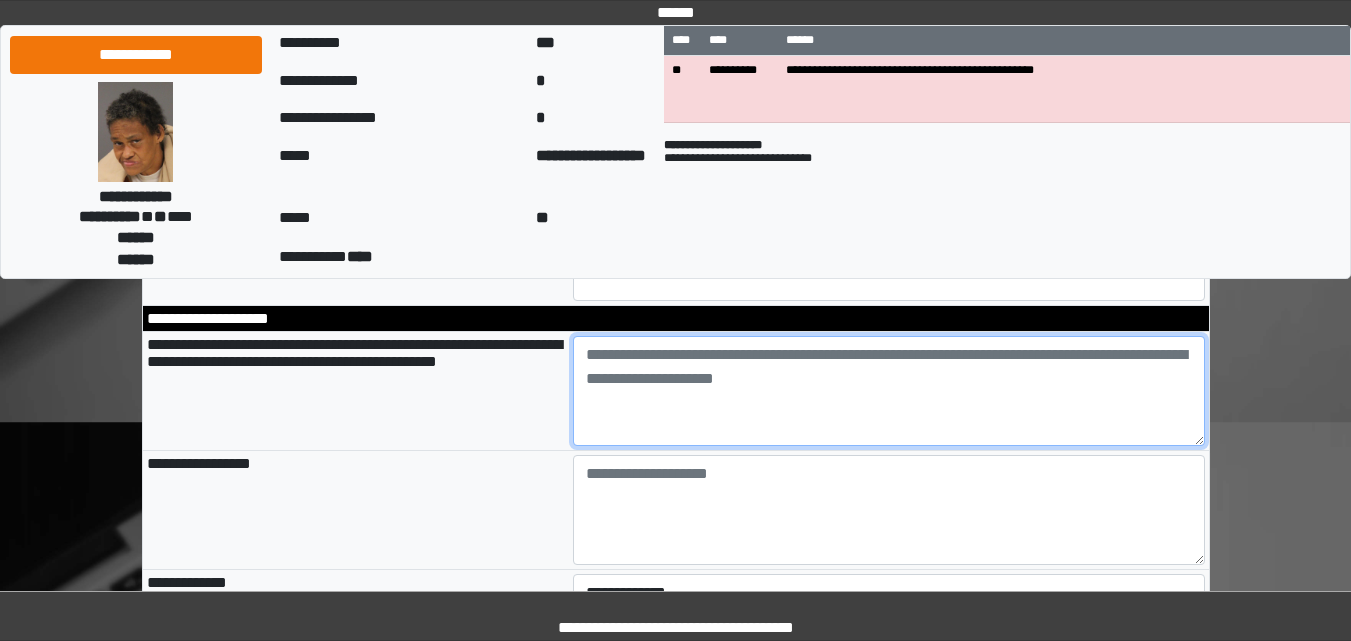 click at bounding box center [889, 391] 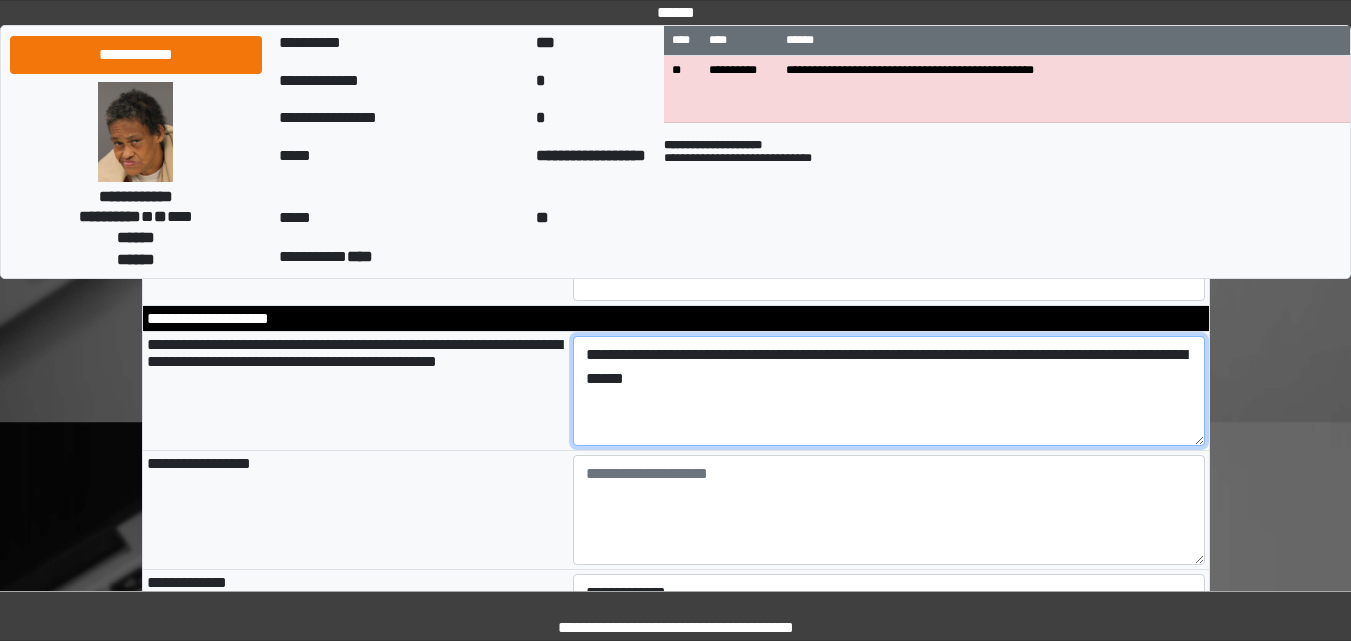 click on "**********" at bounding box center [889, 391] 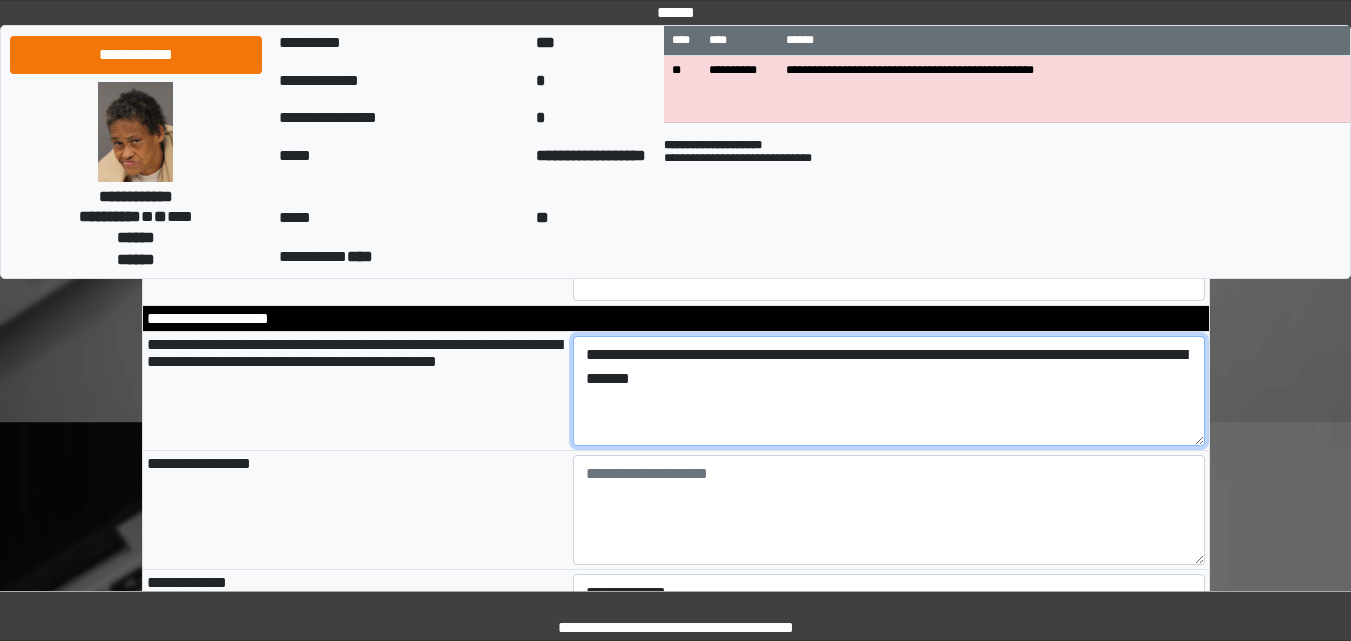 click on "**********" at bounding box center (889, 391) 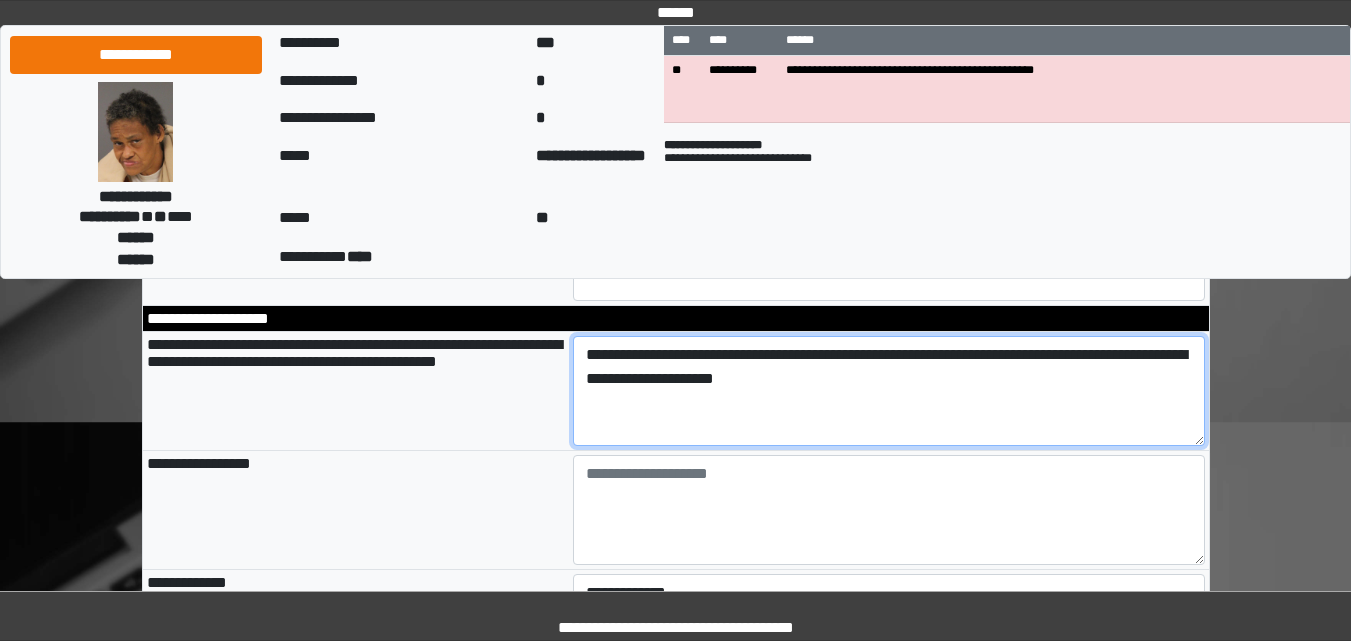 click on "**********" at bounding box center [889, 391] 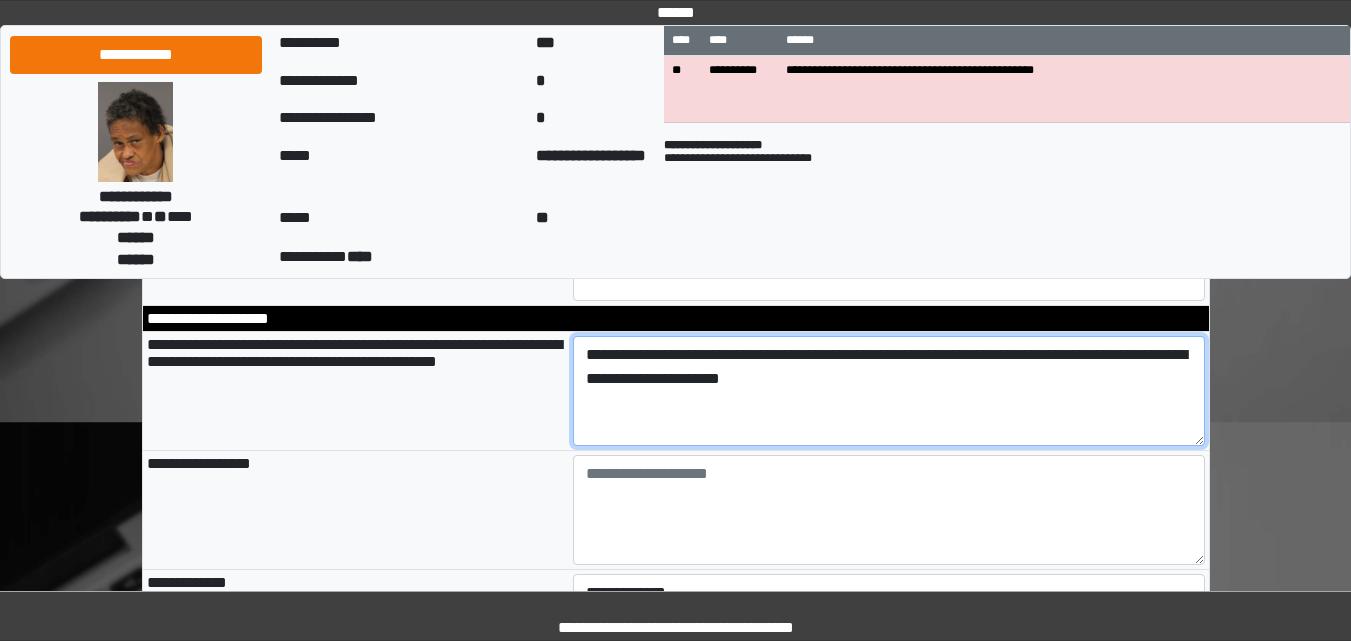 click on "**********" at bounding box center [889, 391] 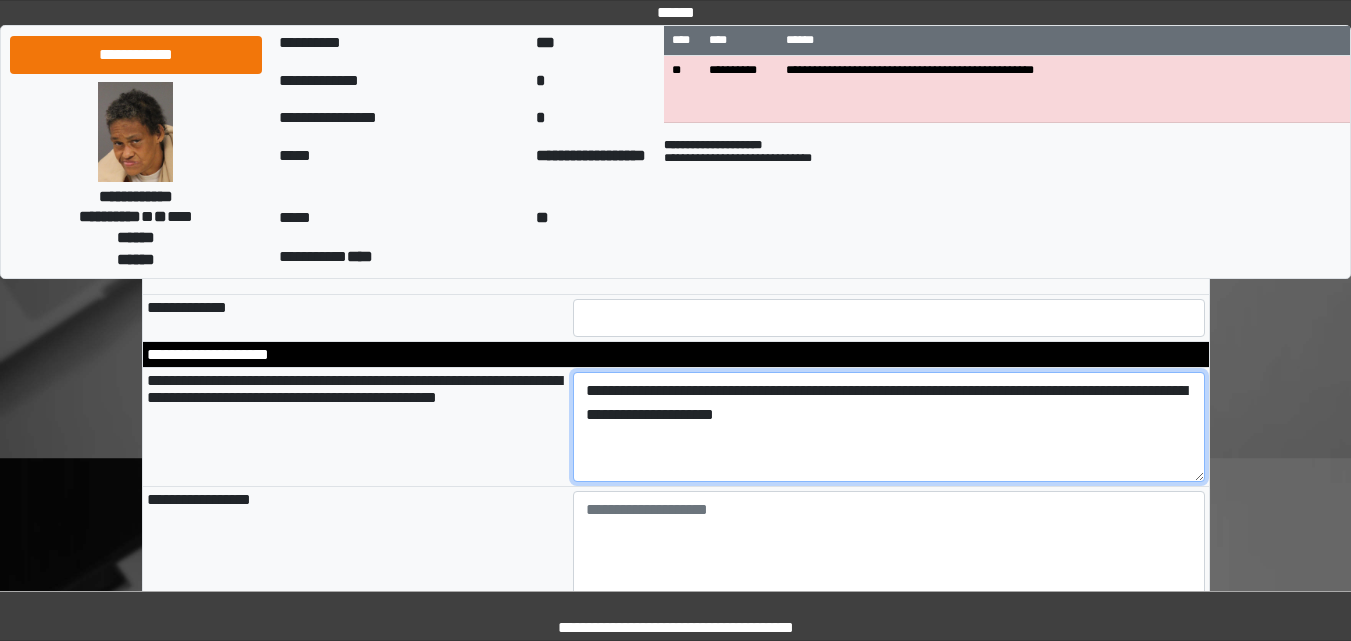 scroll, scrollTop: 7226, scrollLeft: 0, axis: vertical 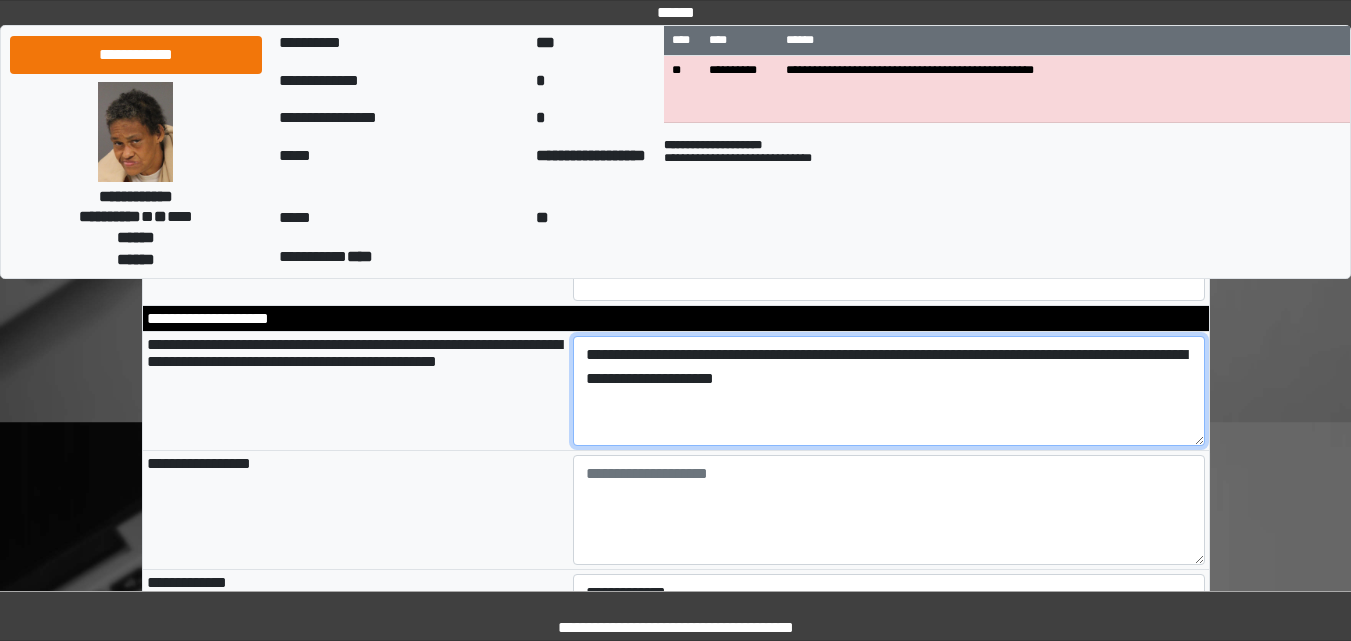 click on "**********" at bounding box center [889, 391] 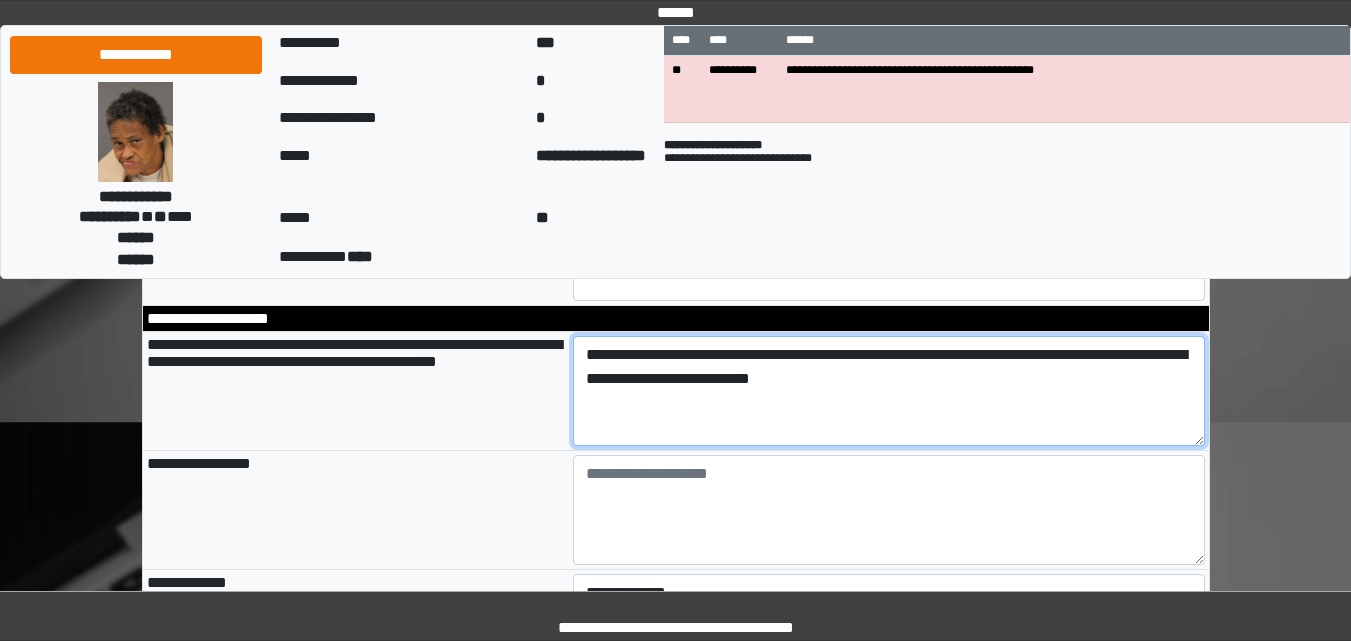 click on "**********" at bounding box center [889, 391] 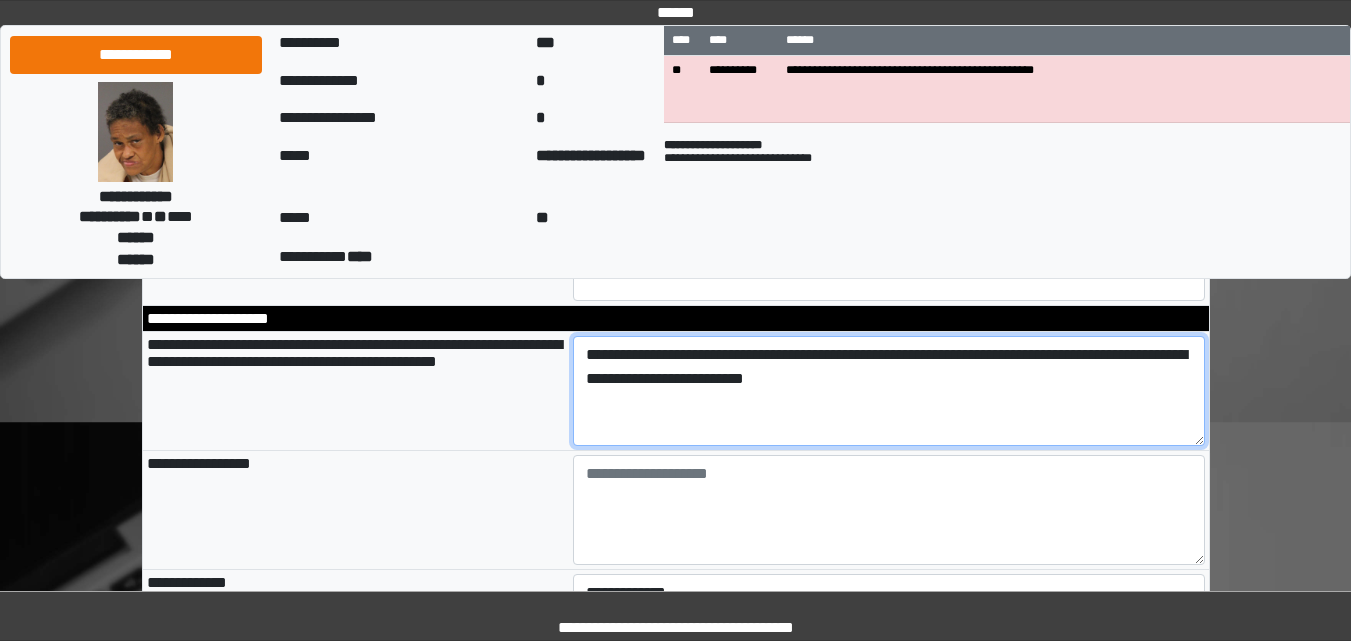 click on "**********" at bounding box center [889, 391] 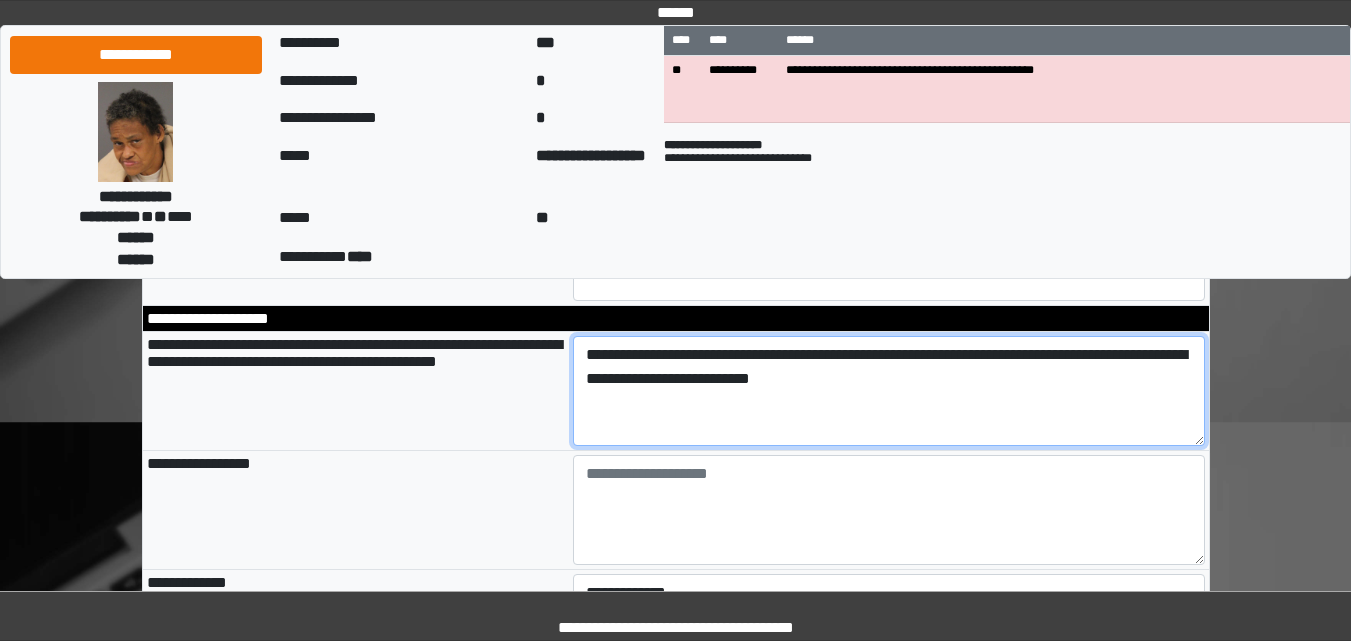 click on "**********" at bounding box center (889, 391) 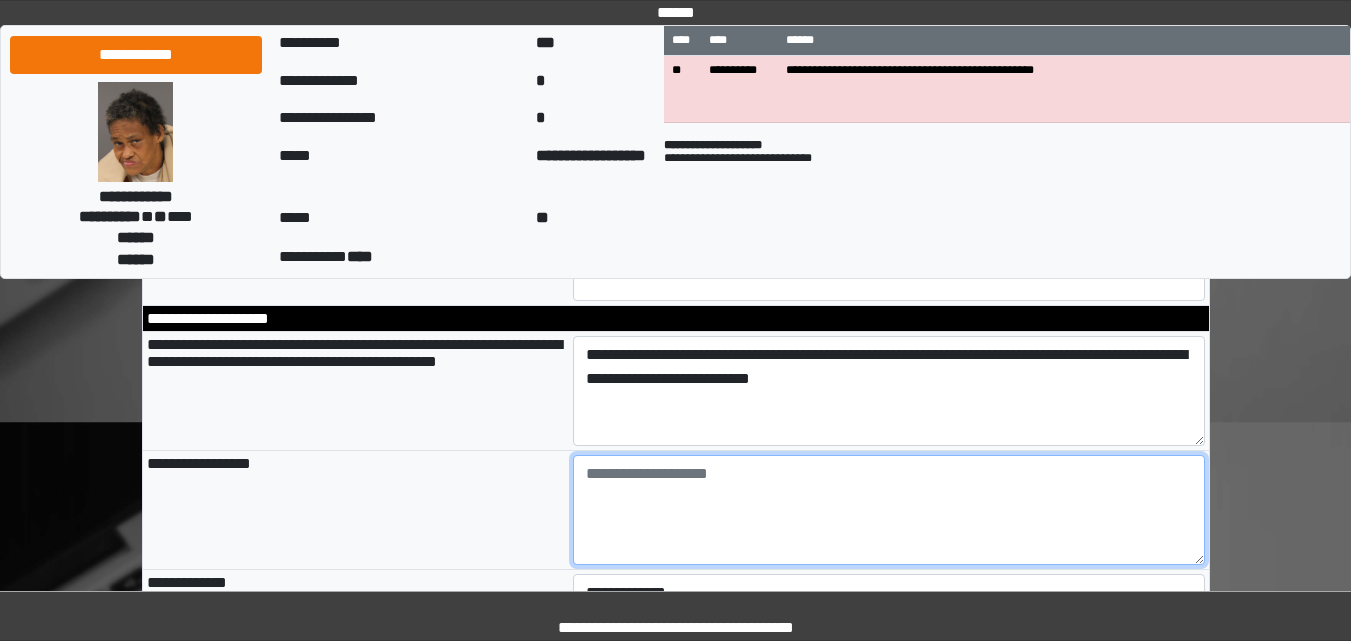 click at bounding box center [889, 510] 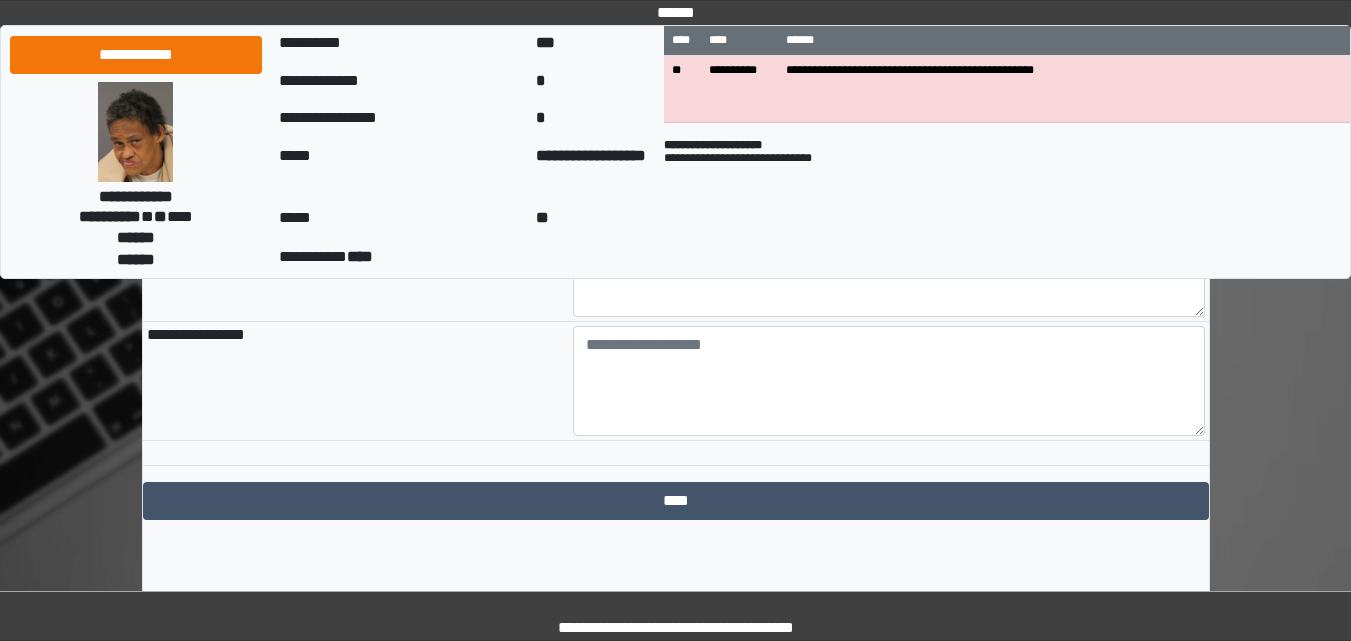 scroll, scrollTop: 7736, scrollLeft: 0, axis: vertical 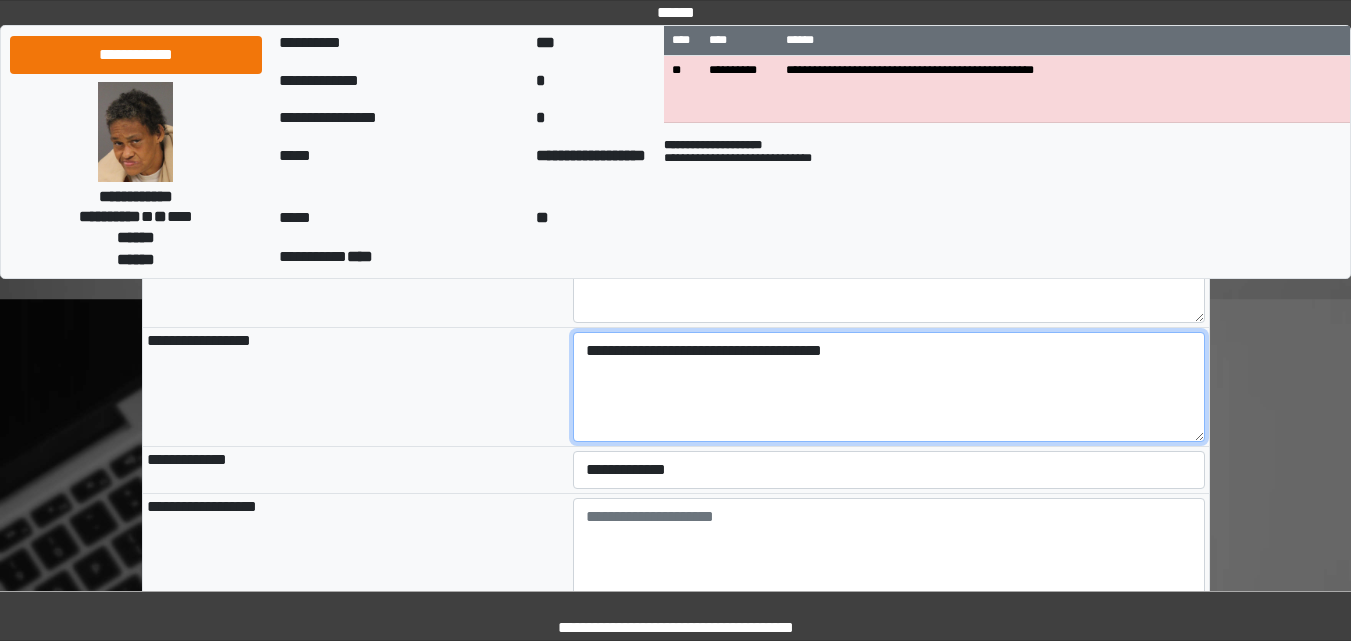 type on "**********" 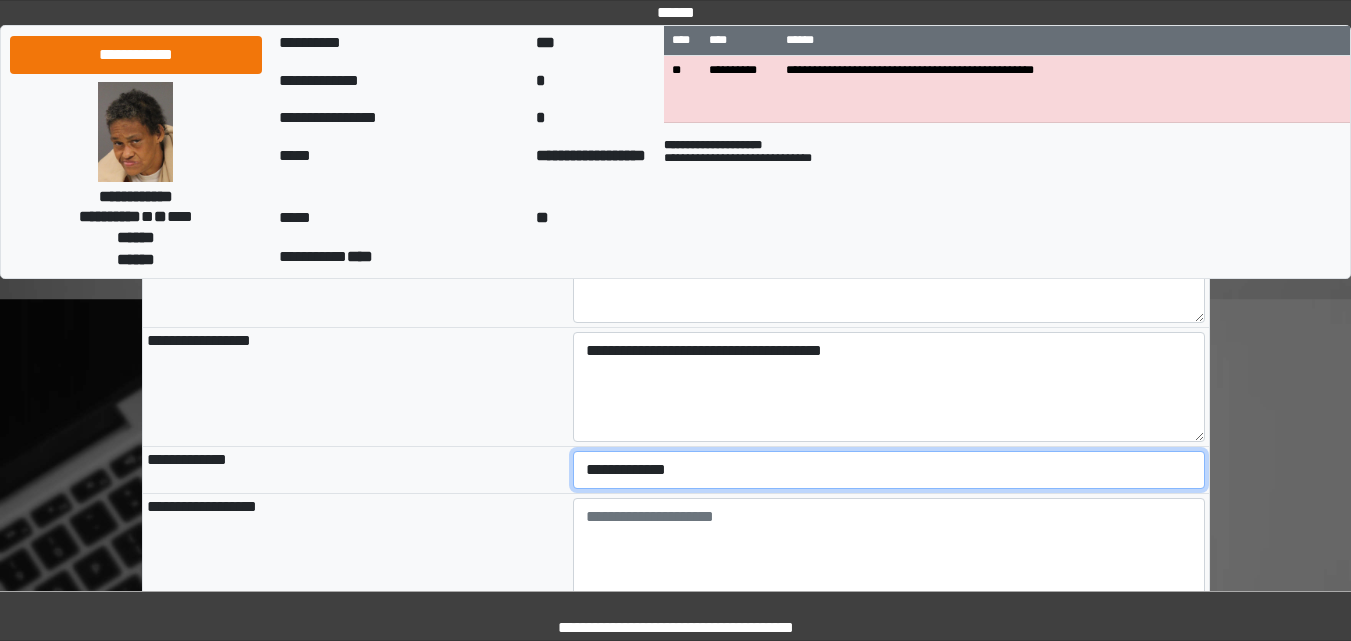 click on "**********" at bounding box center [889, 470] 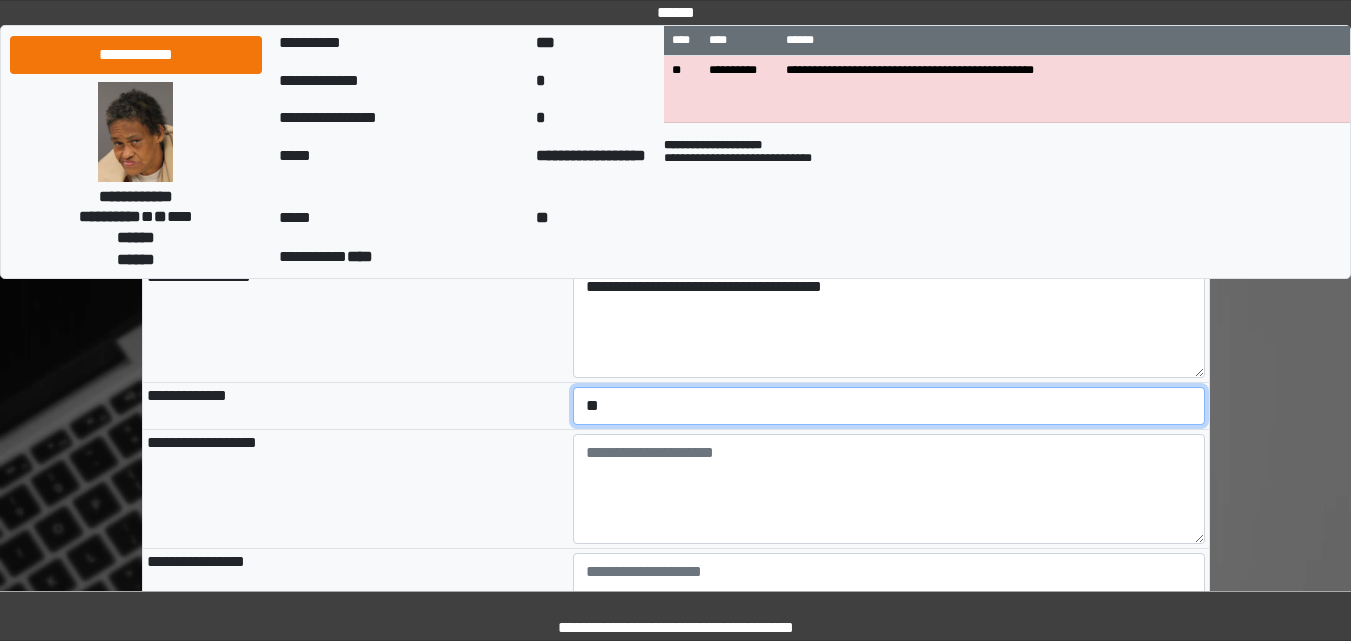 scroll, scrollTop: 7449, scrollLeft: 0, axis: vertical 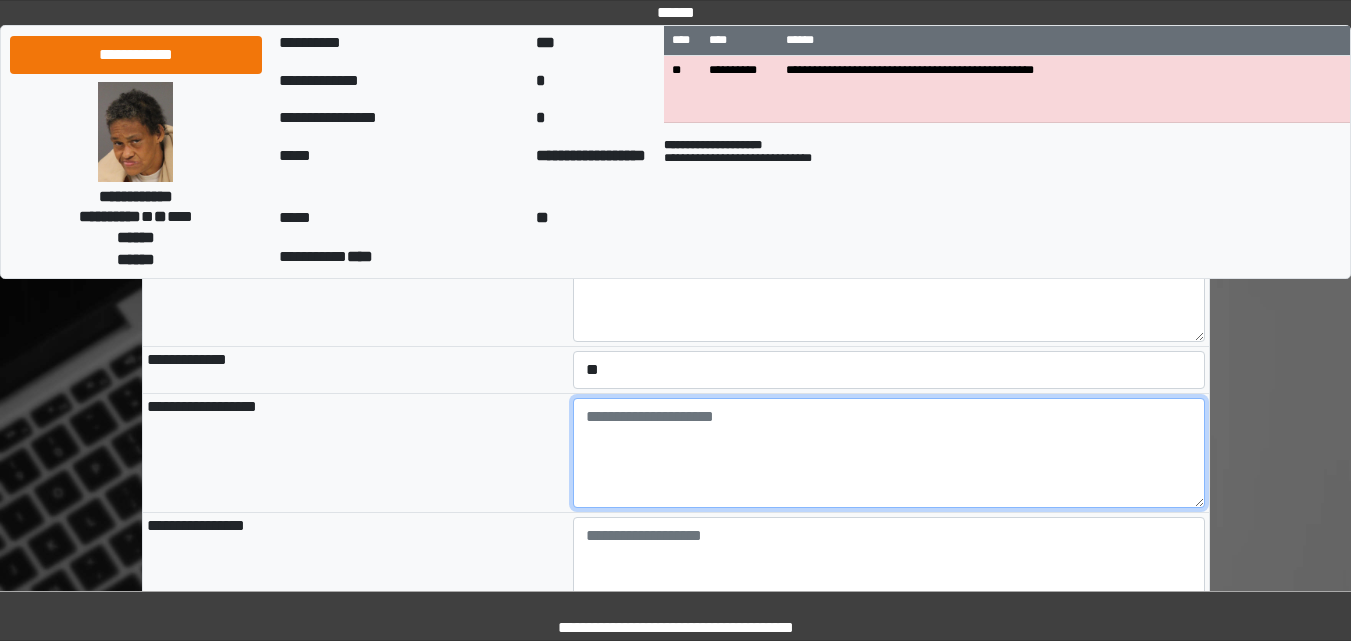 click at bounding box center (889, 453) 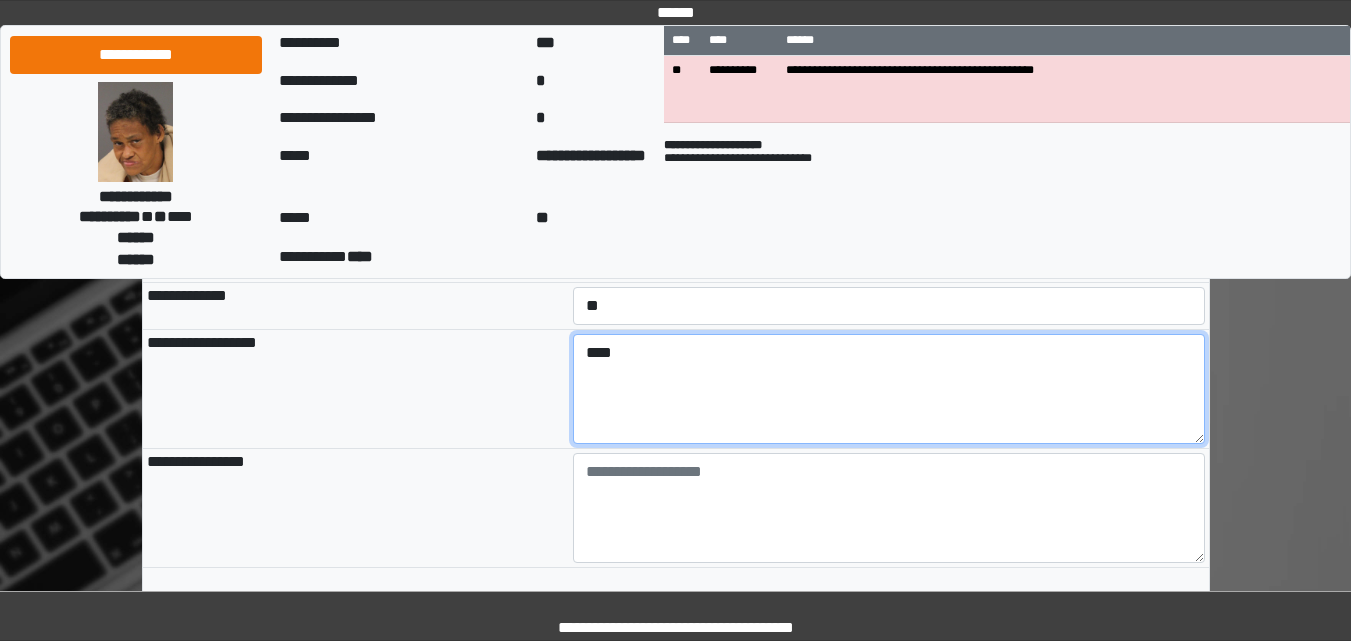 scroll, scrollTop: 7549, scrollLeft: 0, axis: vertical 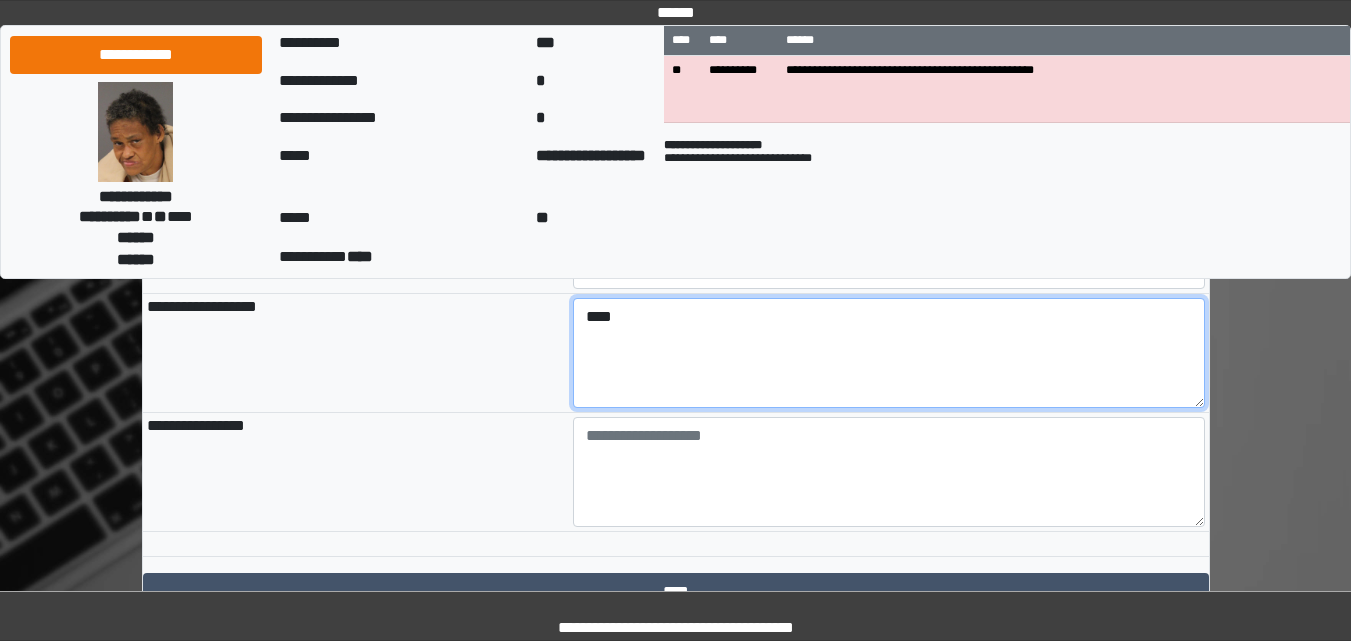 type on "****" 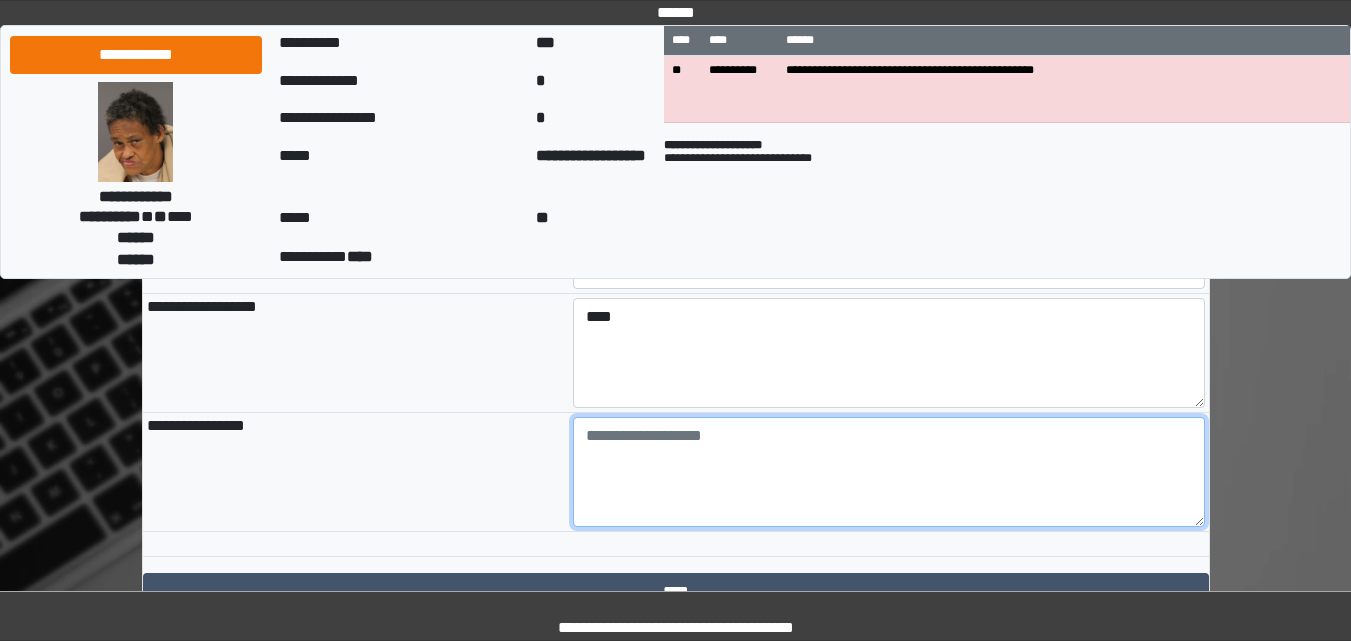 click at bounding box center (889, 472) 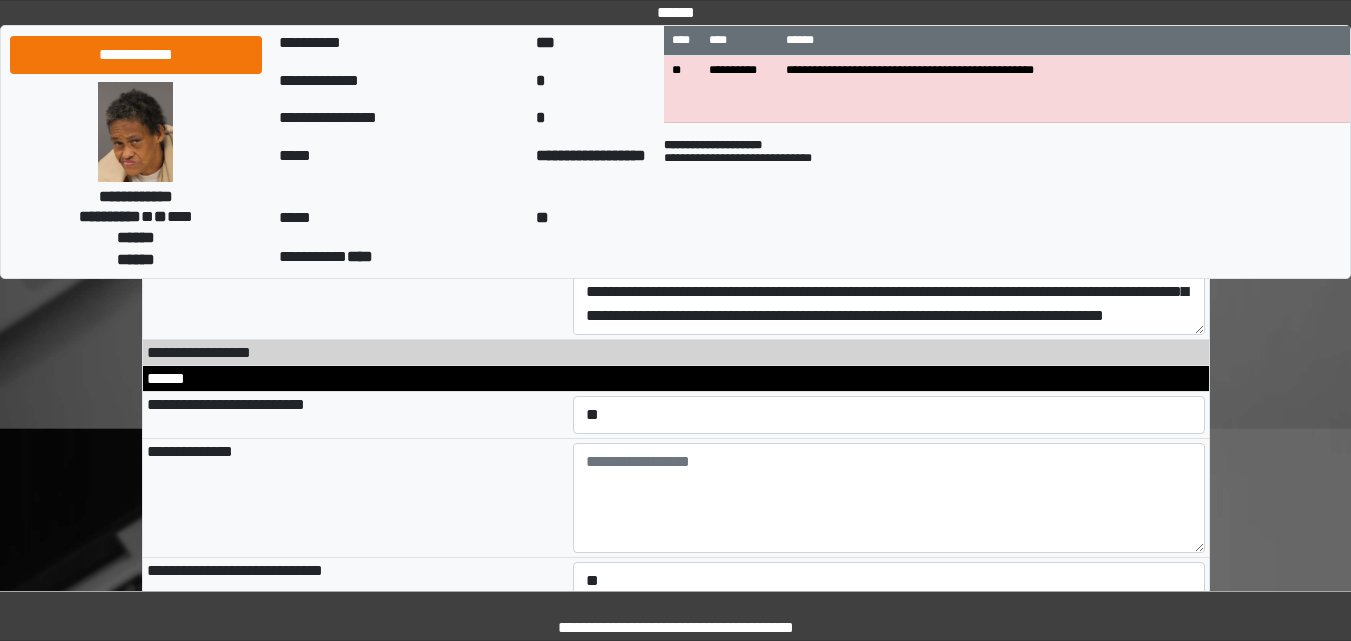 scroll, scrollTop: 1136, scrollLeft: 0, axis: vertical 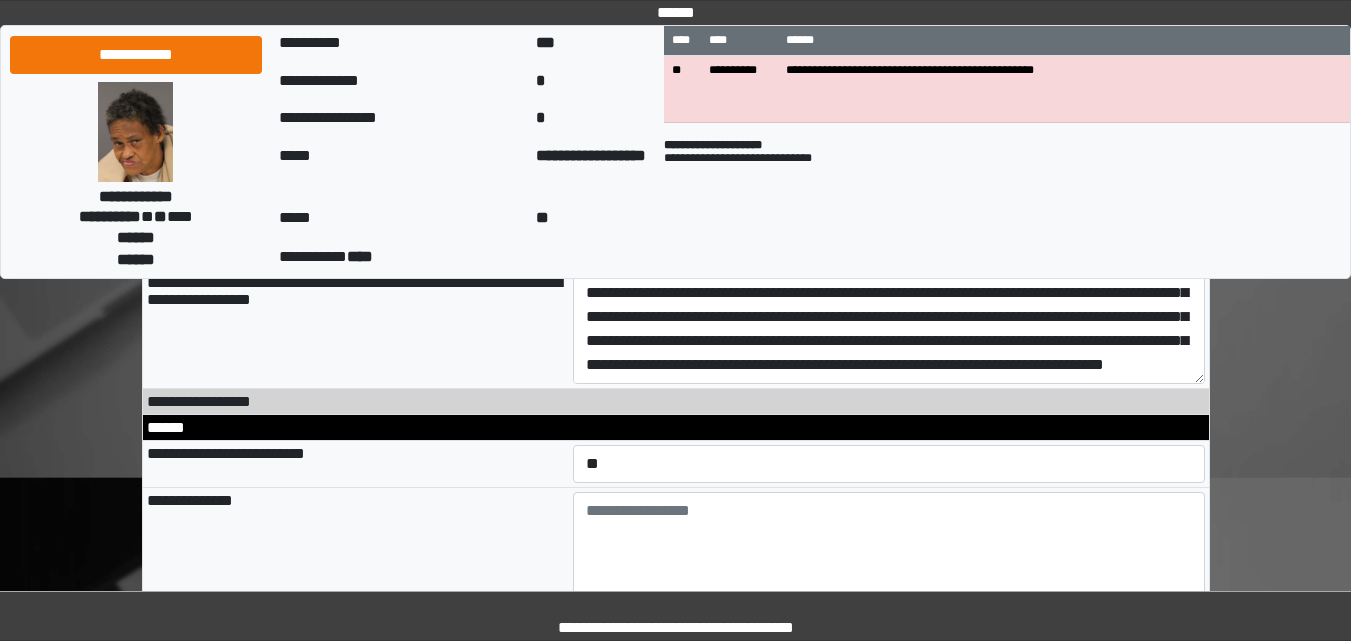 type on "****" 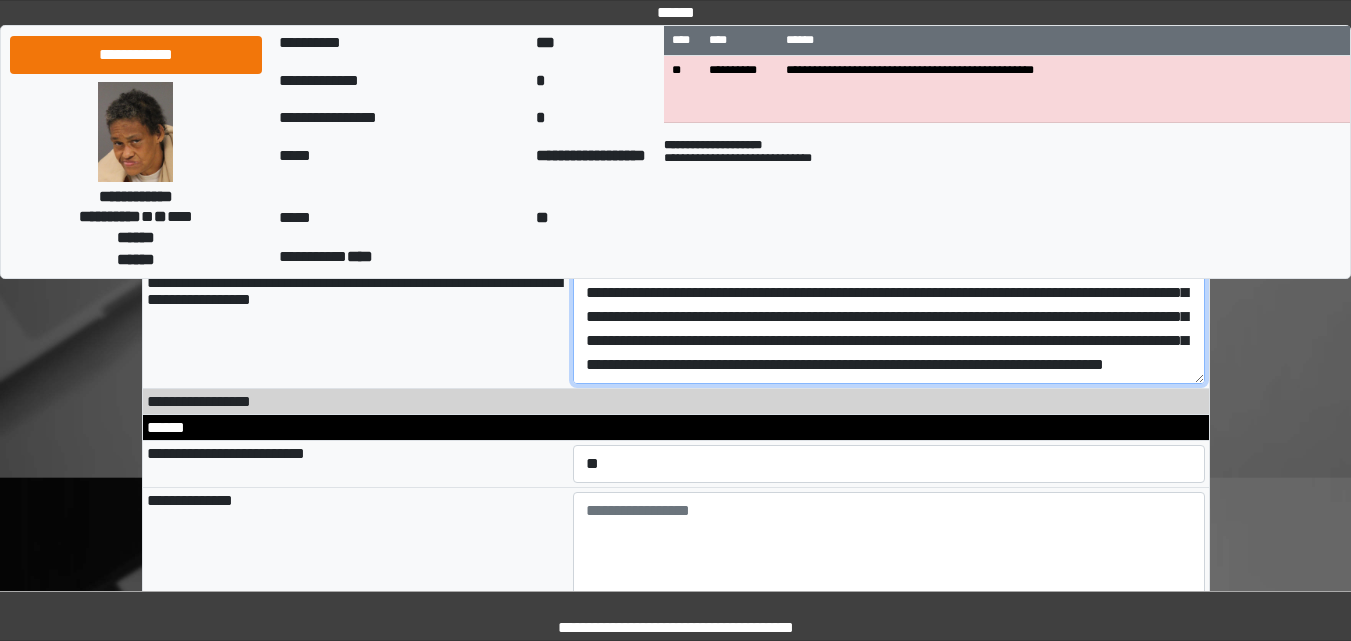 click on "**********" at bounding box center [889, 329] 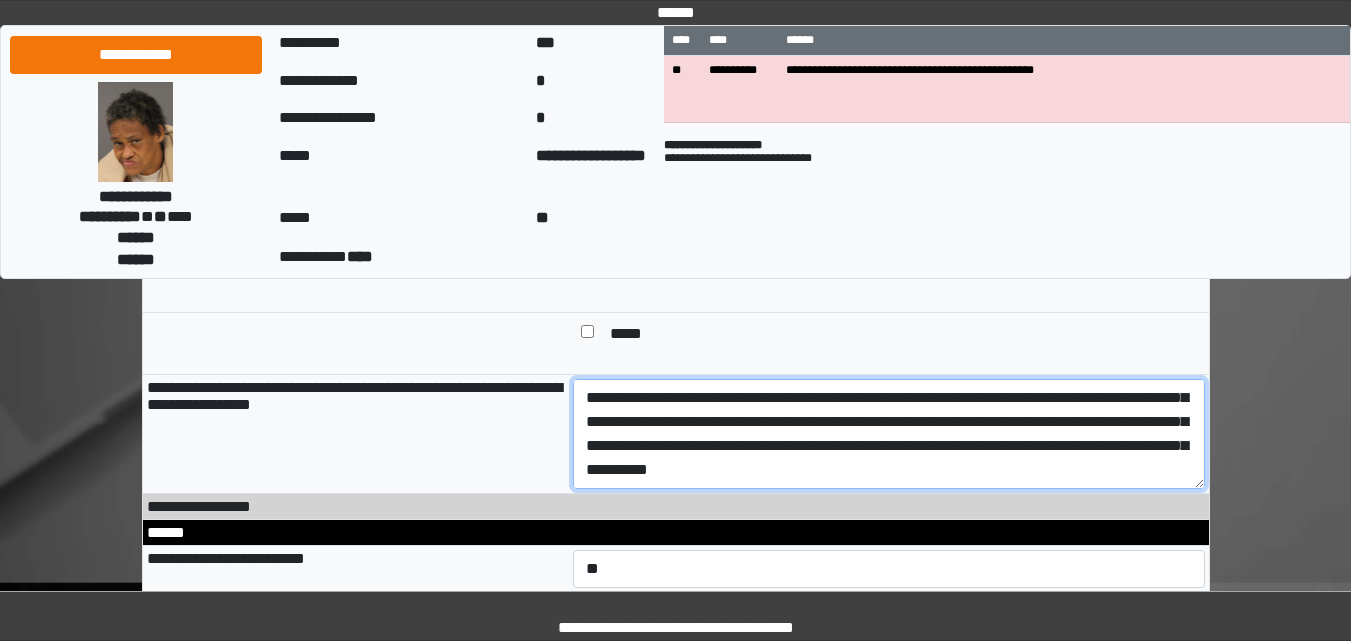 scroll, scrollTop: 1036, scrollLeft: 0, axis: vertical 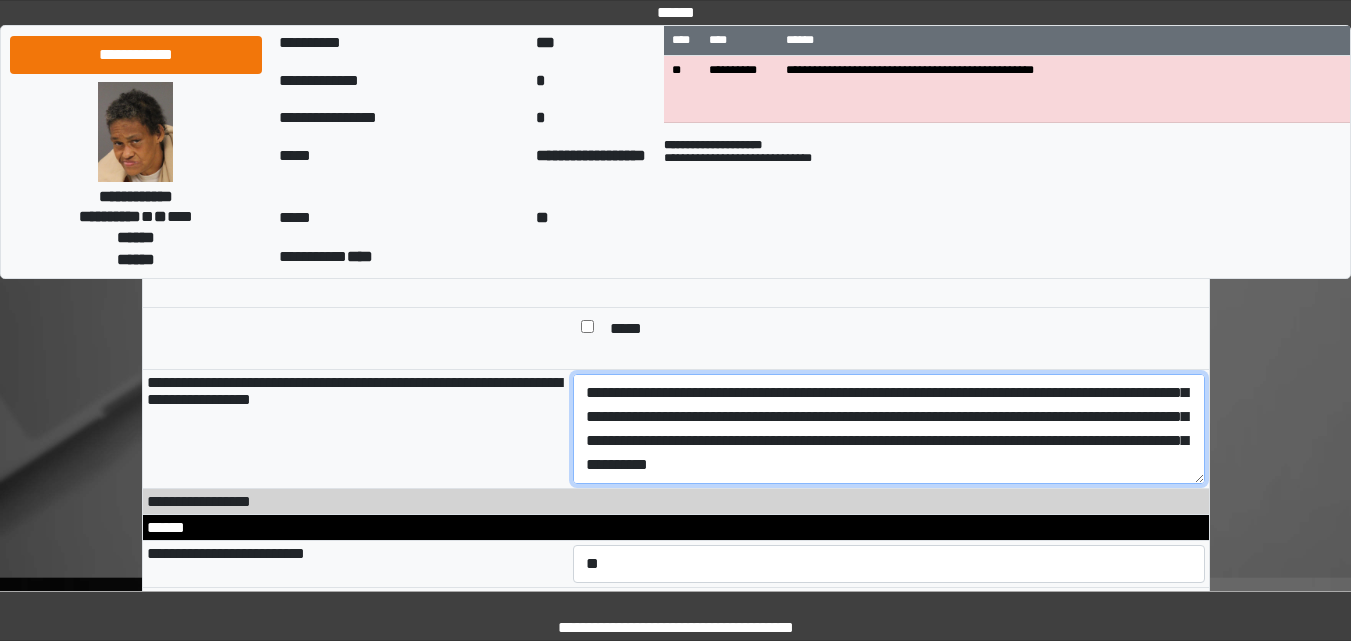 click on "**********" at bounding box center [889, 429] 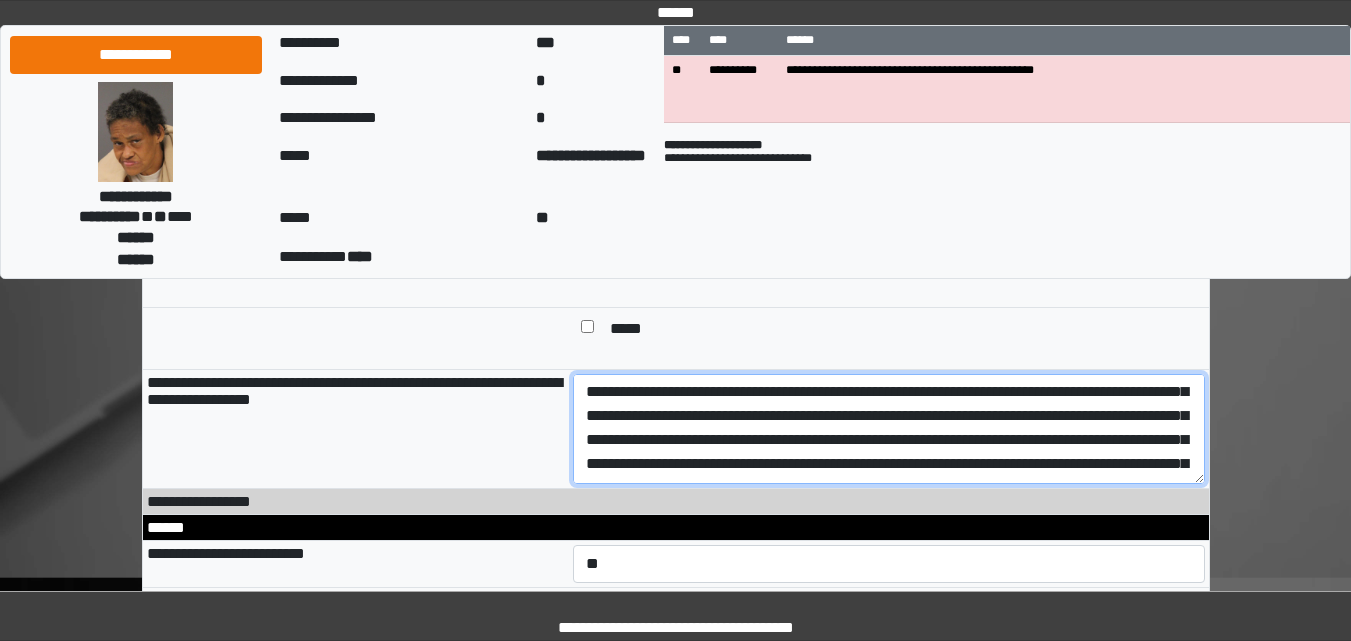 scroll, scrollTop: 0, scrollLeft: 0, axis: both 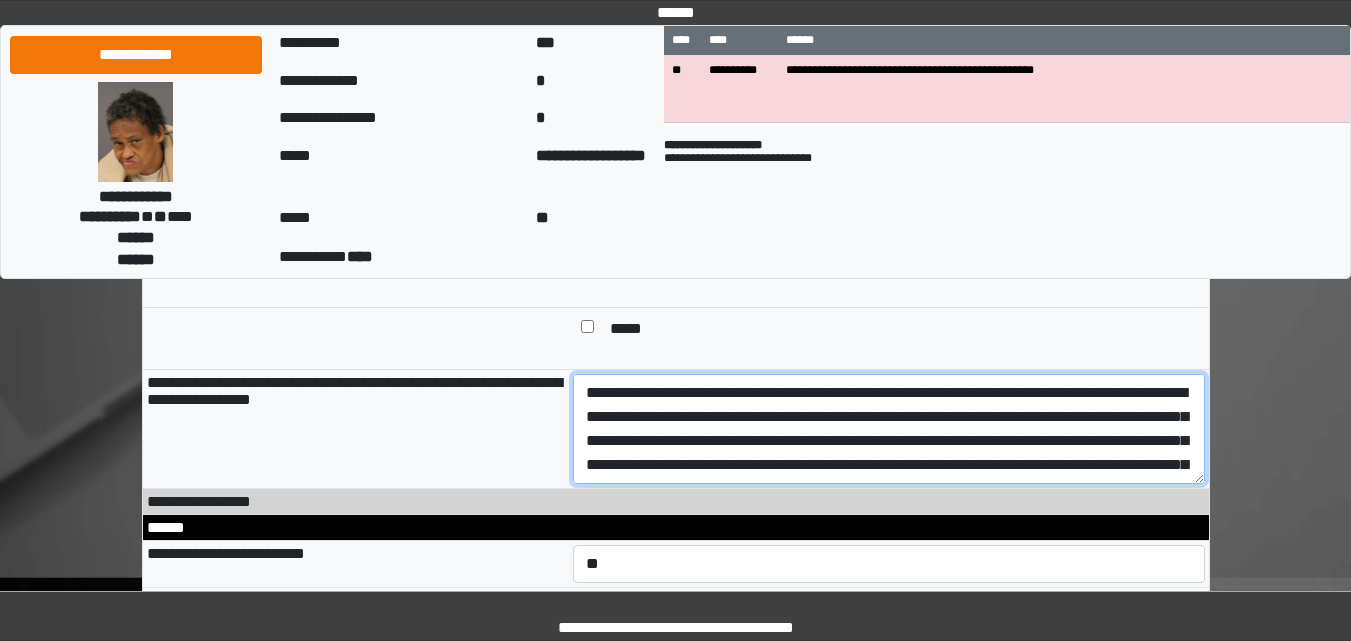 click on "**********" at bounding box center (889, 429) 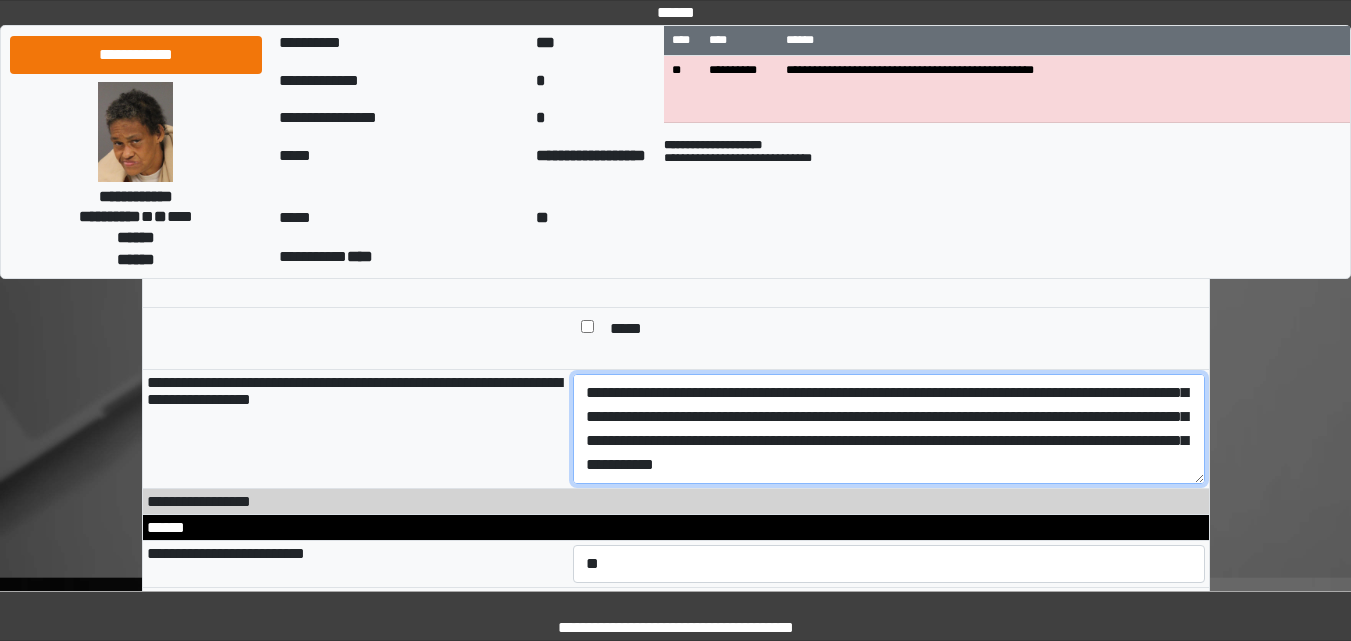 scroll, scrollTop: 72, scrollLeft: 0, axis: vertical 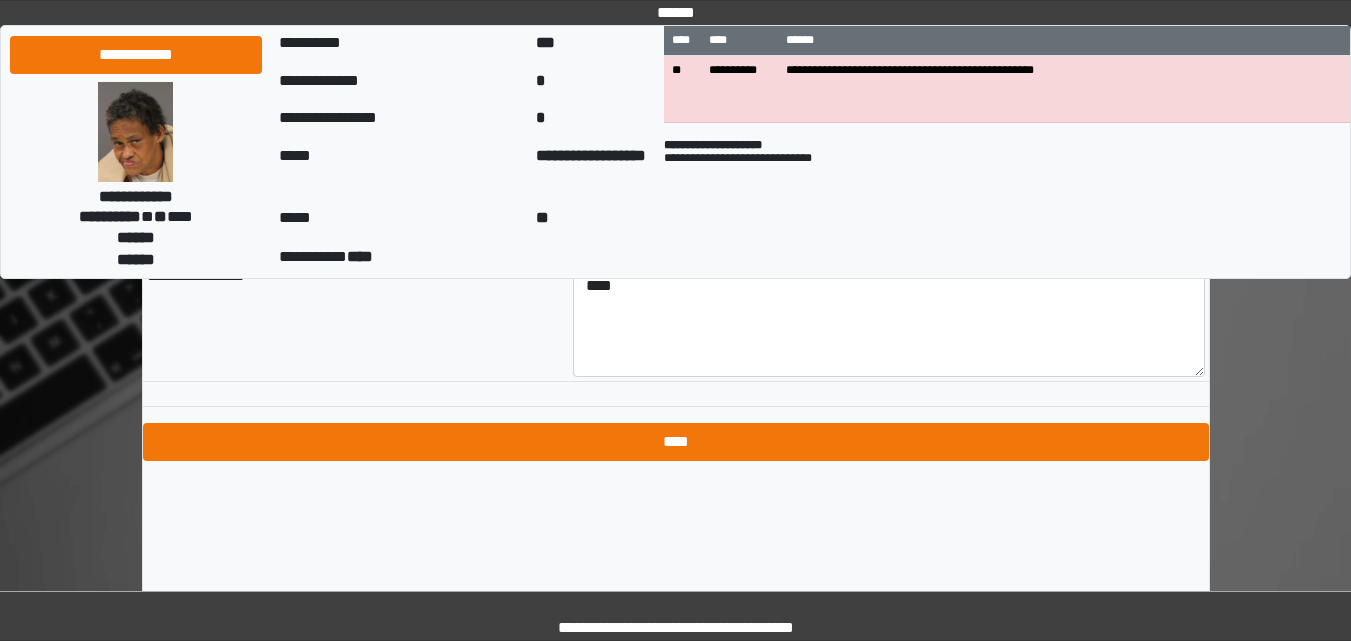 type on "**********" 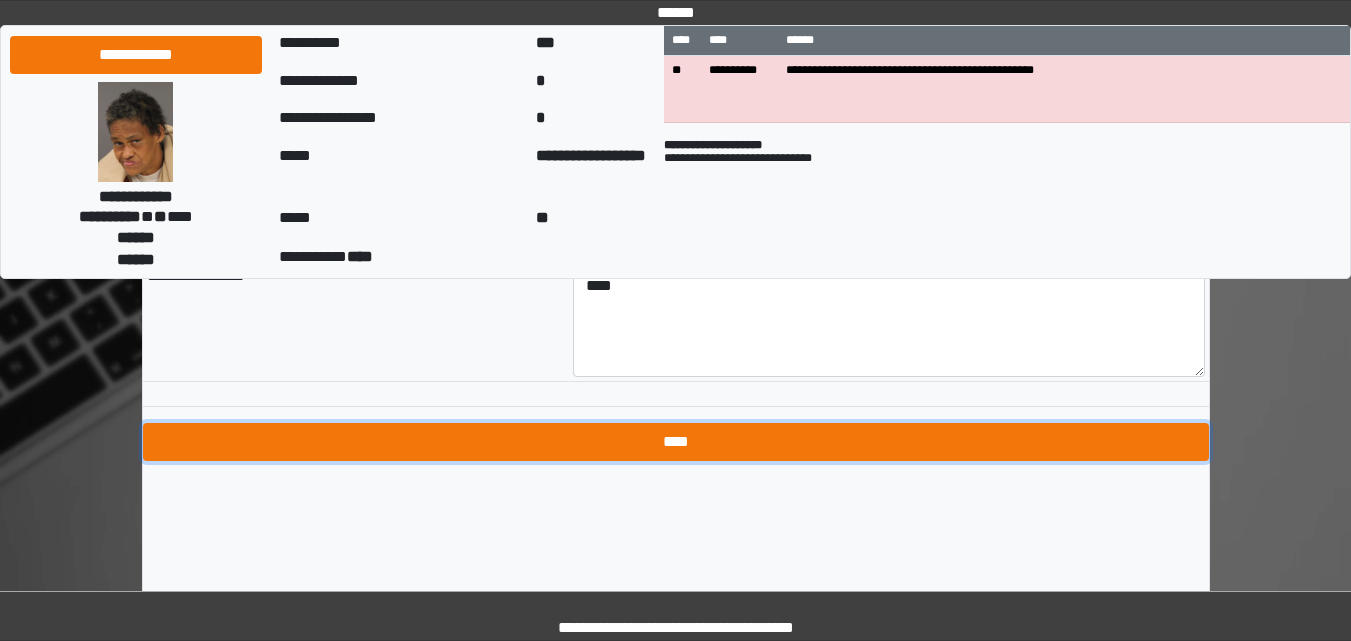 click on "****" at bounding box center (676, 442) 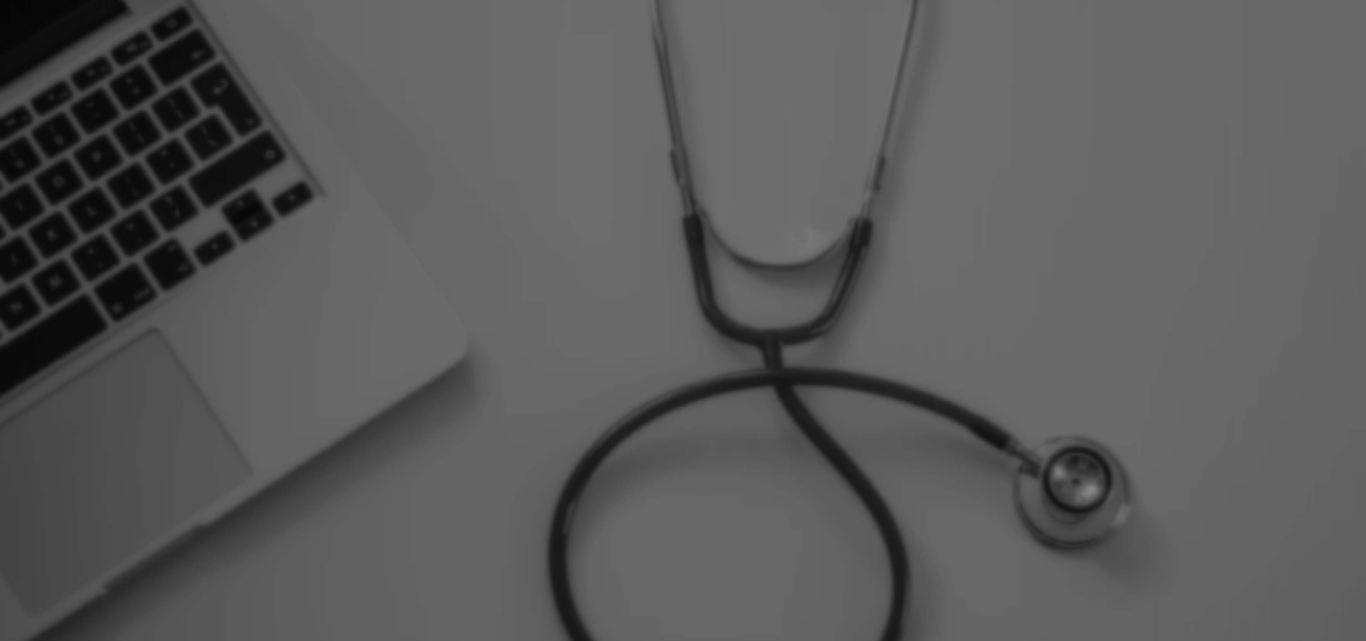 scroll, scrollTop: 0, scrollLeft: 0, axis: both 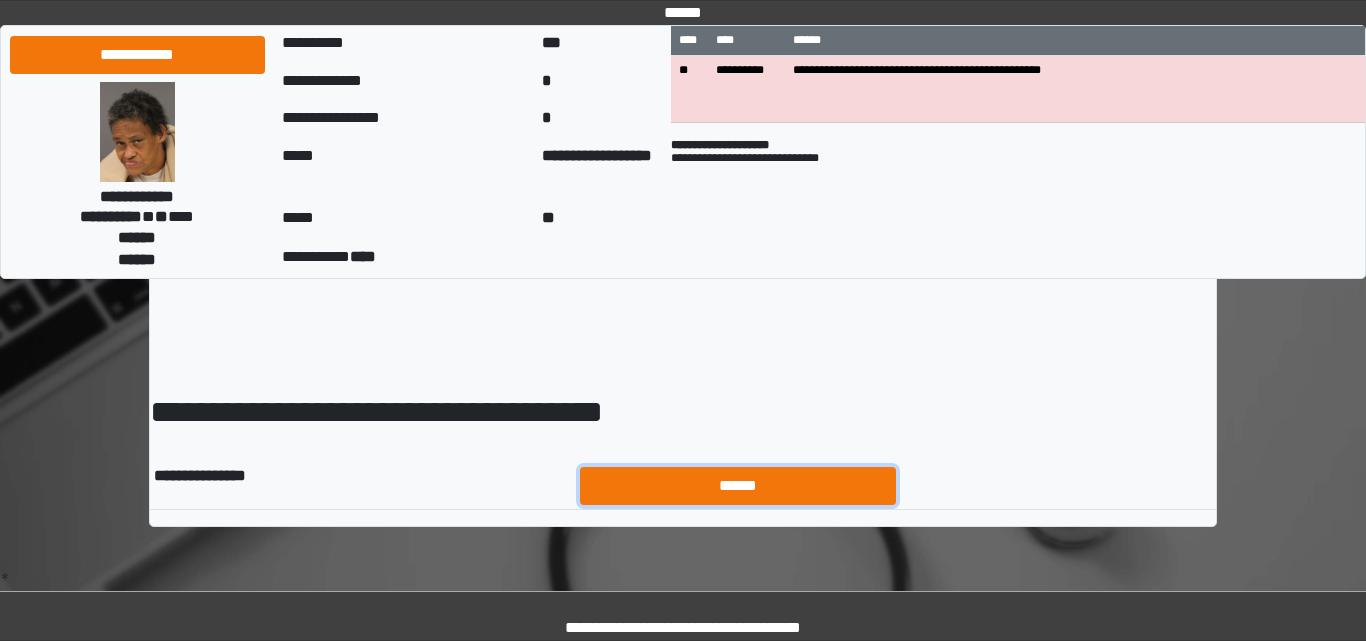 click on "******" at bounding box center [738, 486] 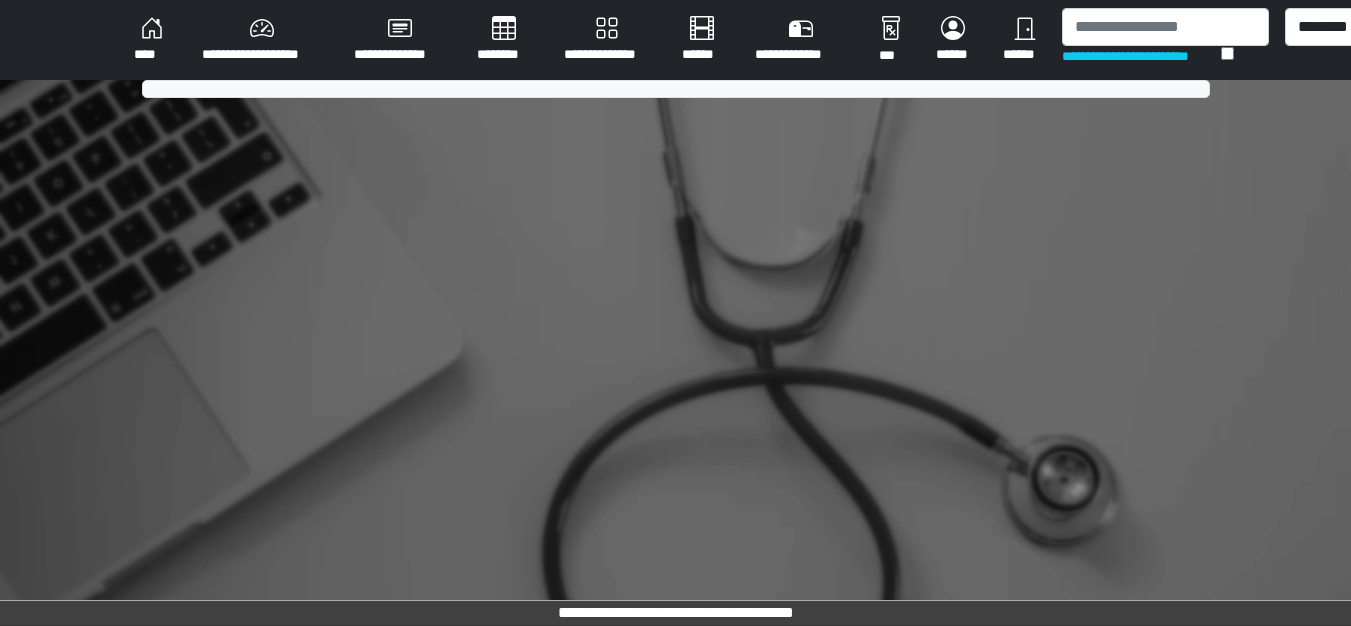 scroll, scrollTop: 0, scrollLeft: 0, axis: both 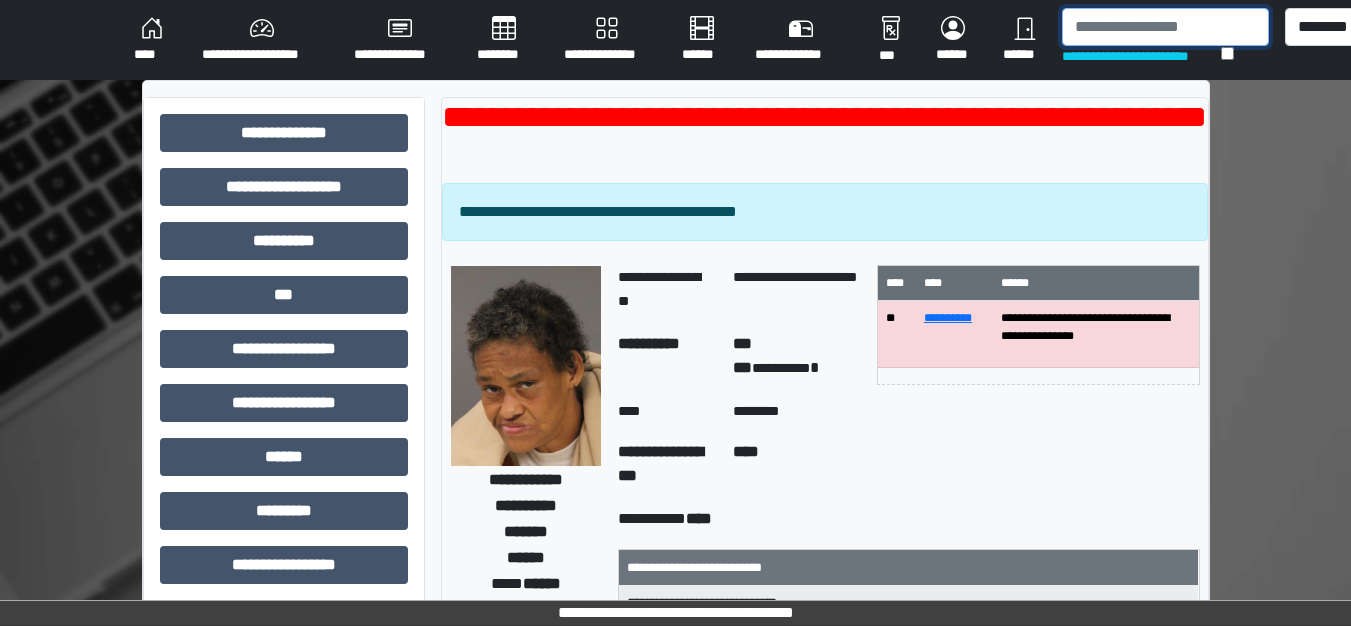 click at bounding box center [1165, 27] 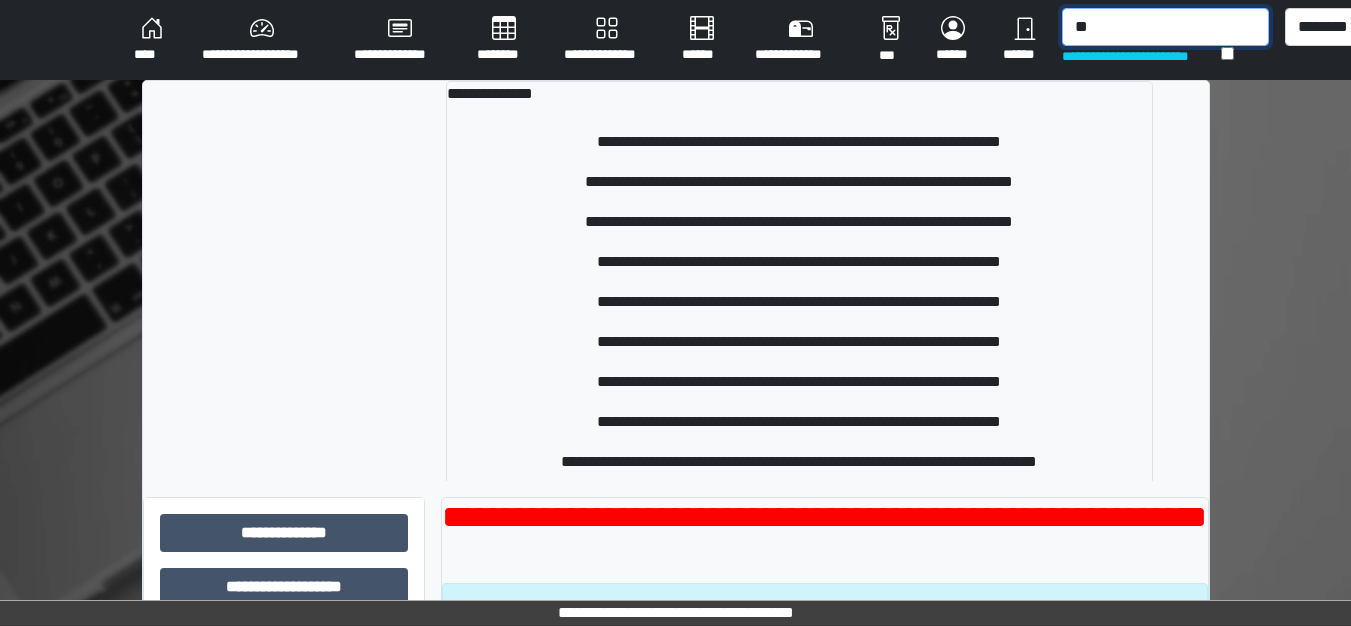 type on "*" 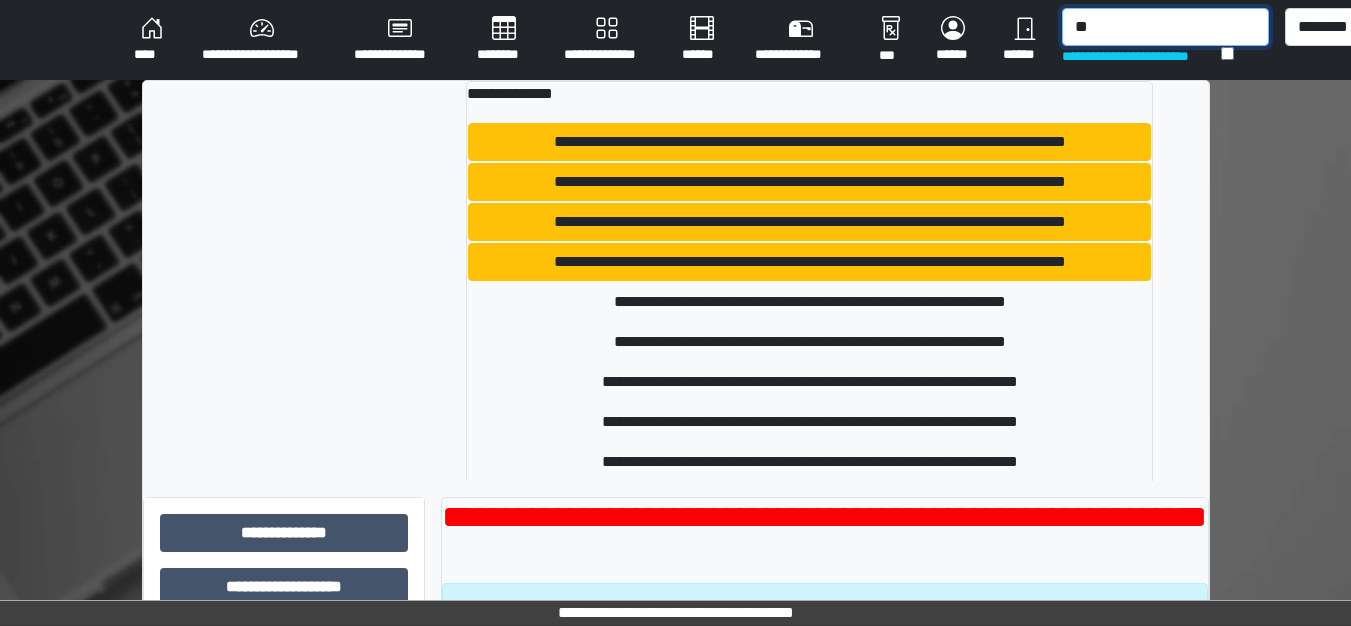 type on "*" 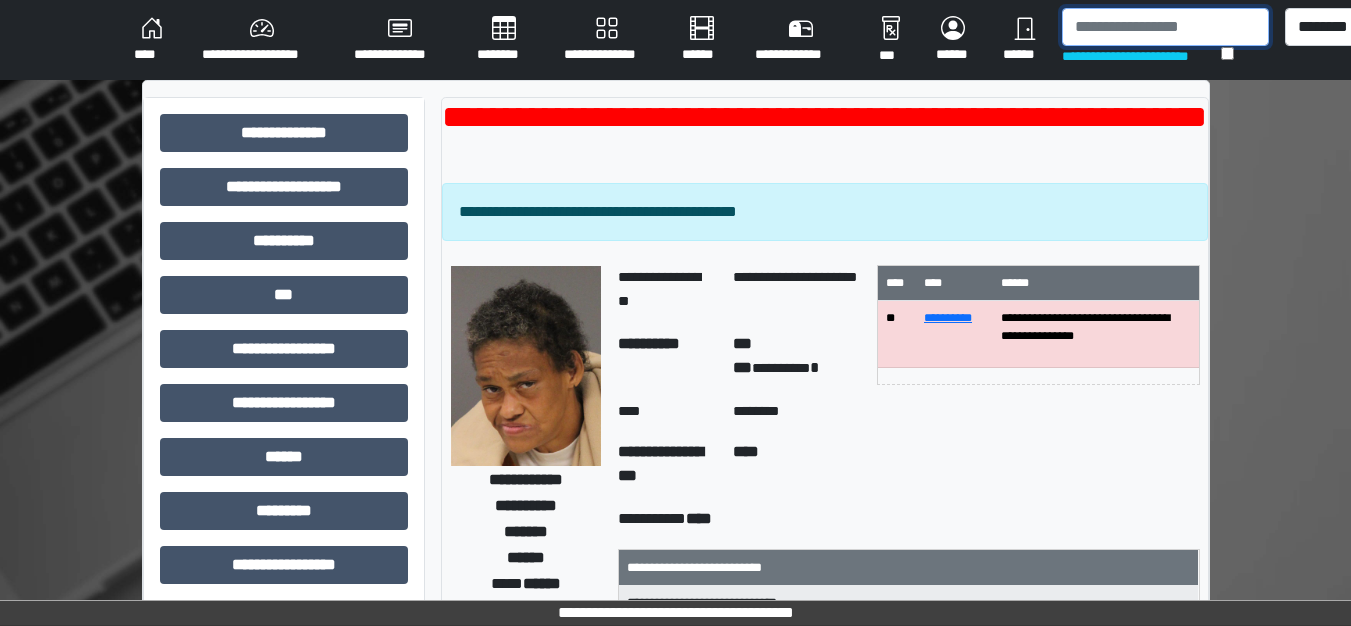 click at bounding box center (1165, 27) 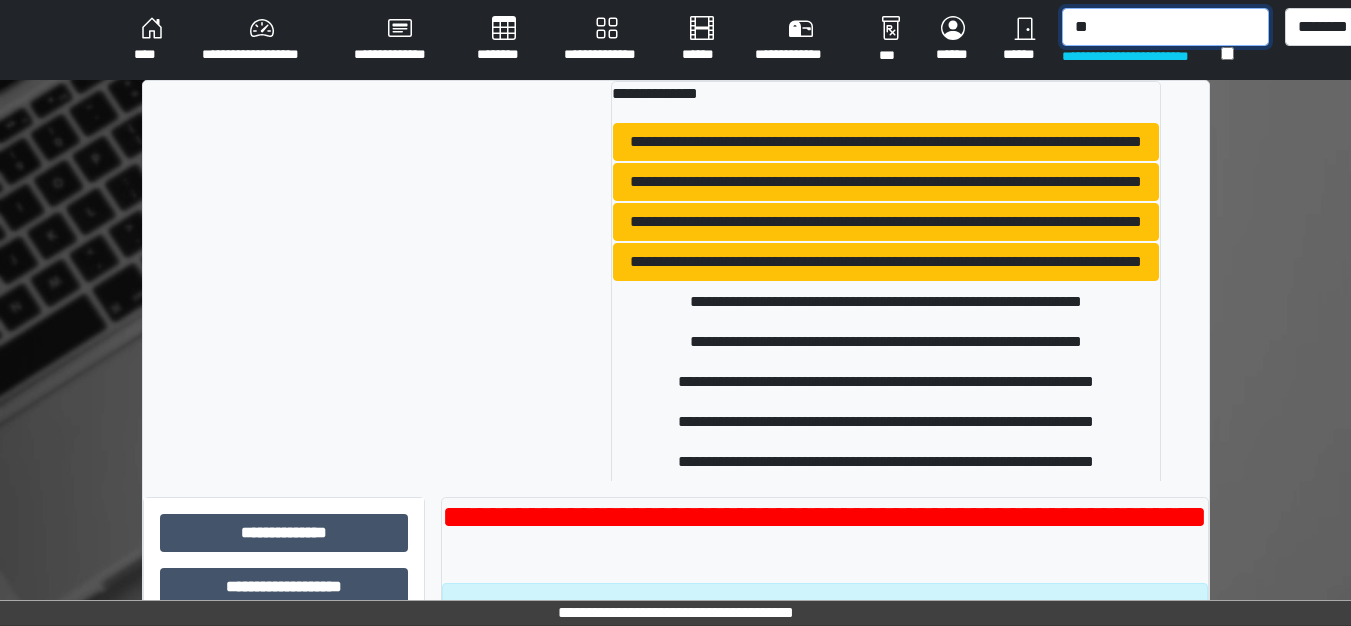 type on "*" 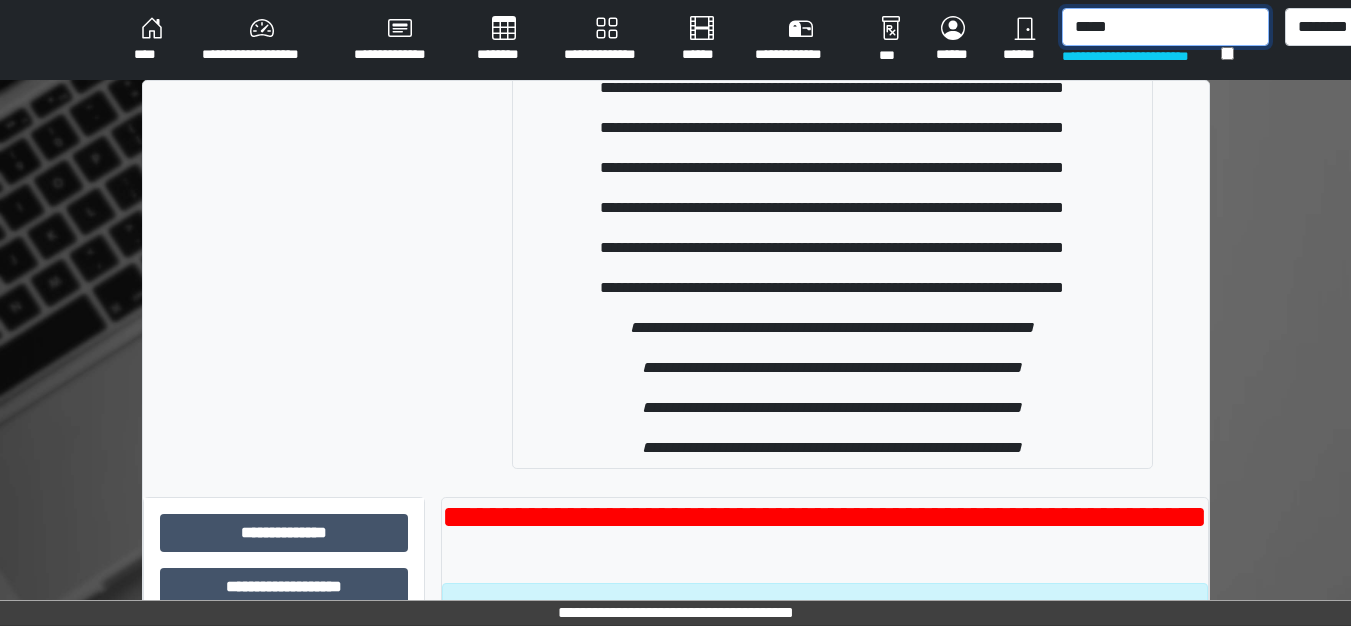 scroll, scrollTop: 58, scrollLeft: 0, axis: vertical 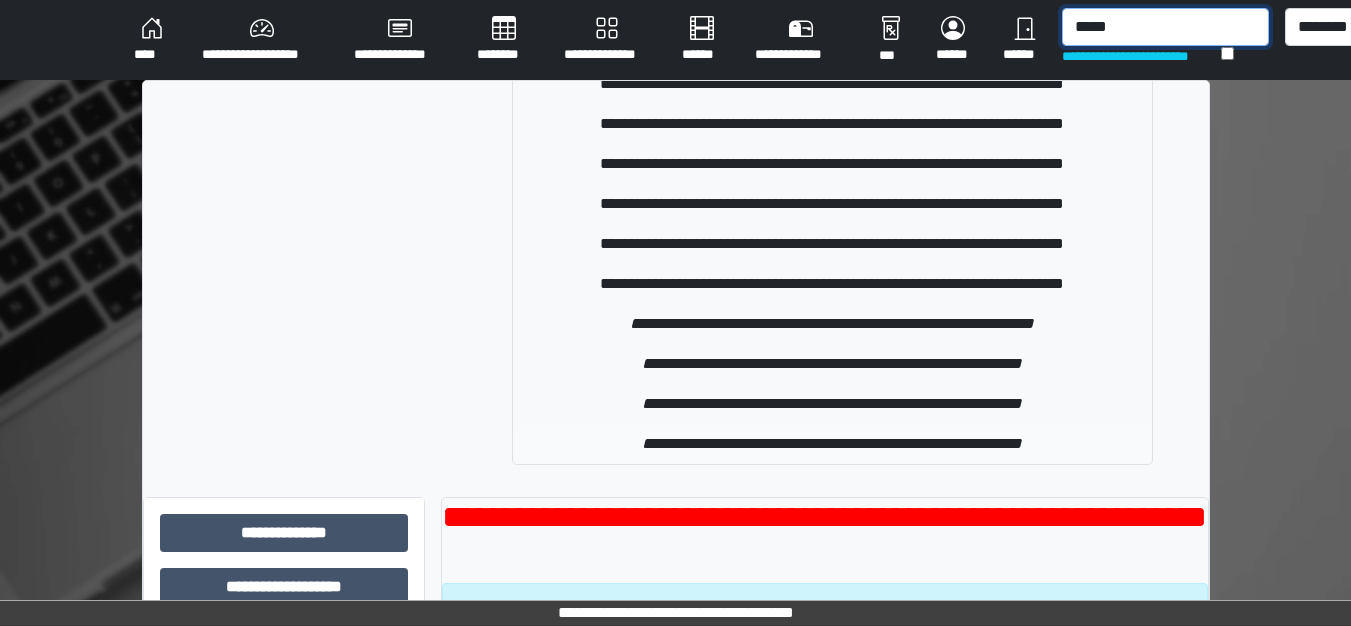 type on "*****" 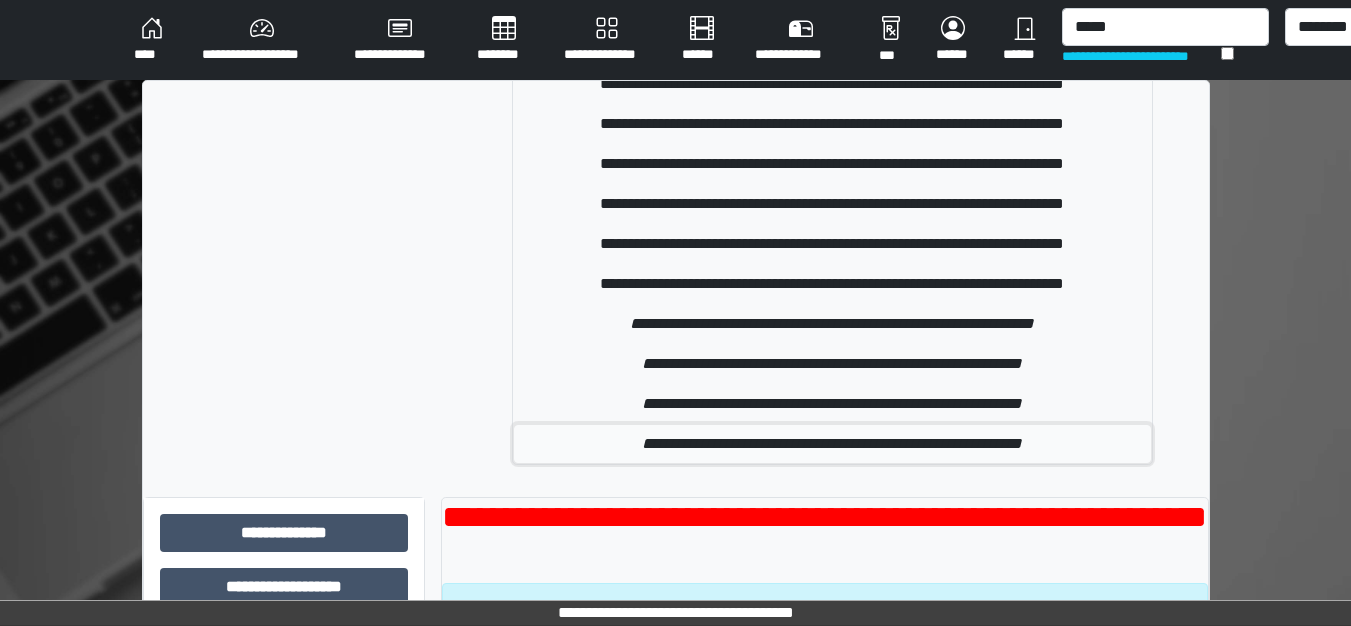 click on "**********" at bounding box center (832, 444) 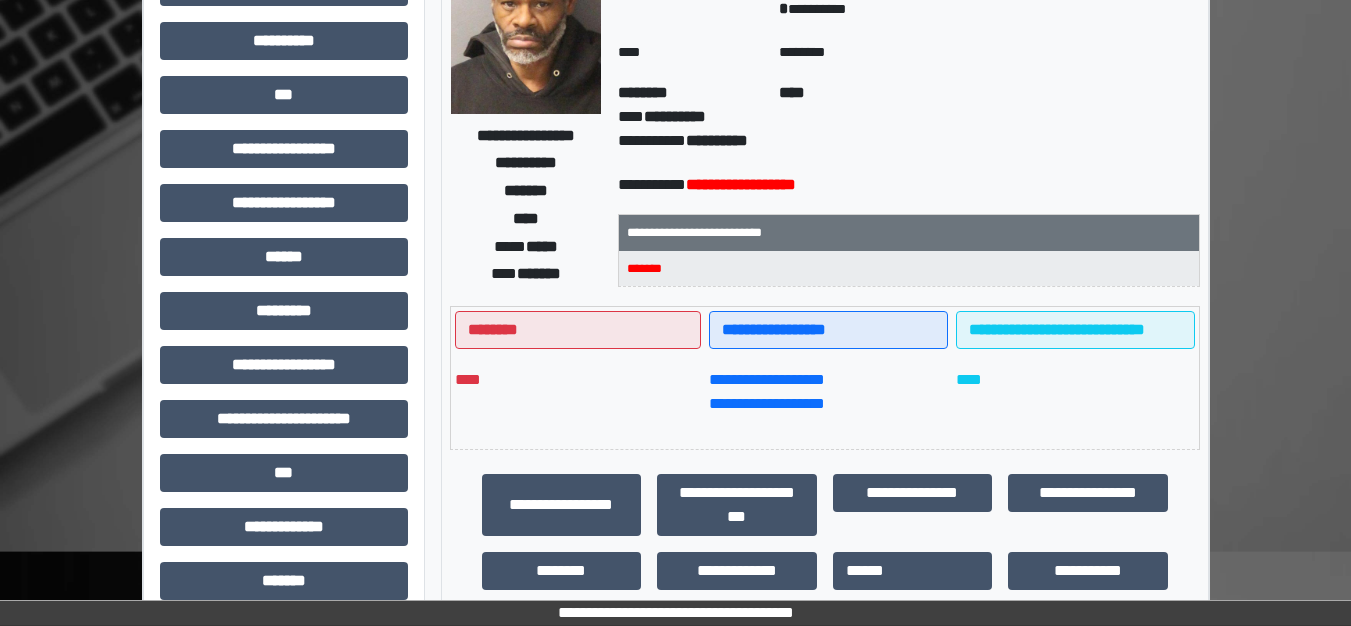 scroll, scrollTop: 300, scrollLeft: 0, axis: vertical 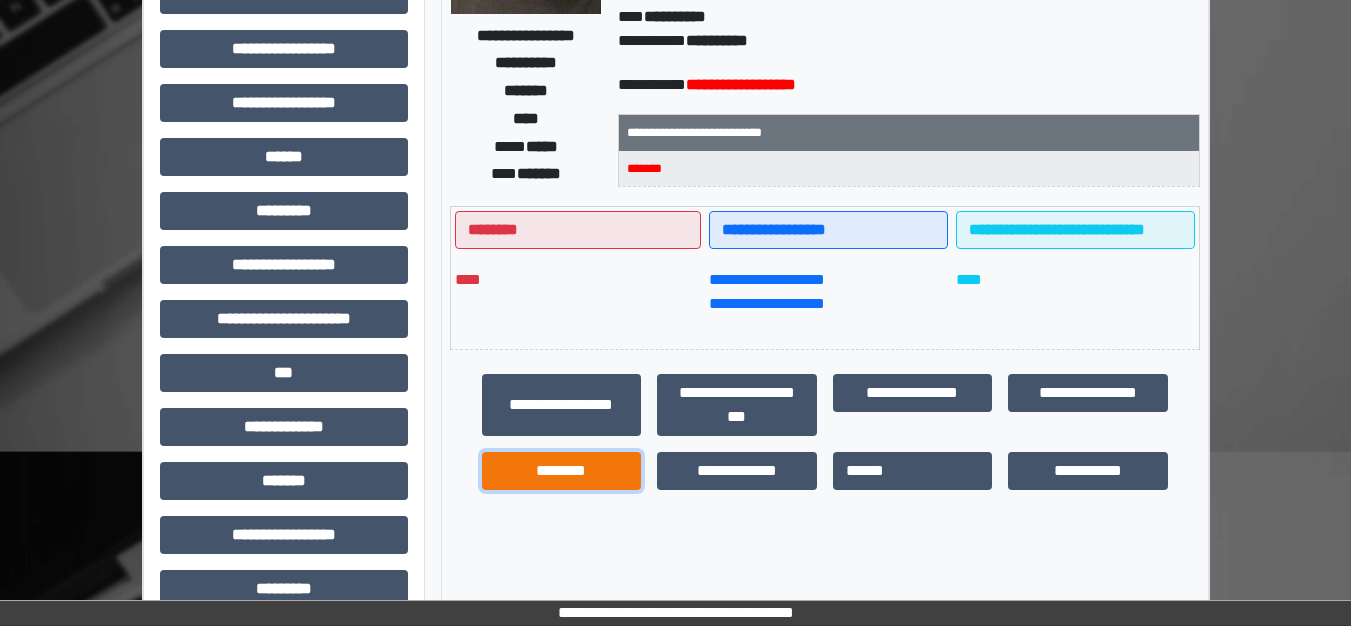 click on "********" at bounding box center (562, 471) 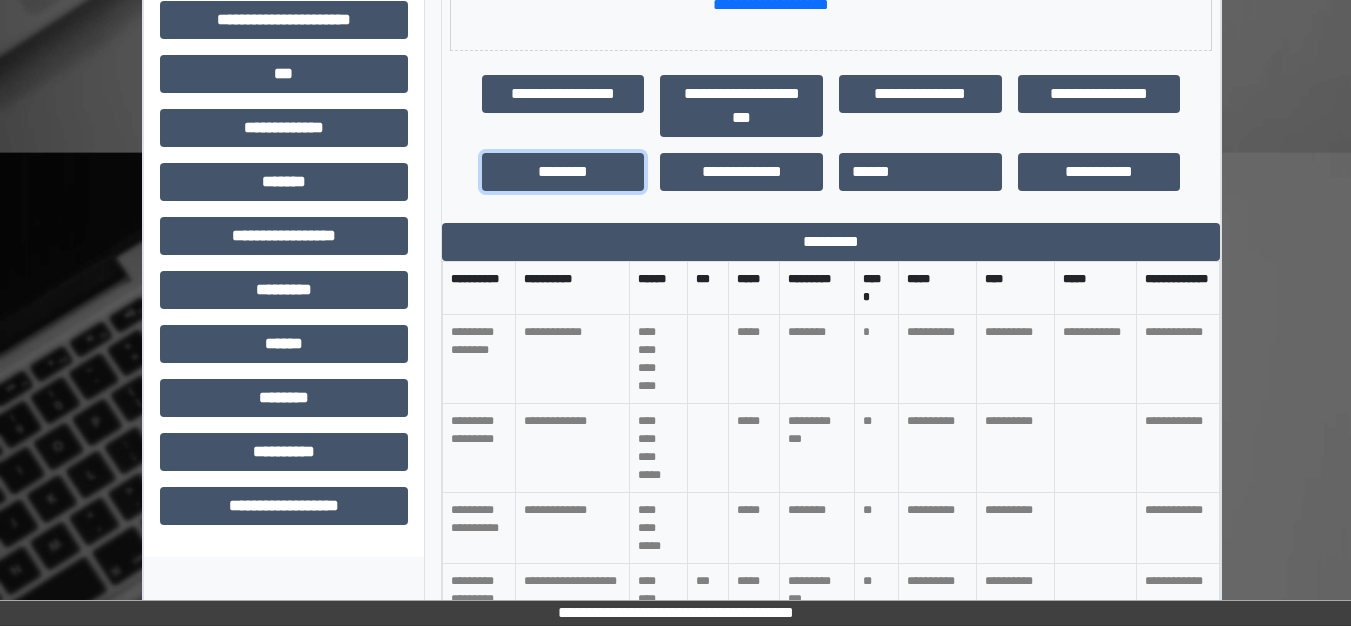scroll, scrollTop: 600, scrollLeft: 0, axis: vertical 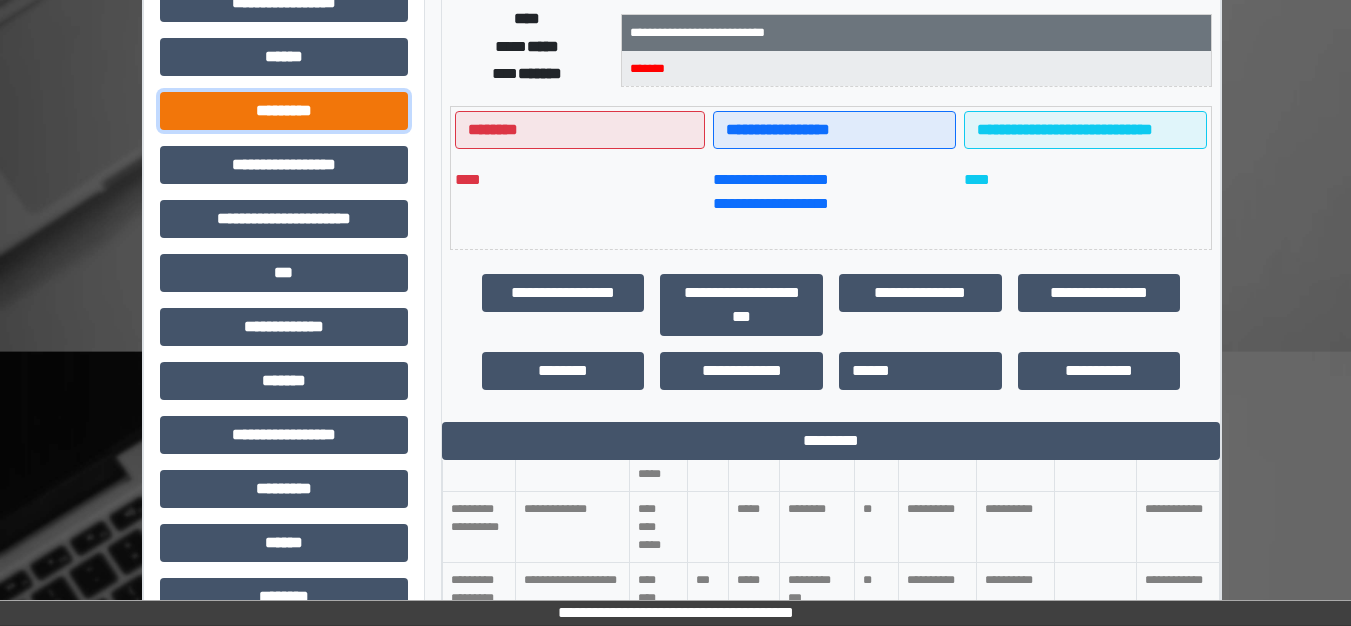click on "*********" at bounding box center (284, 111) 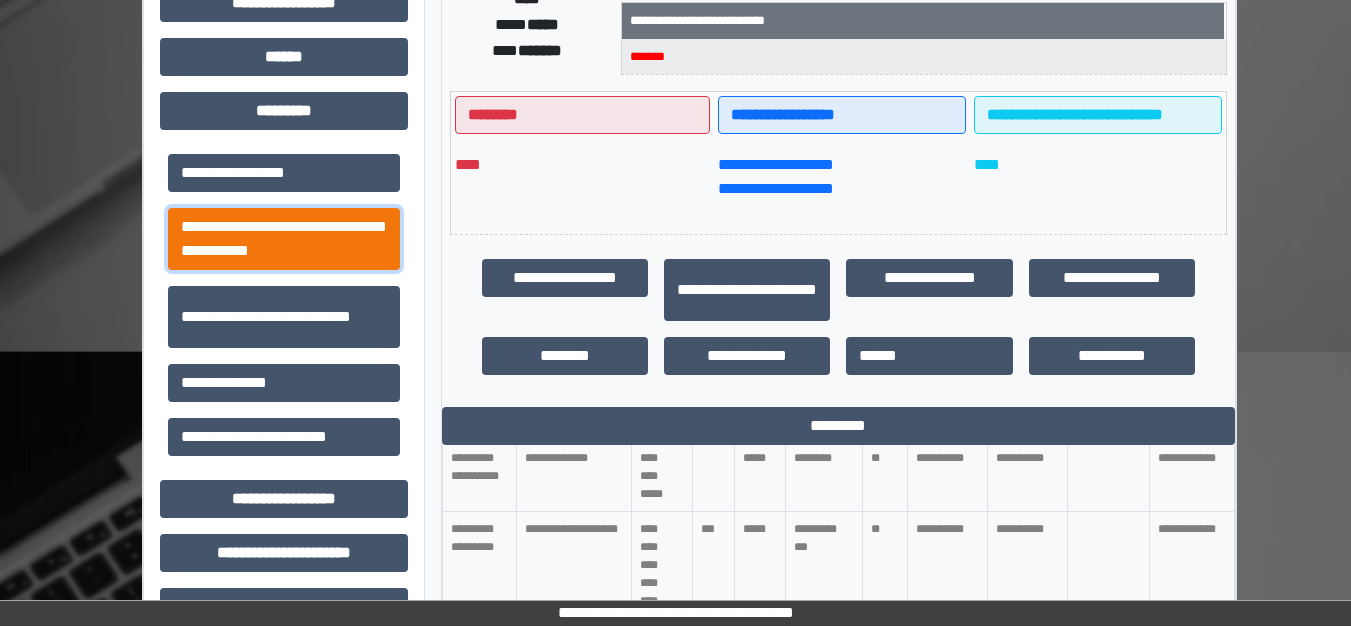 click on "**********" at bounding box center [284, 239] 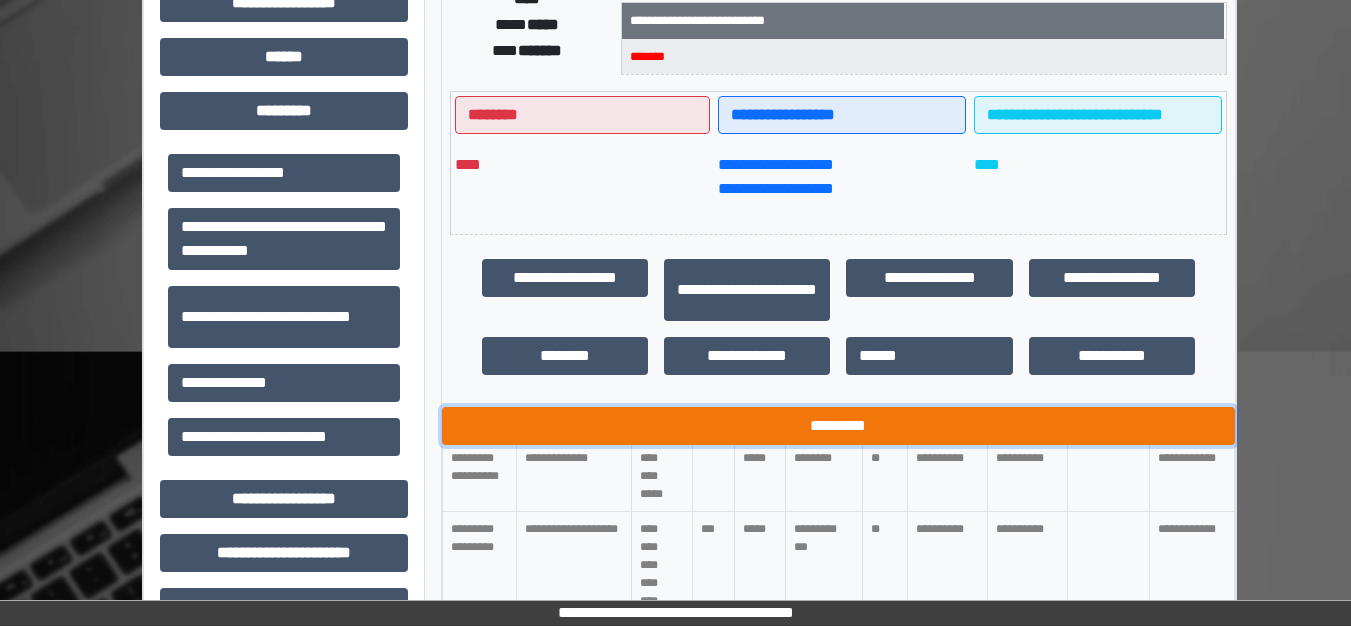 click on "*********" at bounding box center (839, 426) 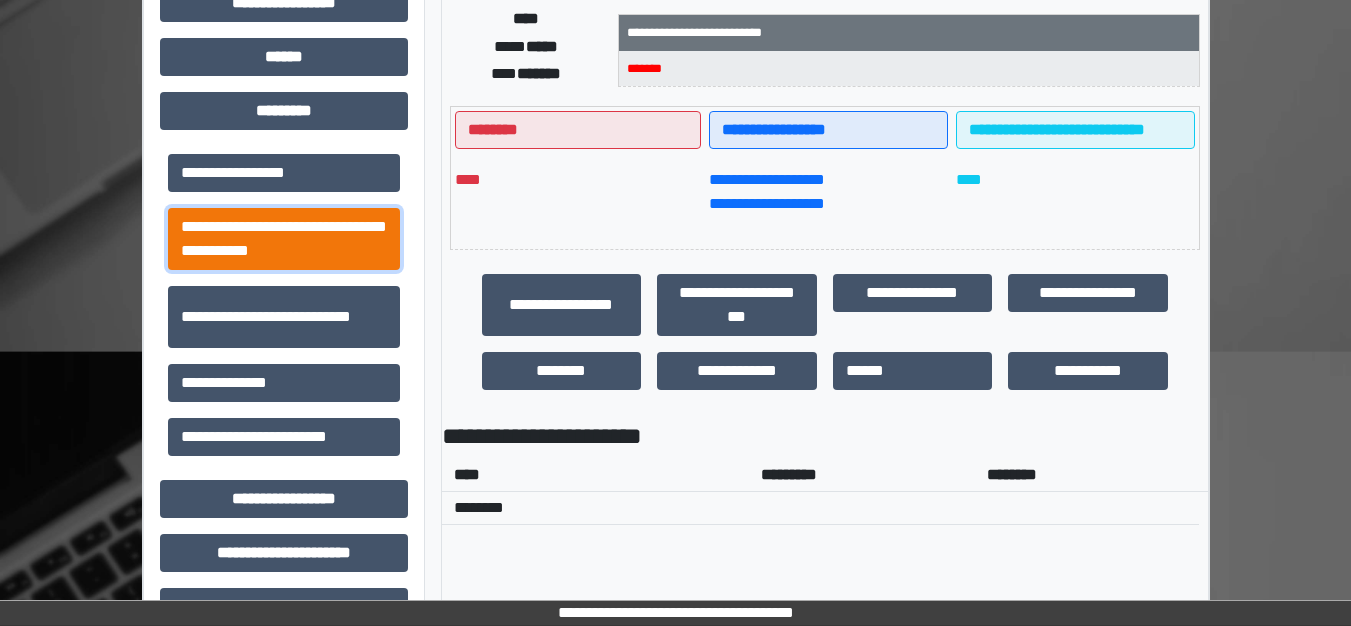 click on "**********" at bounding box center [284, 239] 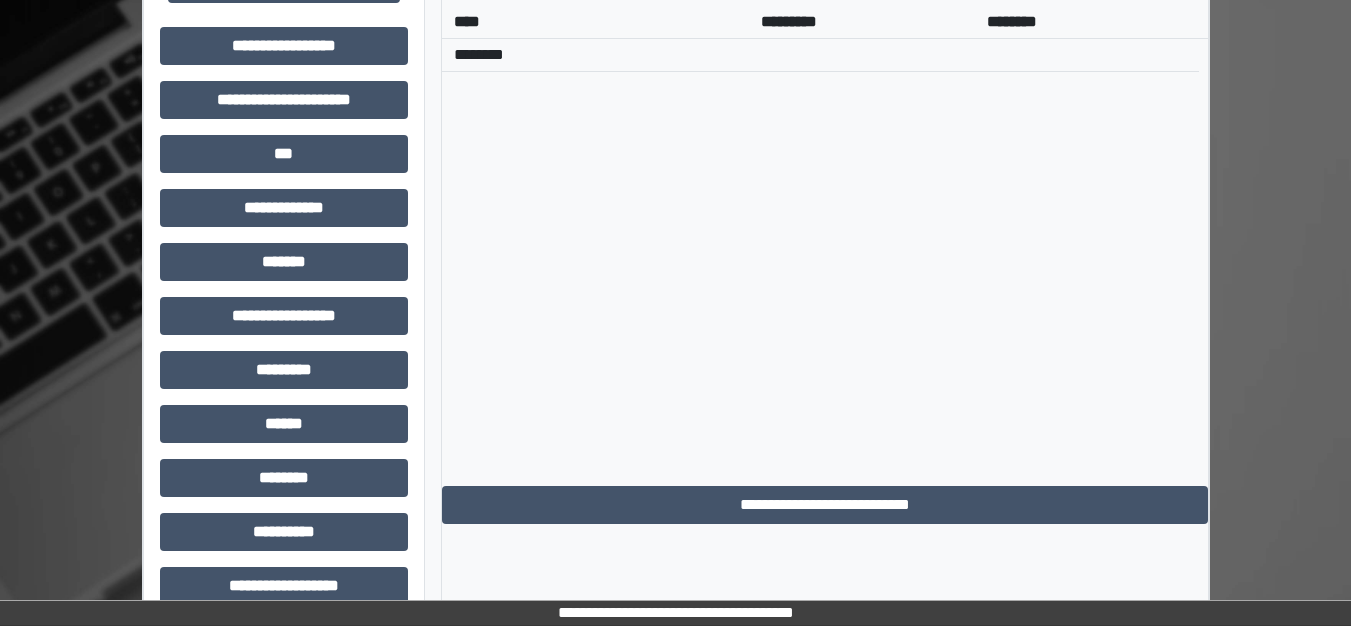 scroll, scrollTop: 882, scrollLeft: 0, axis: vertical 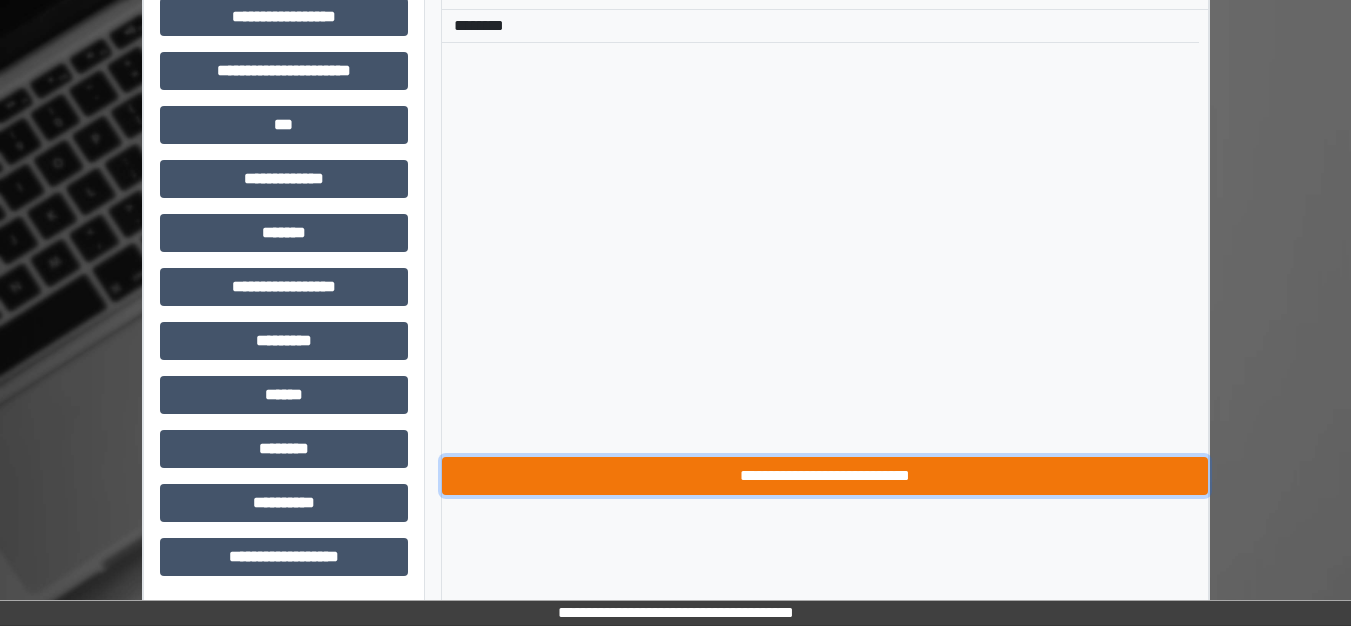 click on "**********" at bounding box center [825, 476] 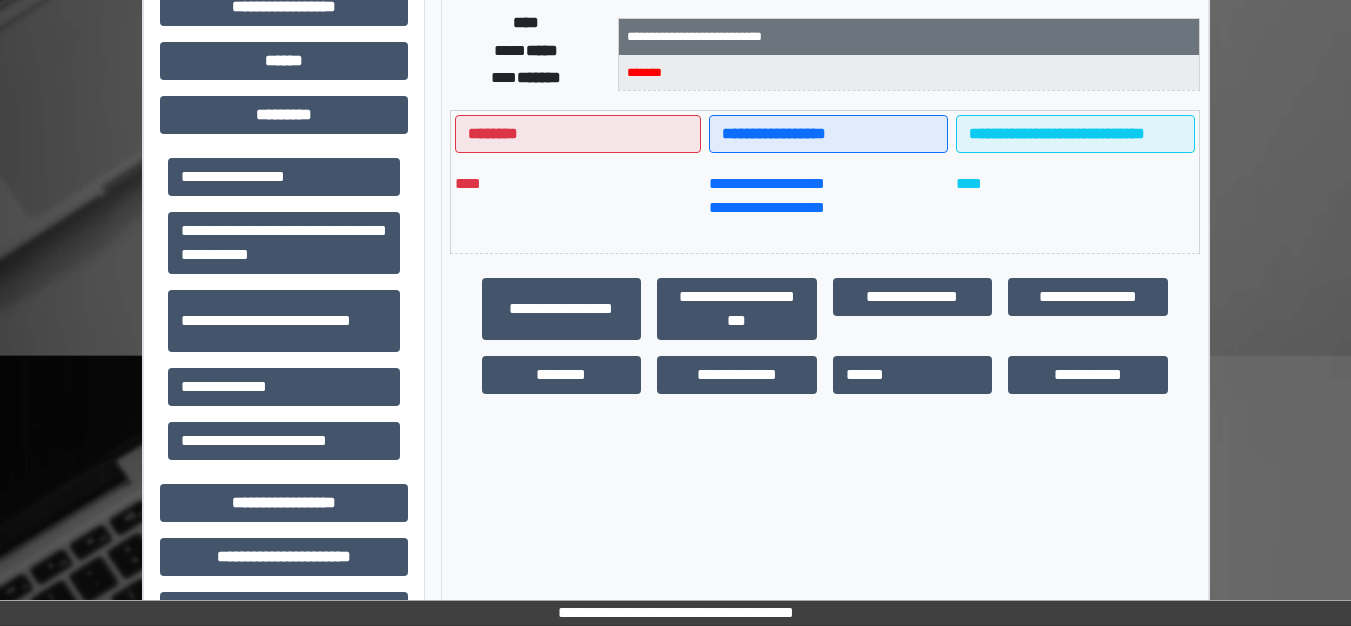 scroll, scrollTop: 382, scrollLeft: 0, axis: vertical 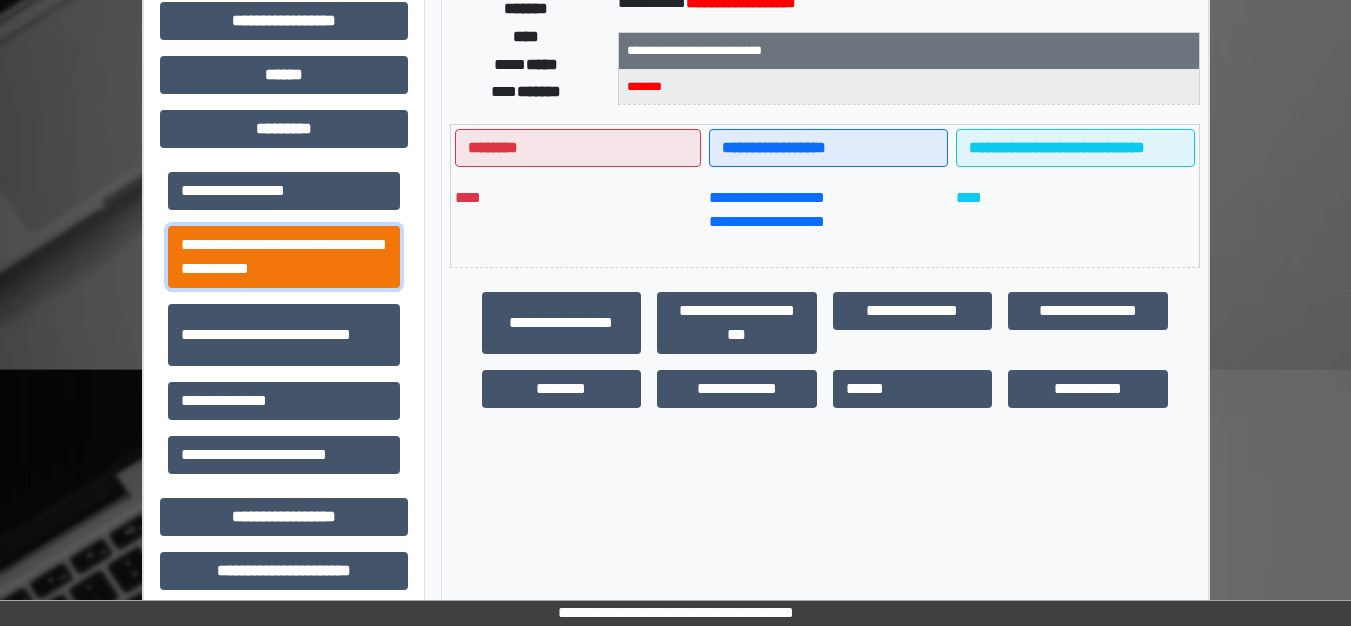 click on "**********" at bounding box center [284, 257] 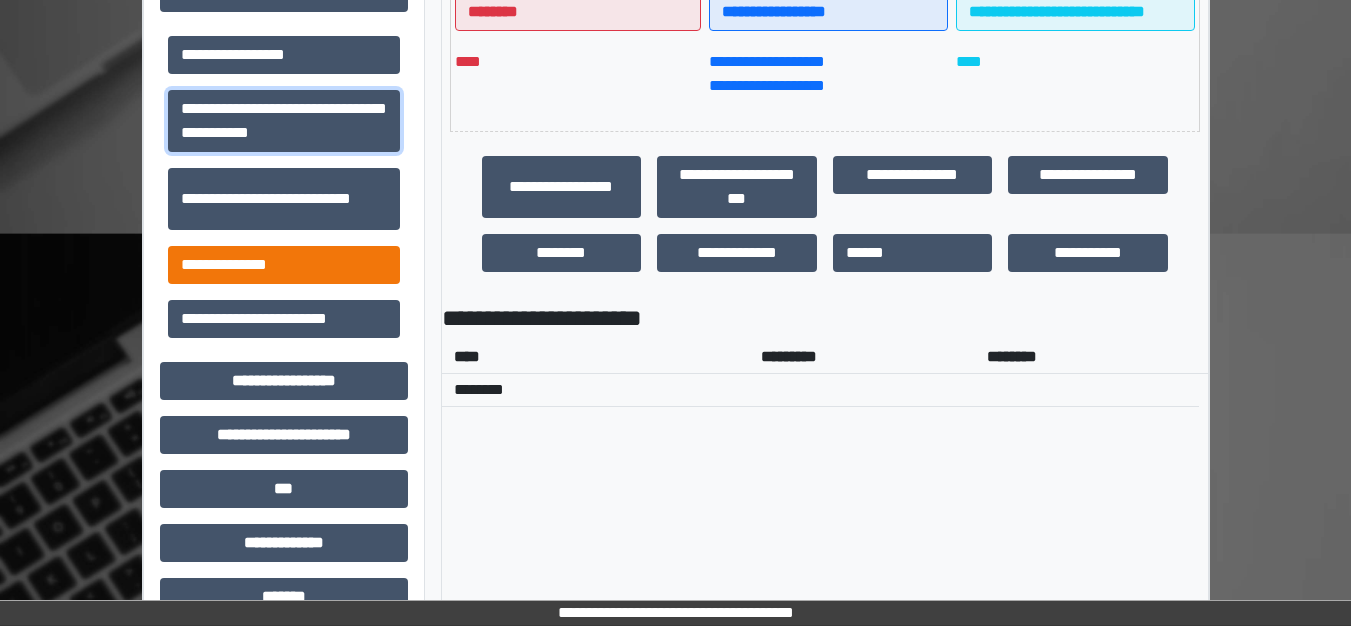 scroll, scrollTop: 482, scrollLeft: 0, axis: vertical 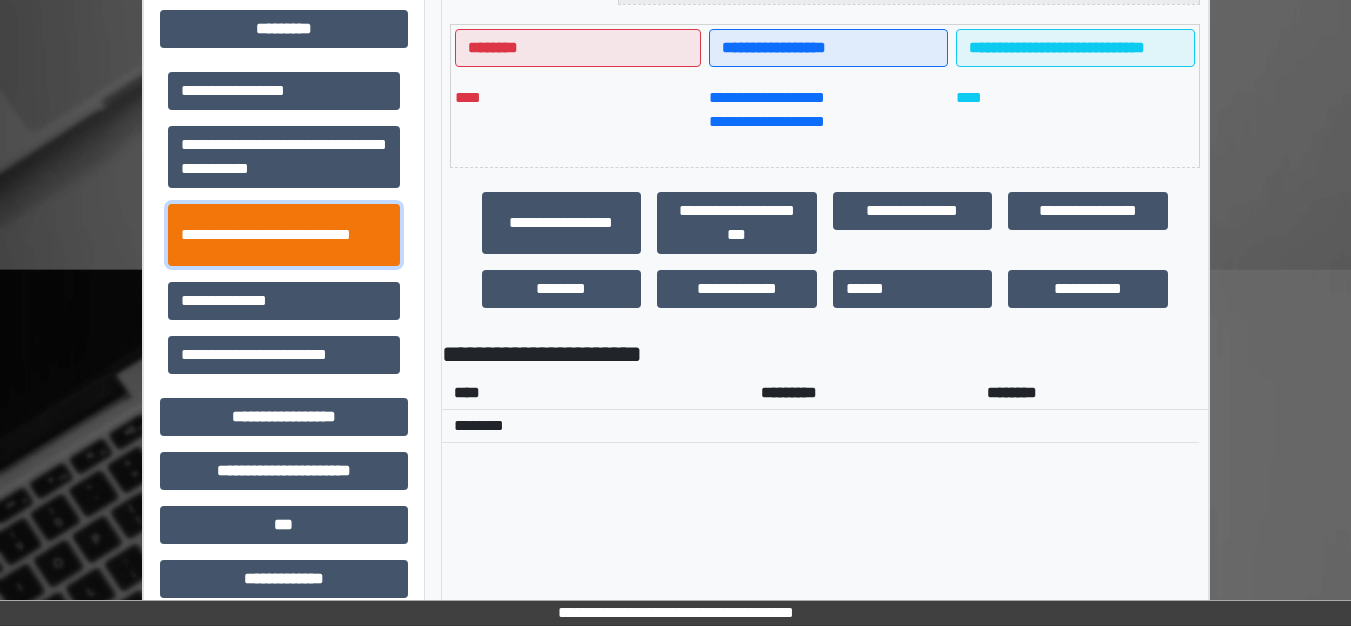 click on "**********" at bounding box center (284, 235) 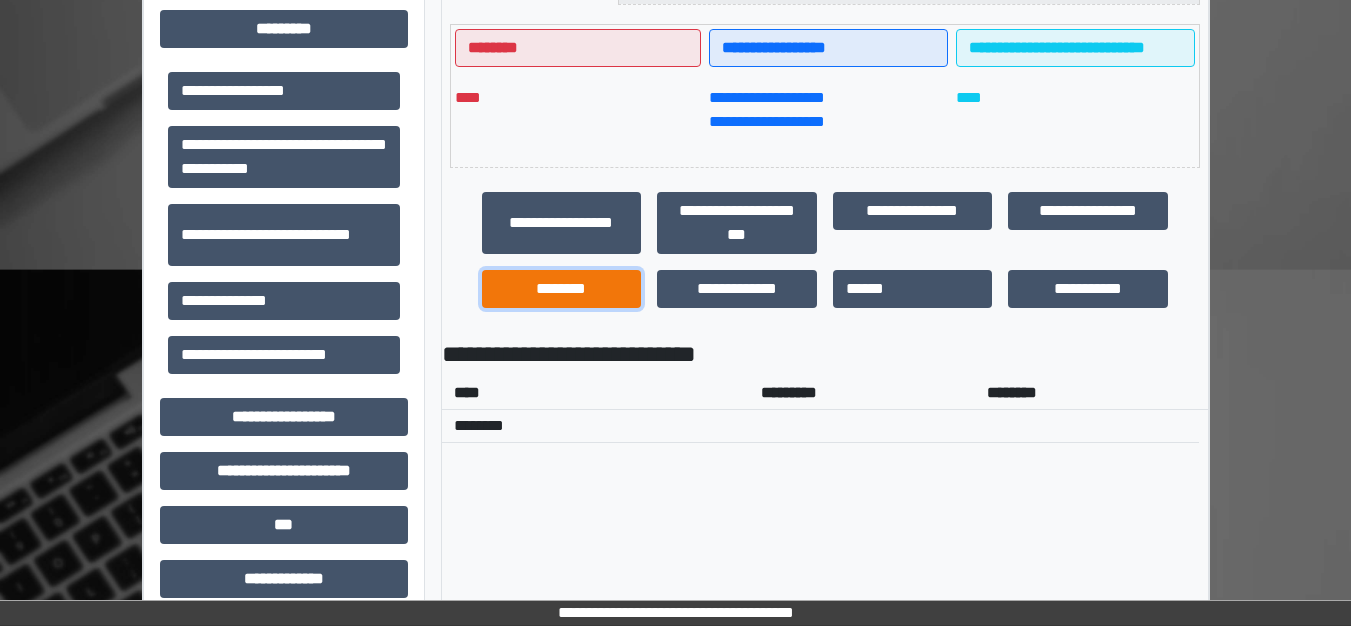 click on "********" at bounding box center [562, 289] 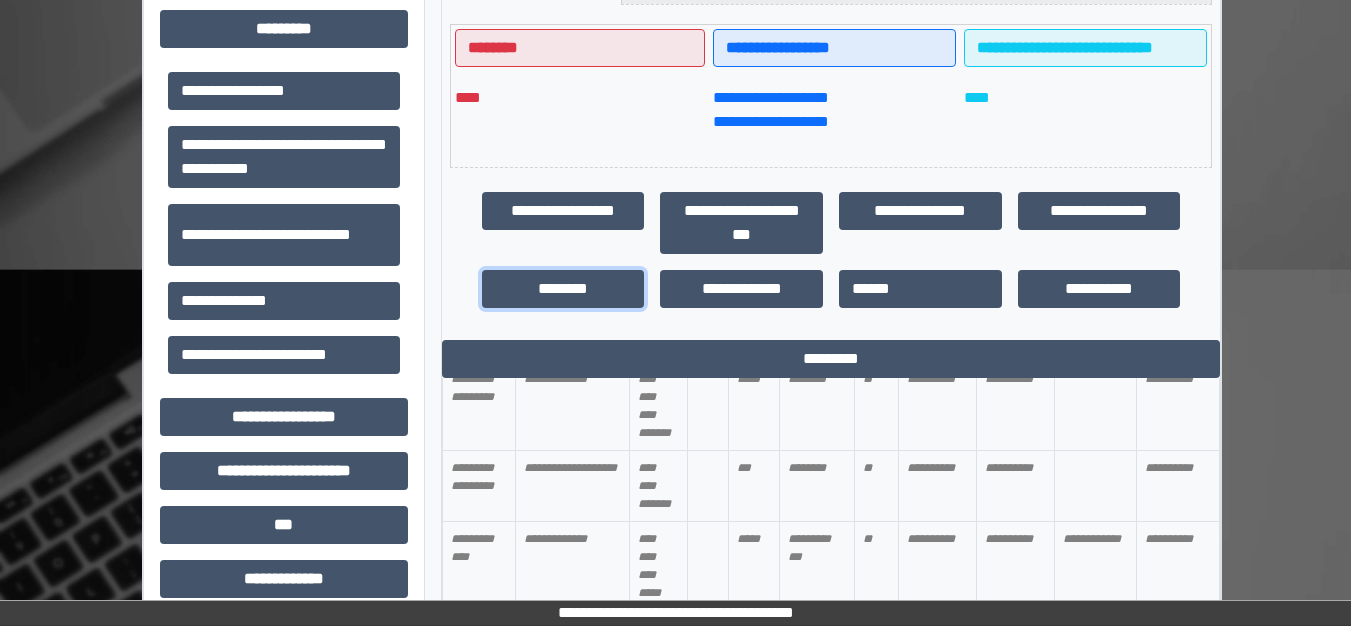 scroll, scrollTop: 800, scrollLeft: 0, axis: vertical 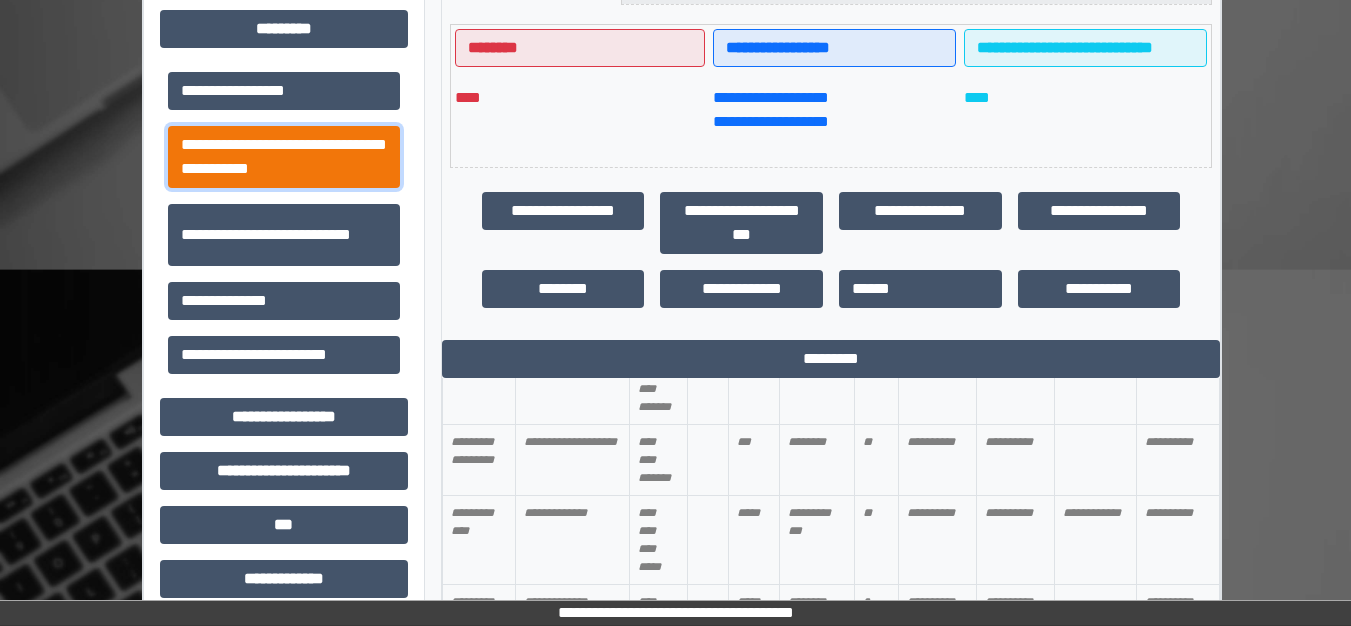 click on "**********" at bounding box center (284, 157) 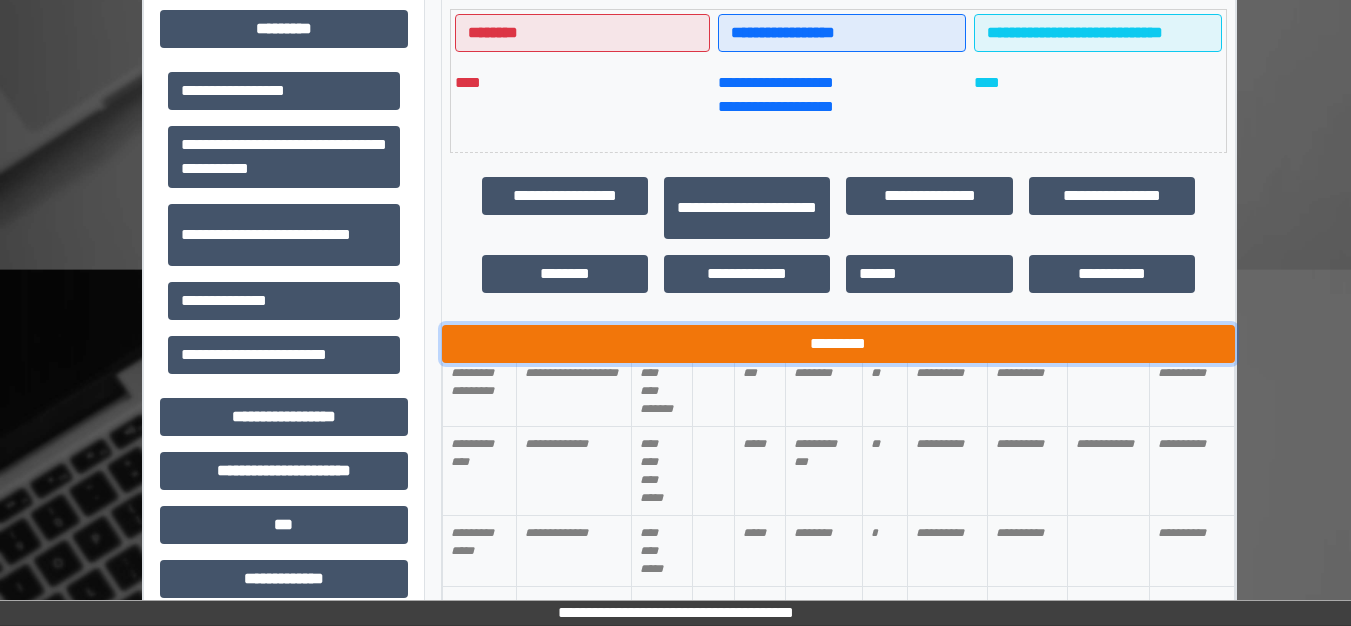 click on "*********" at bounding box center [839, 344] 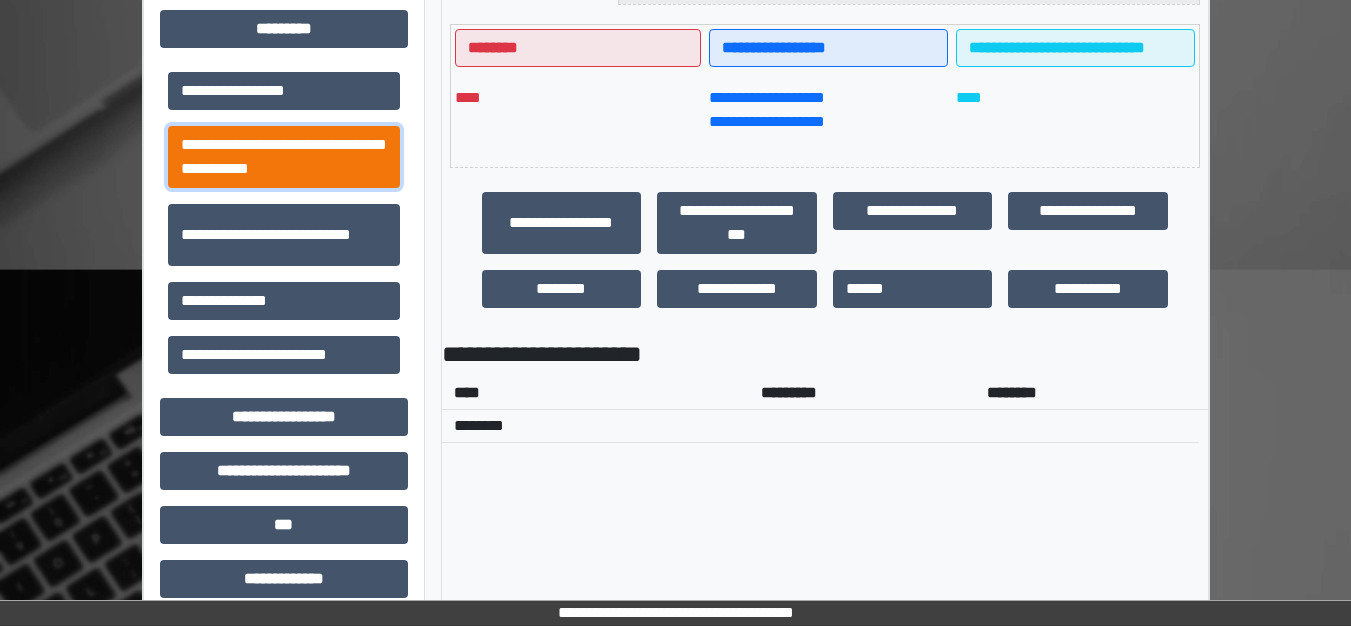 click on "**********" at bounding box center (284, 157) 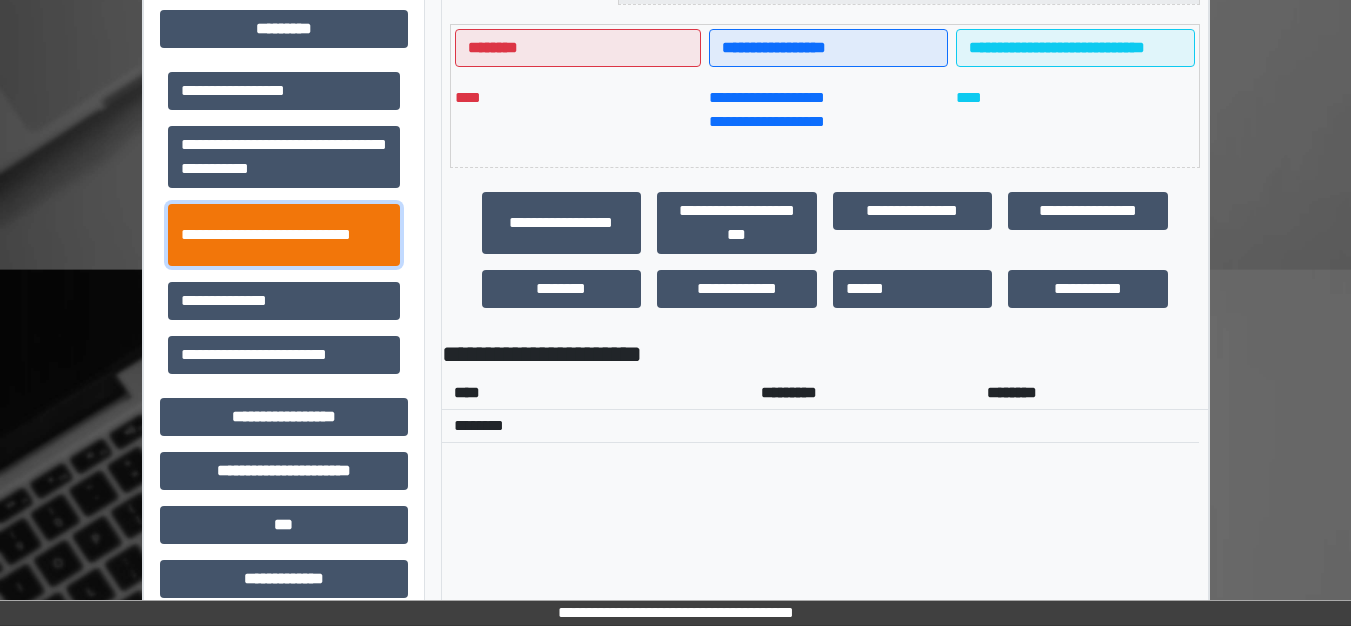 click on "**********" at bounding box center [284, 235] 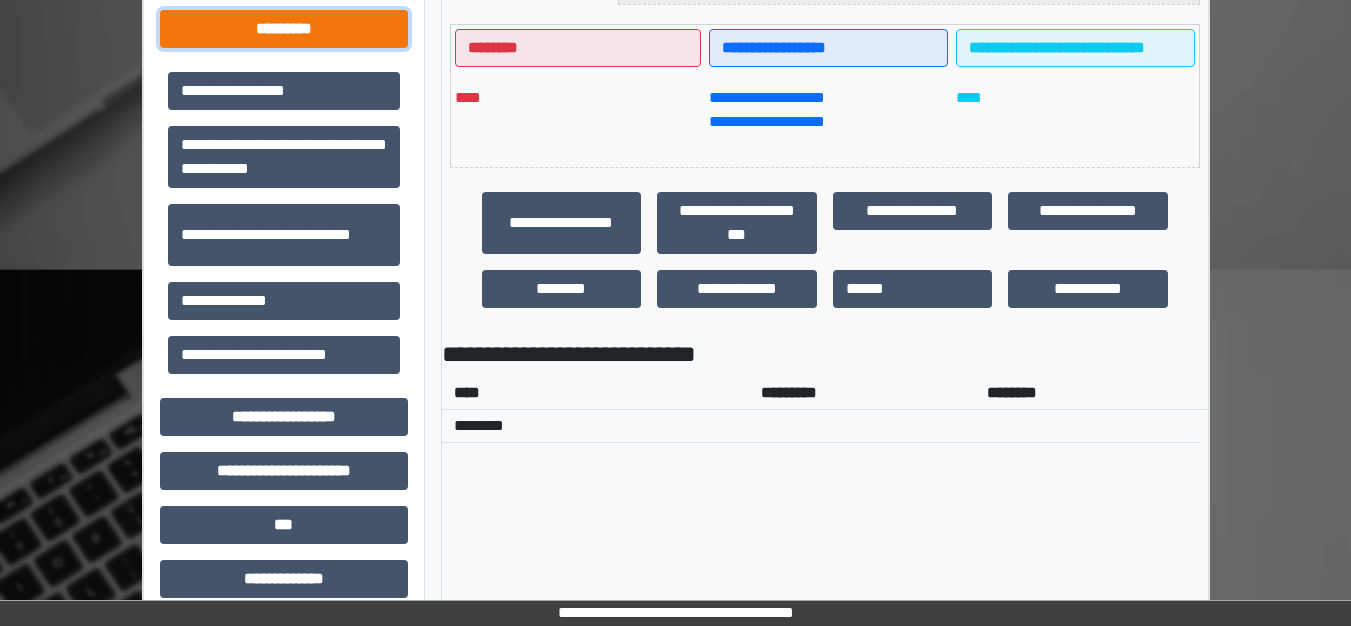 click on "*********" at bounding box center (284, 29) 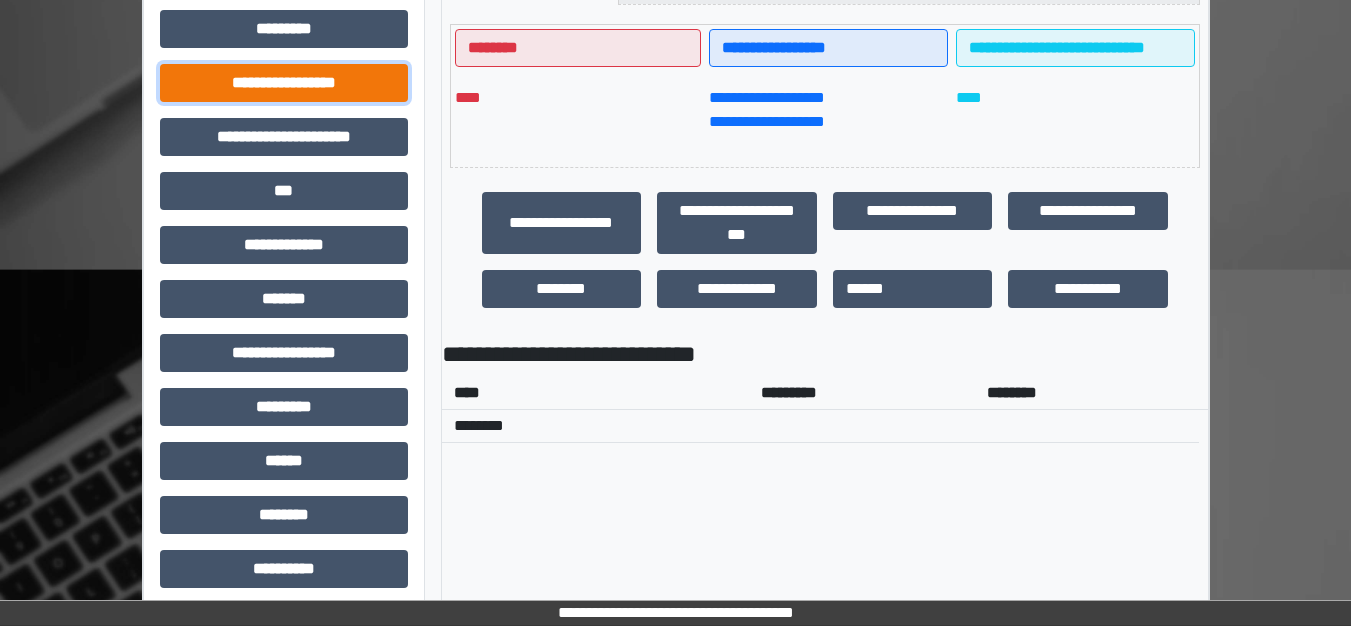 click on "**********" at bounding box center [284, 83] 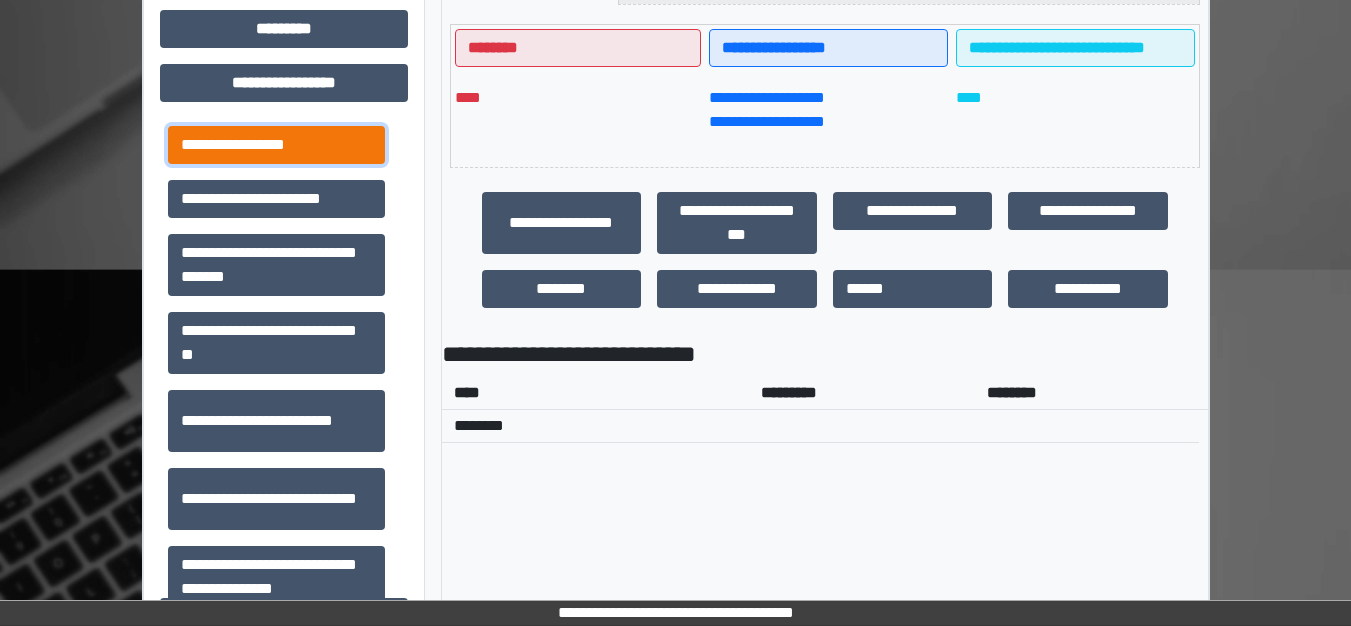 click on "**********" at bounding box center (276, 145) 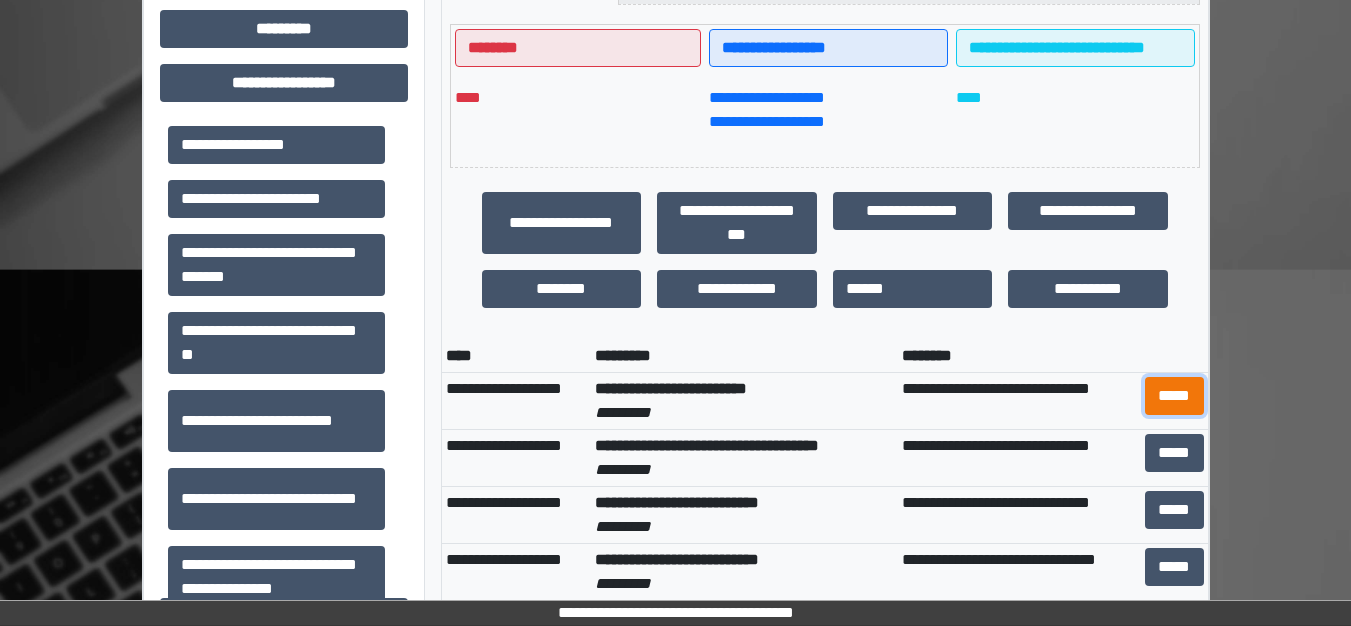 click on "*****" at bounding box center (1174, 396) 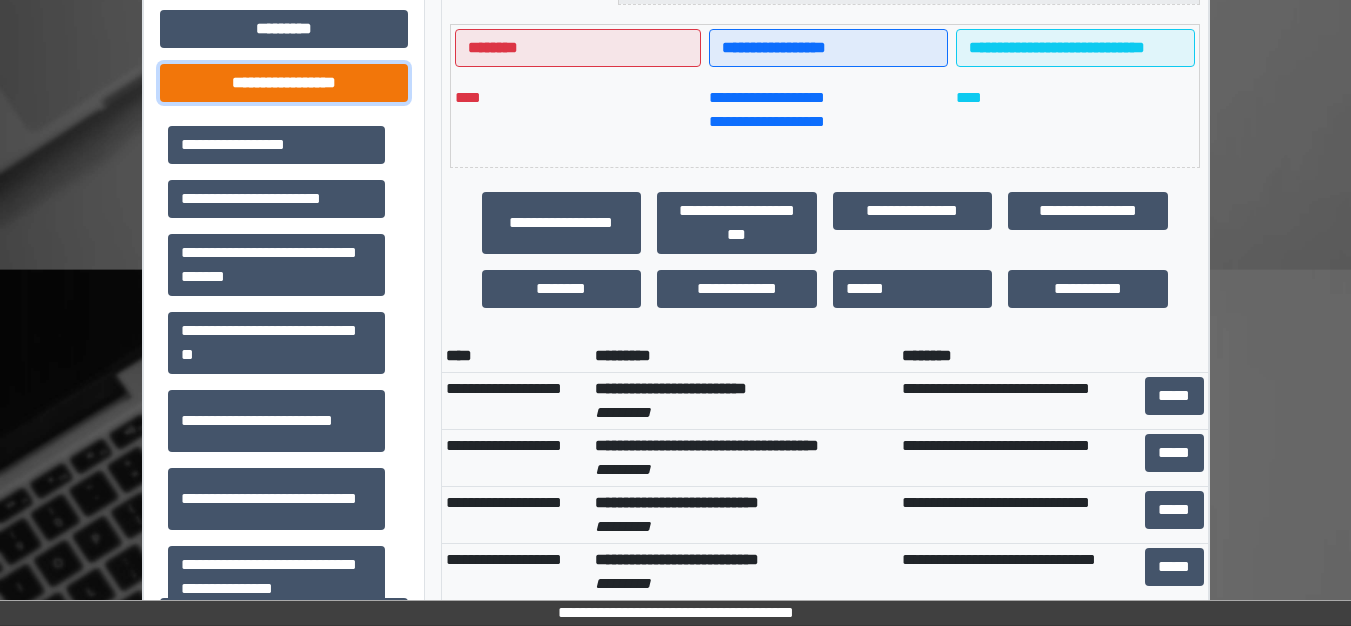 click on "**********" at bounding box center [284, 83] 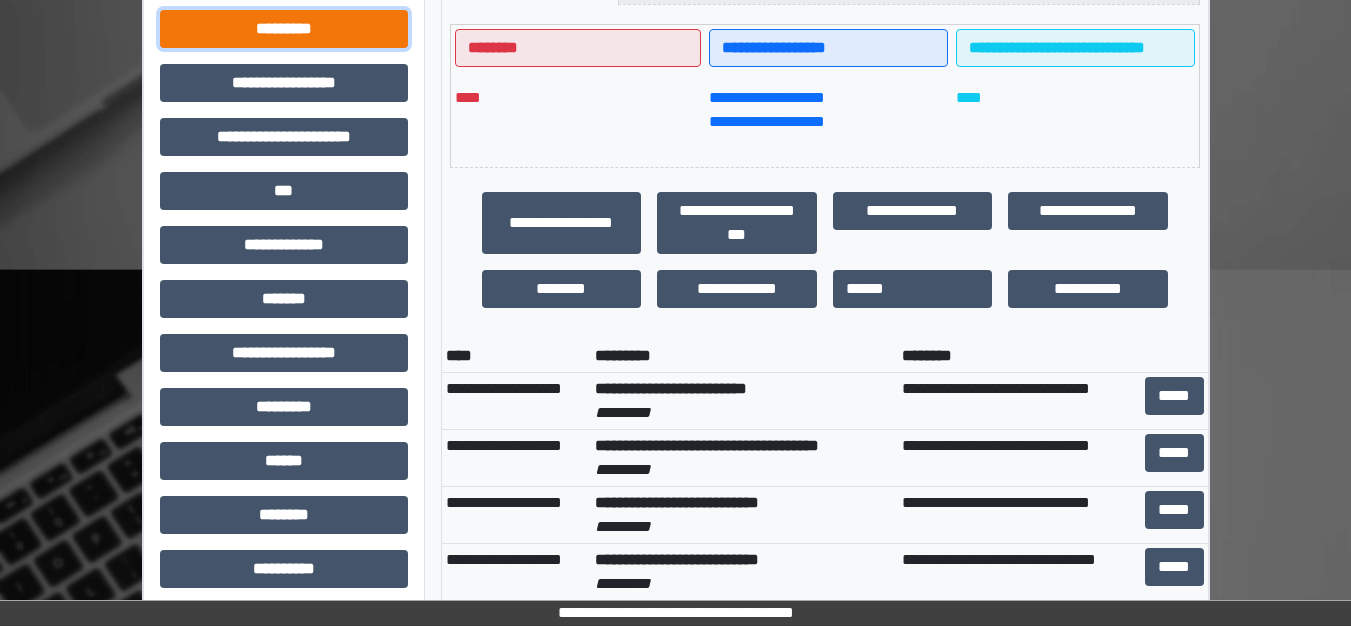 click on "*********" at bounding box center (284, 29) 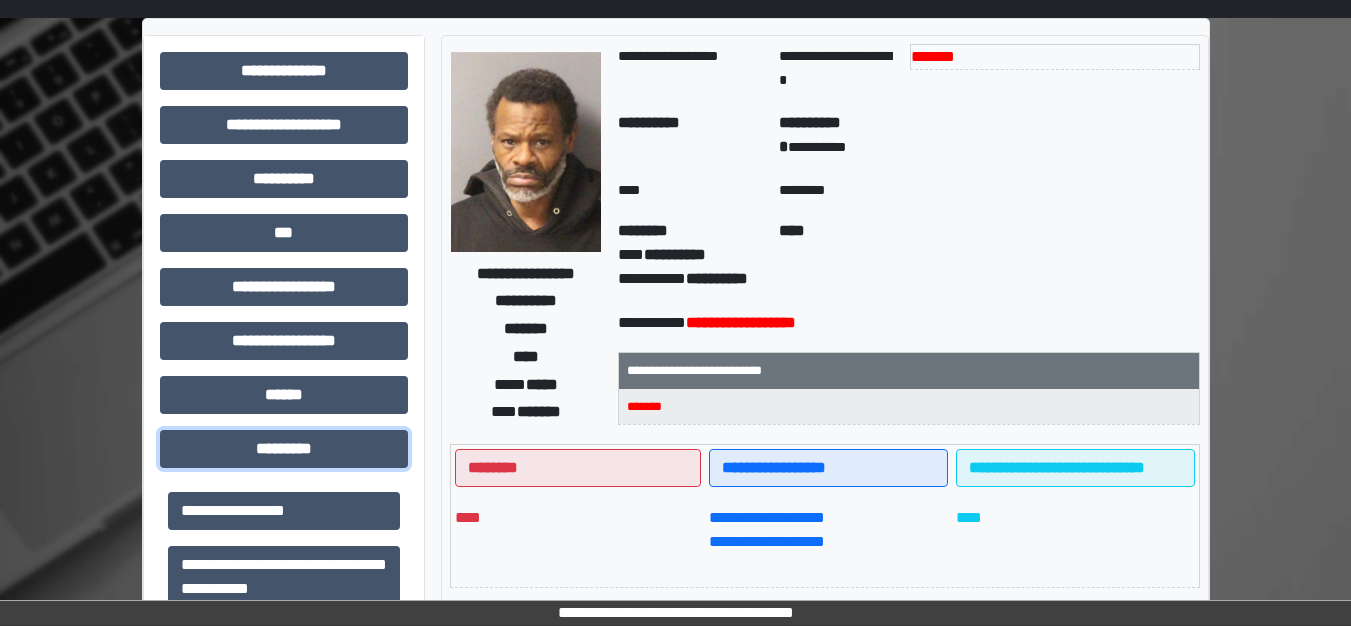 scroll, scrollTop: 0, scrollLeft: 0, axis: both 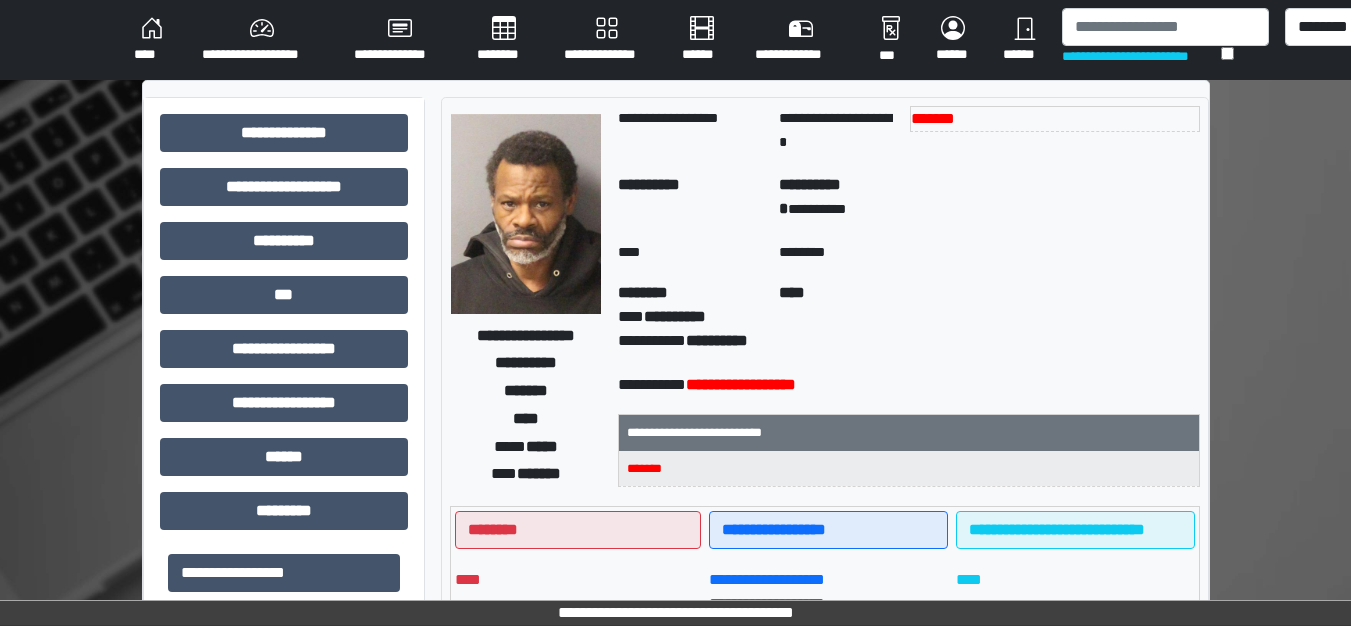 click at bounding box center [526, 214] 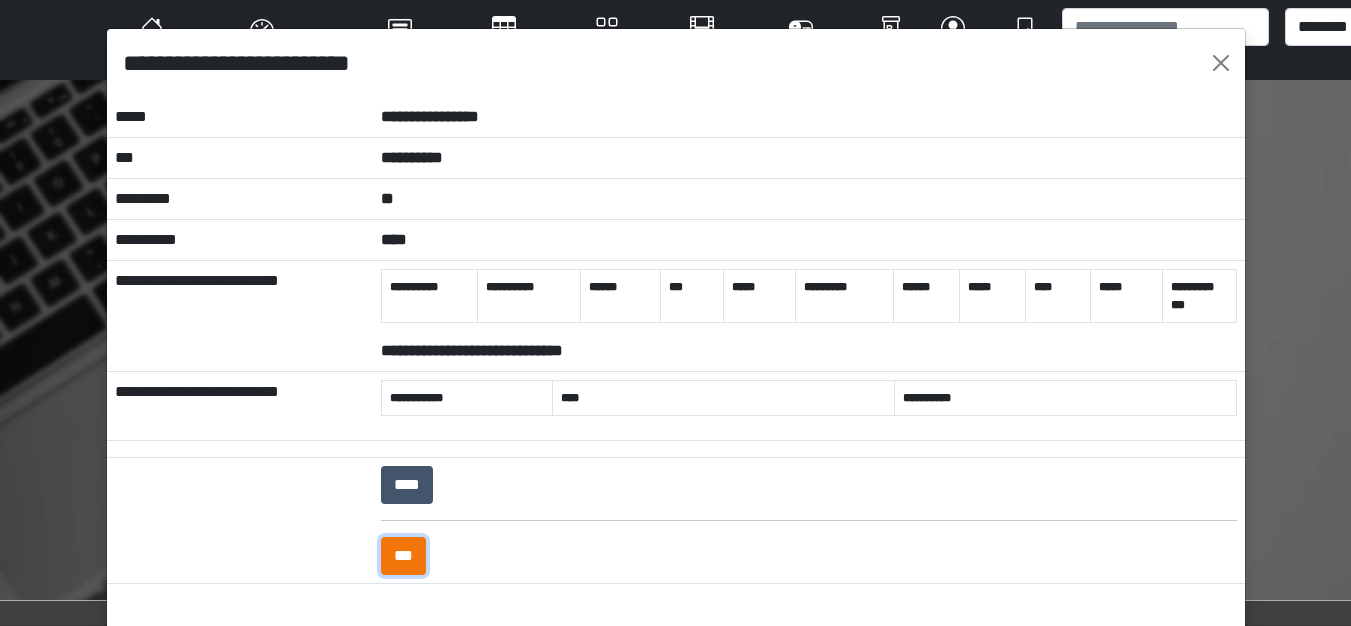 click on "***" at bounding box center (403, 556) 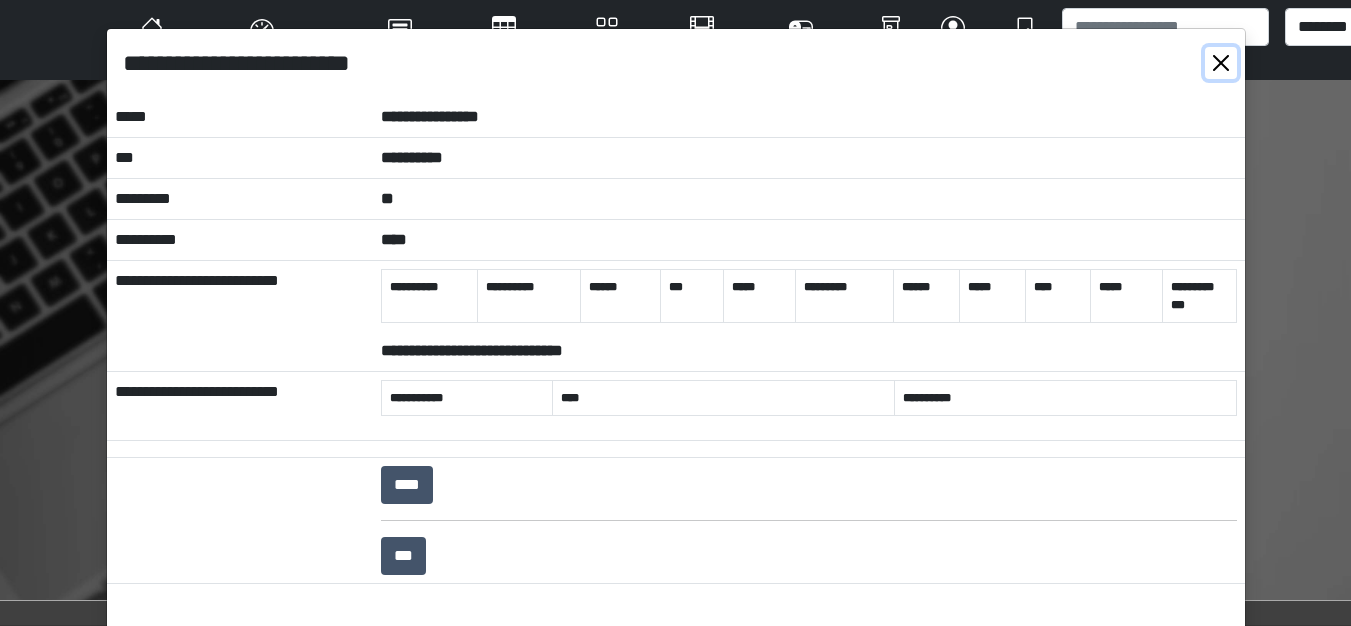 click at bounding box center [1221, 63] 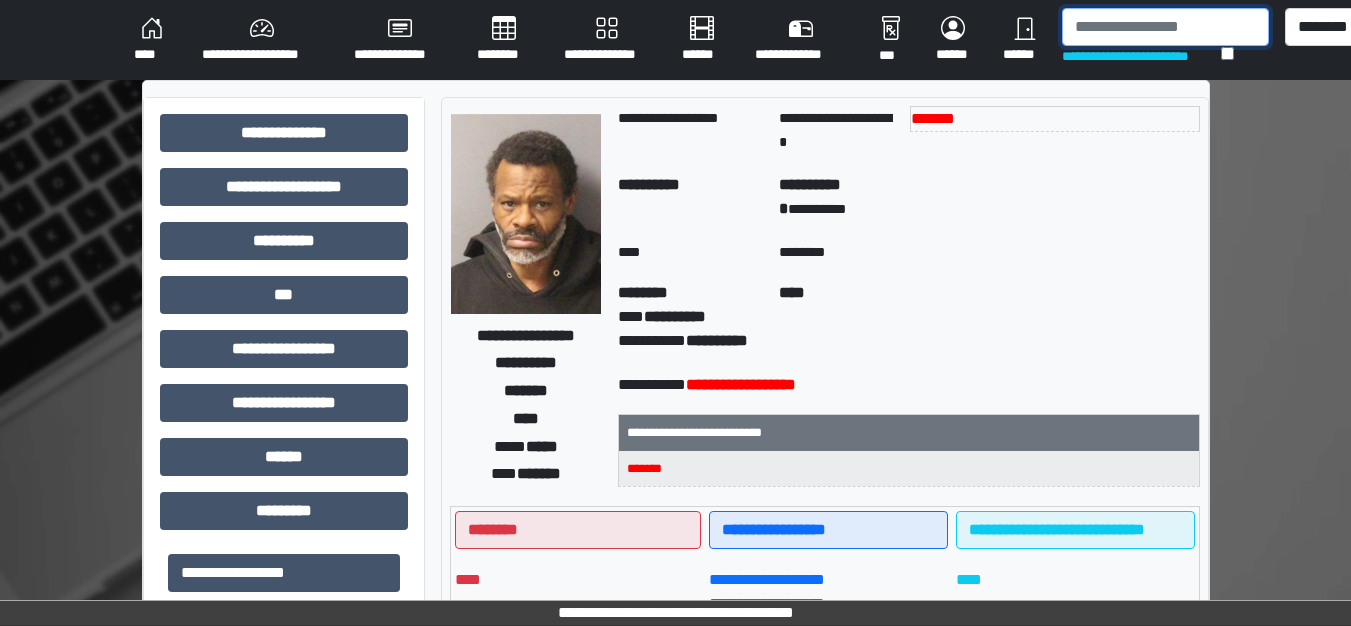 click at bounding box center (1165, 27) 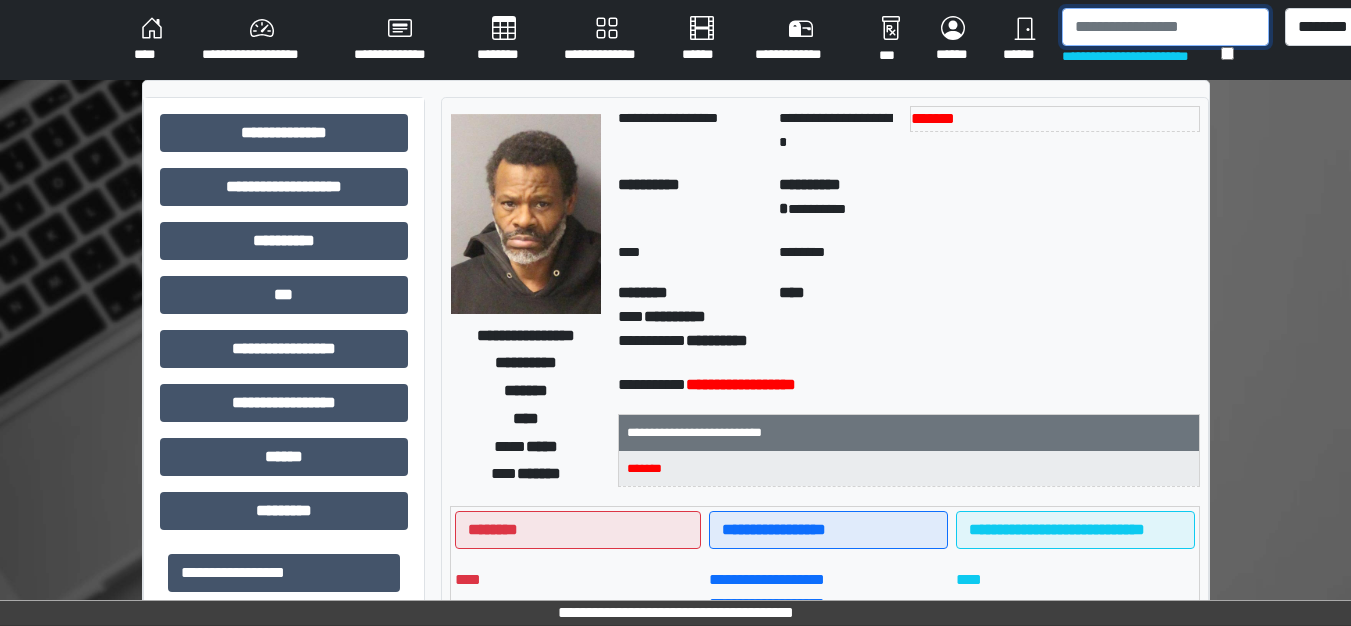 type on "*" 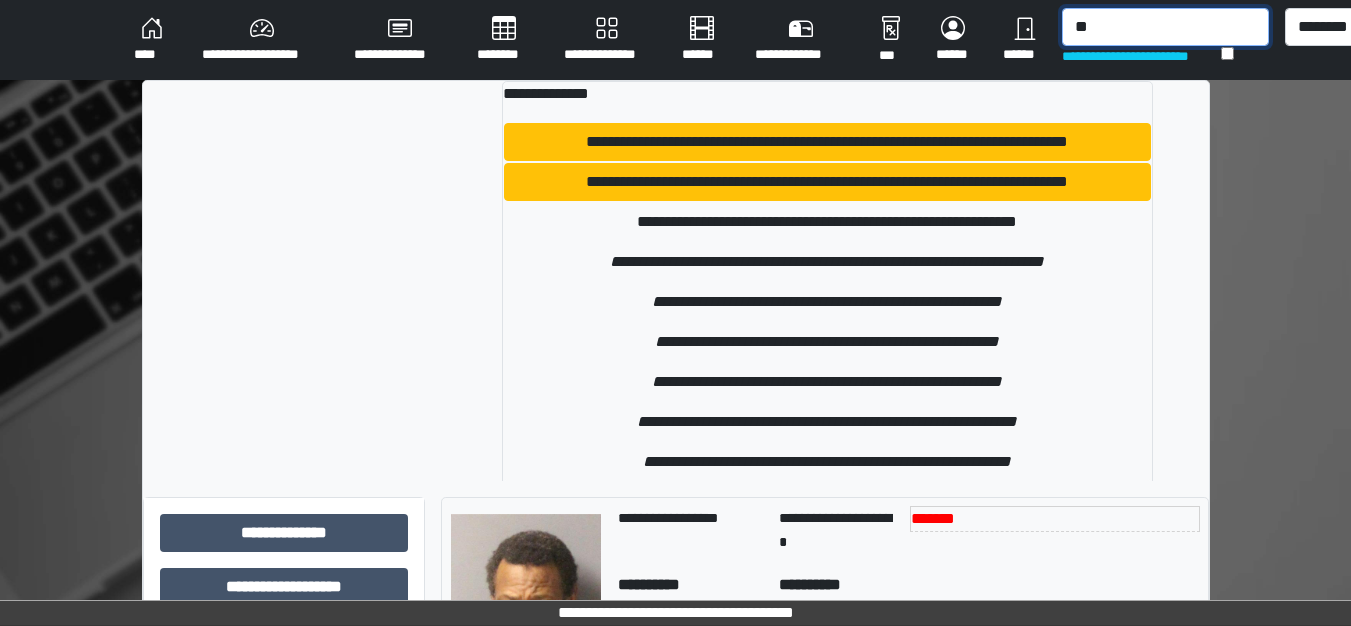 type on "*" 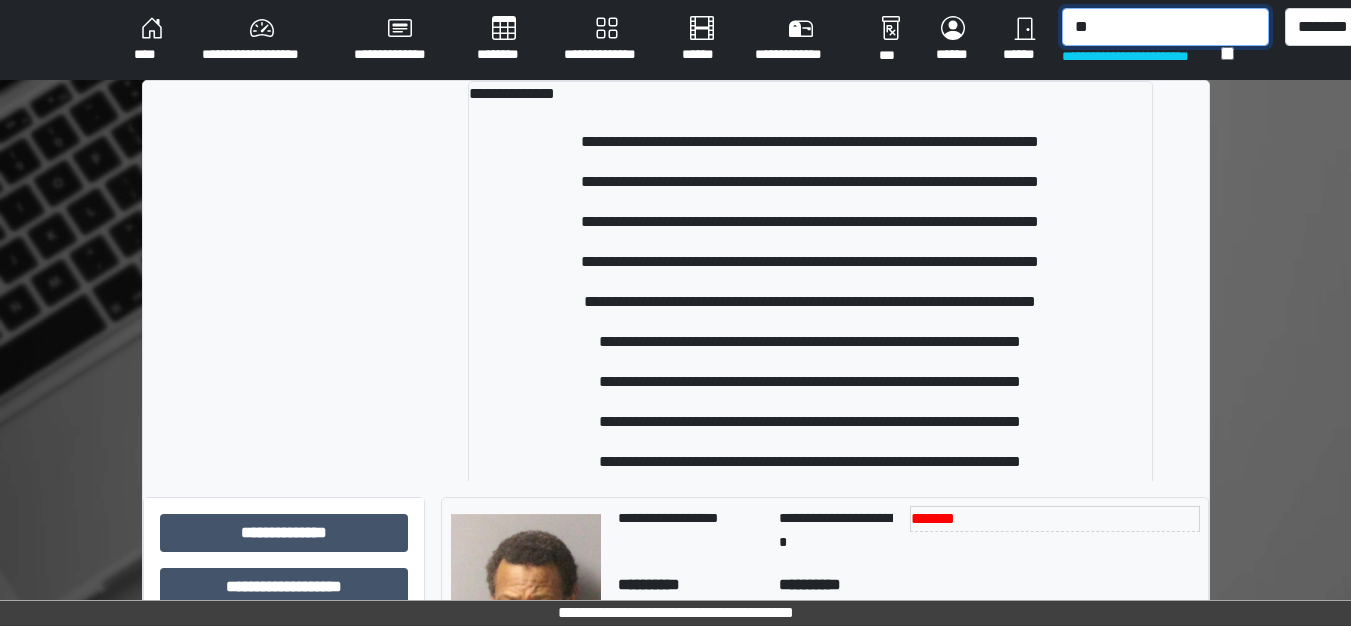 type on "*" 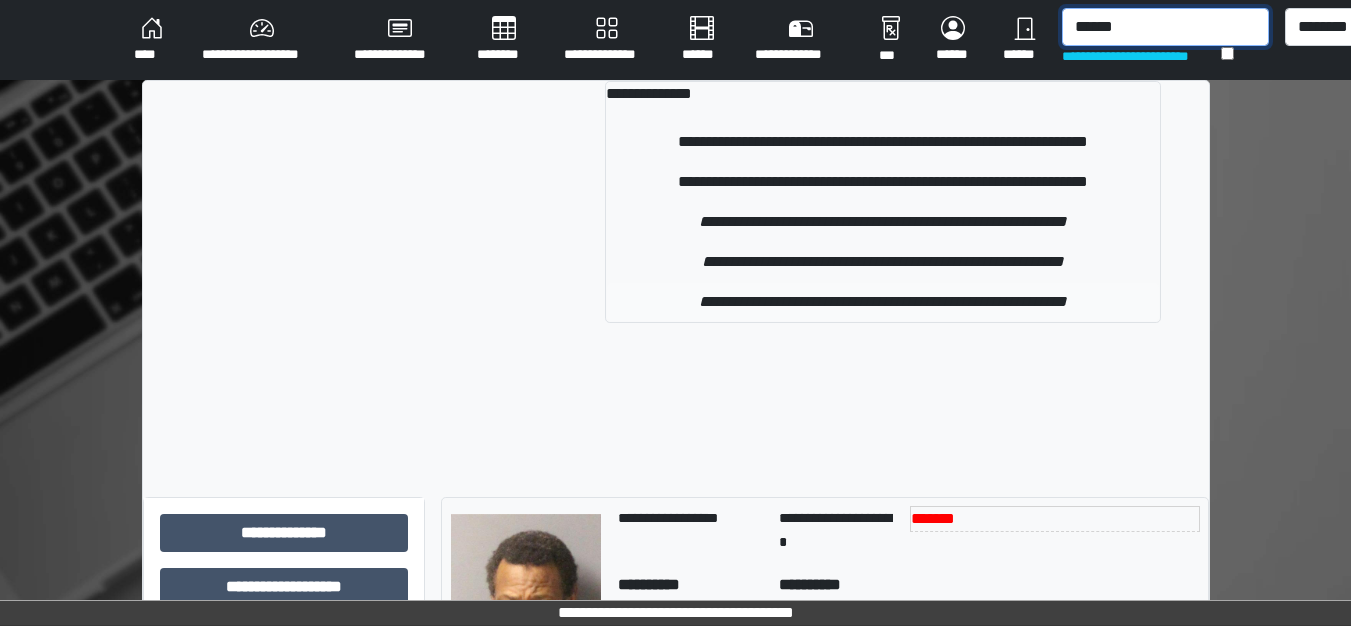 type on "******" 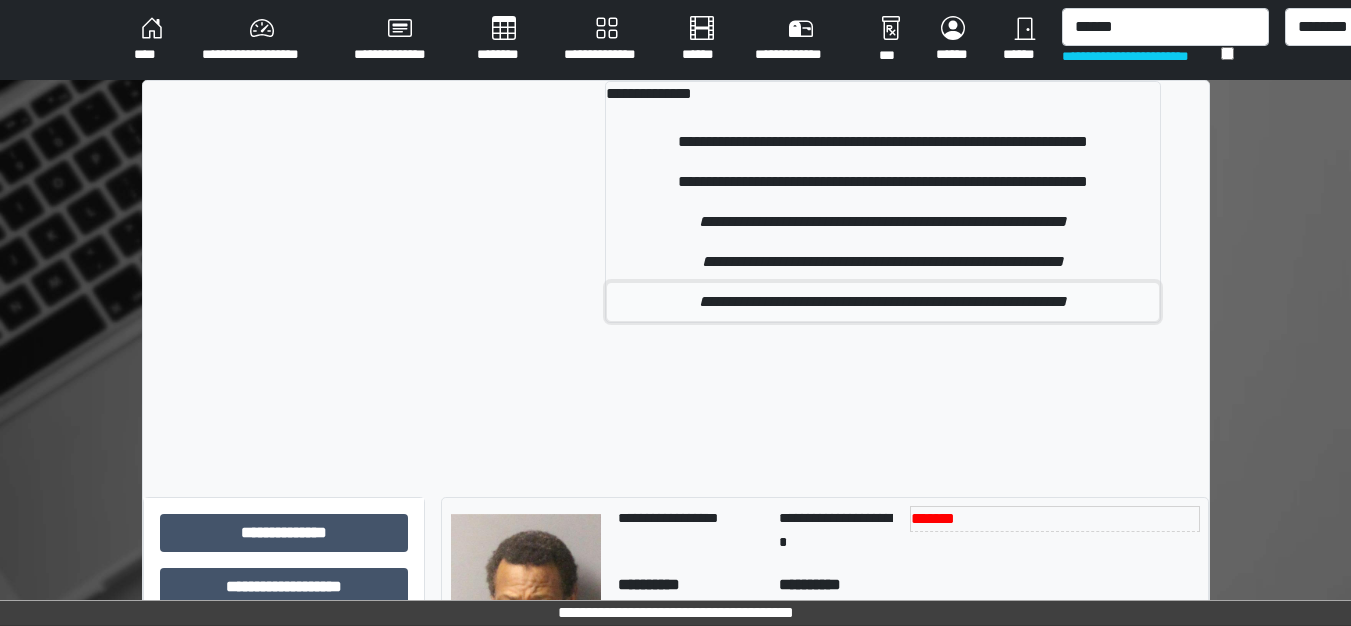 click on "**********" at bounding box center (883, 302) 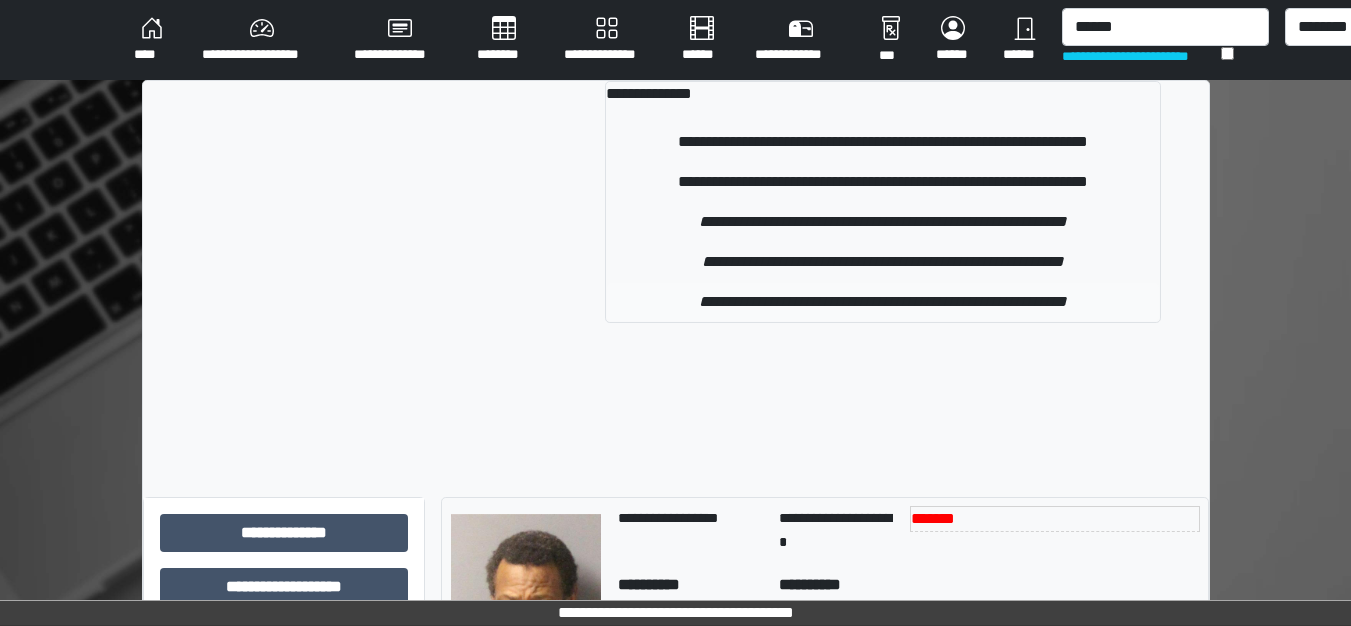 type 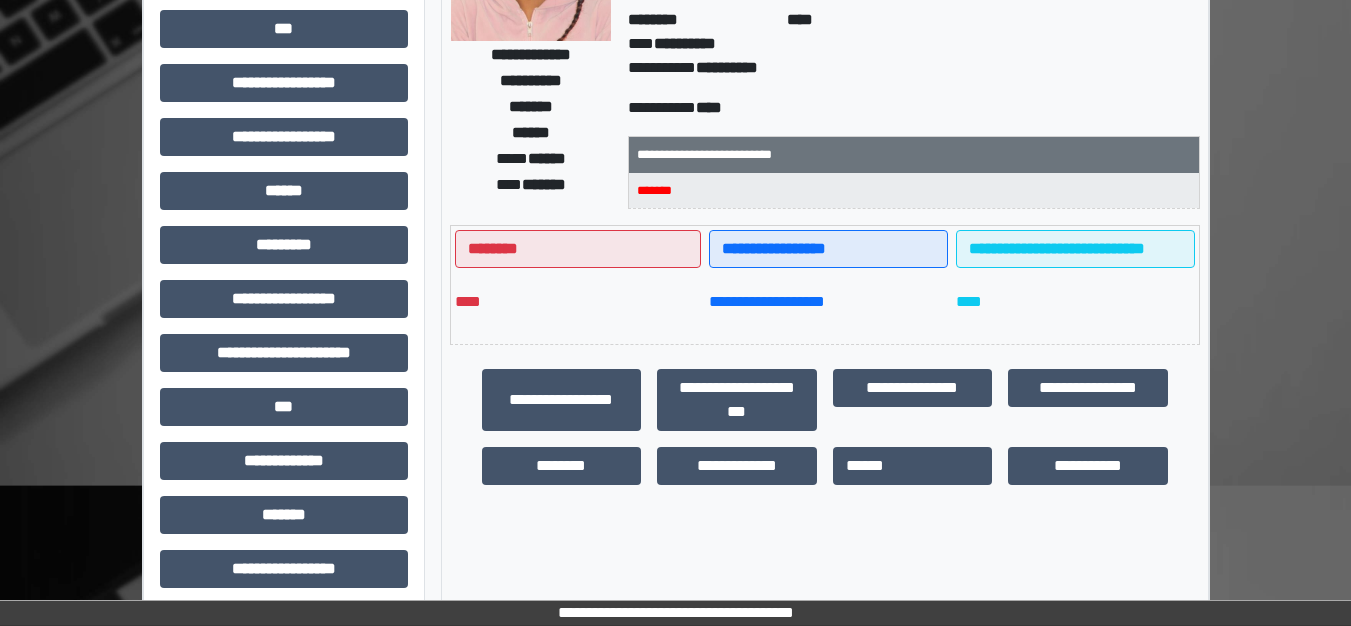 scroll, scrollTop: 300, scrollLeft: 0, axis: vertical 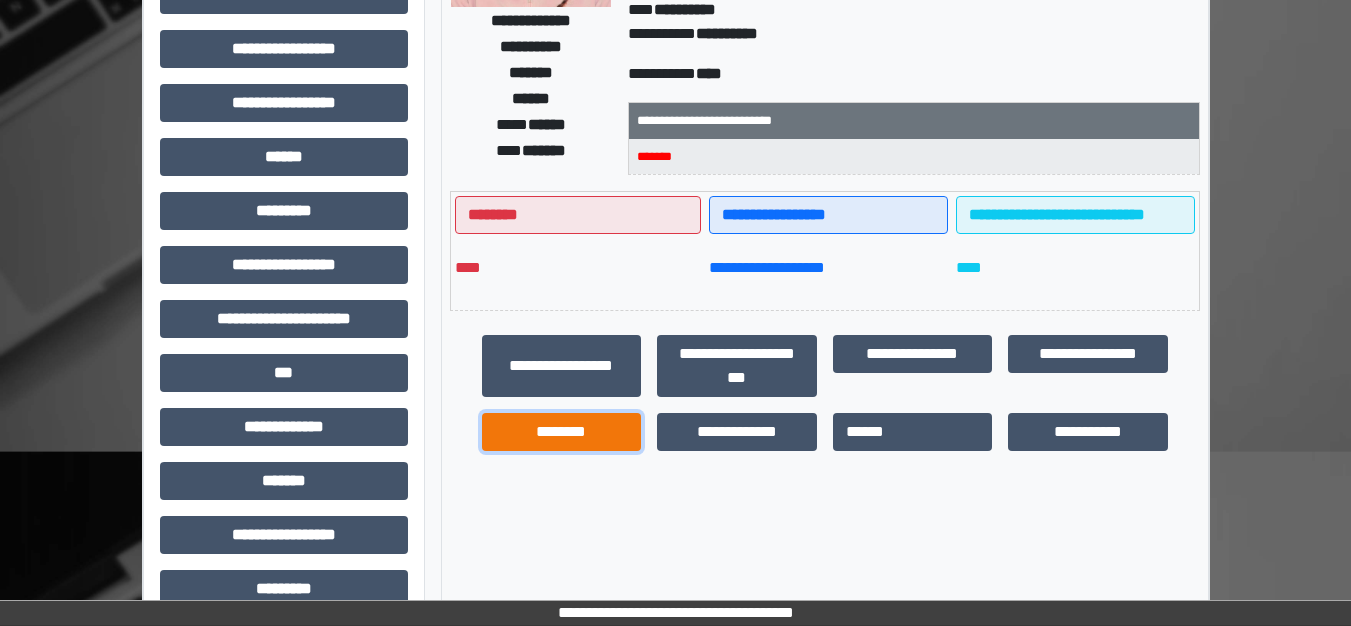 click on "********" at bounding box center (562, 432) 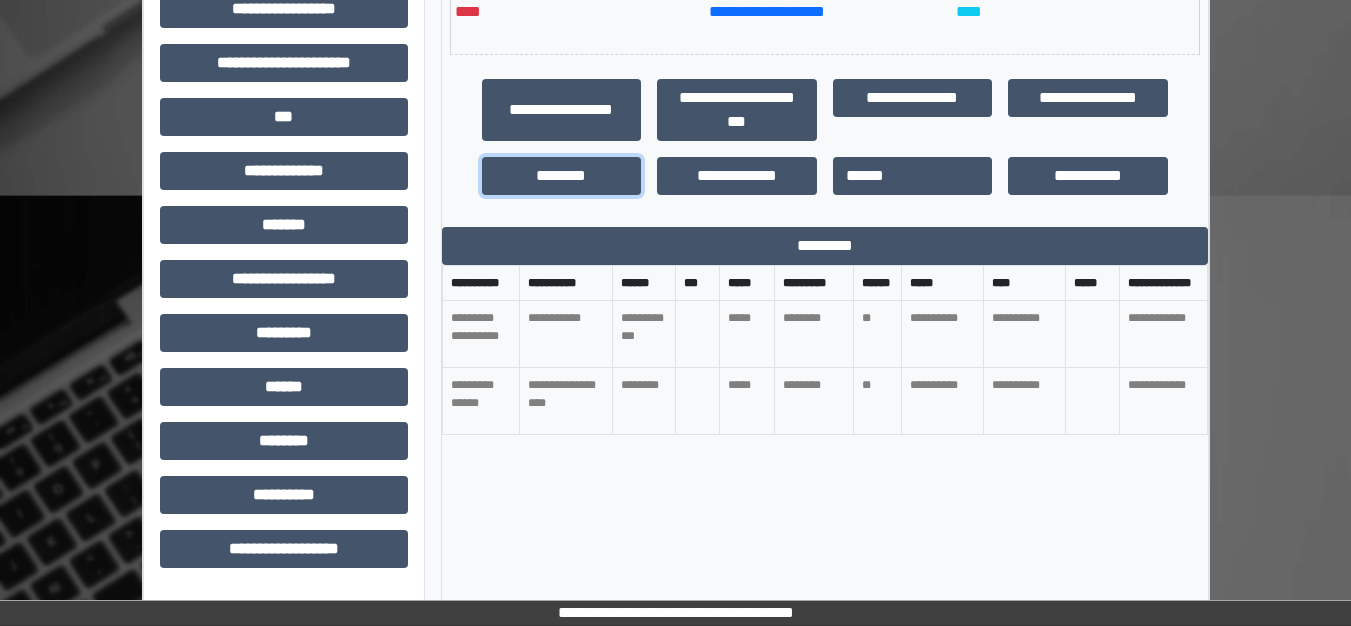 scroll, scrollTop: 600, scrollLeft: 0, axis: vertical 